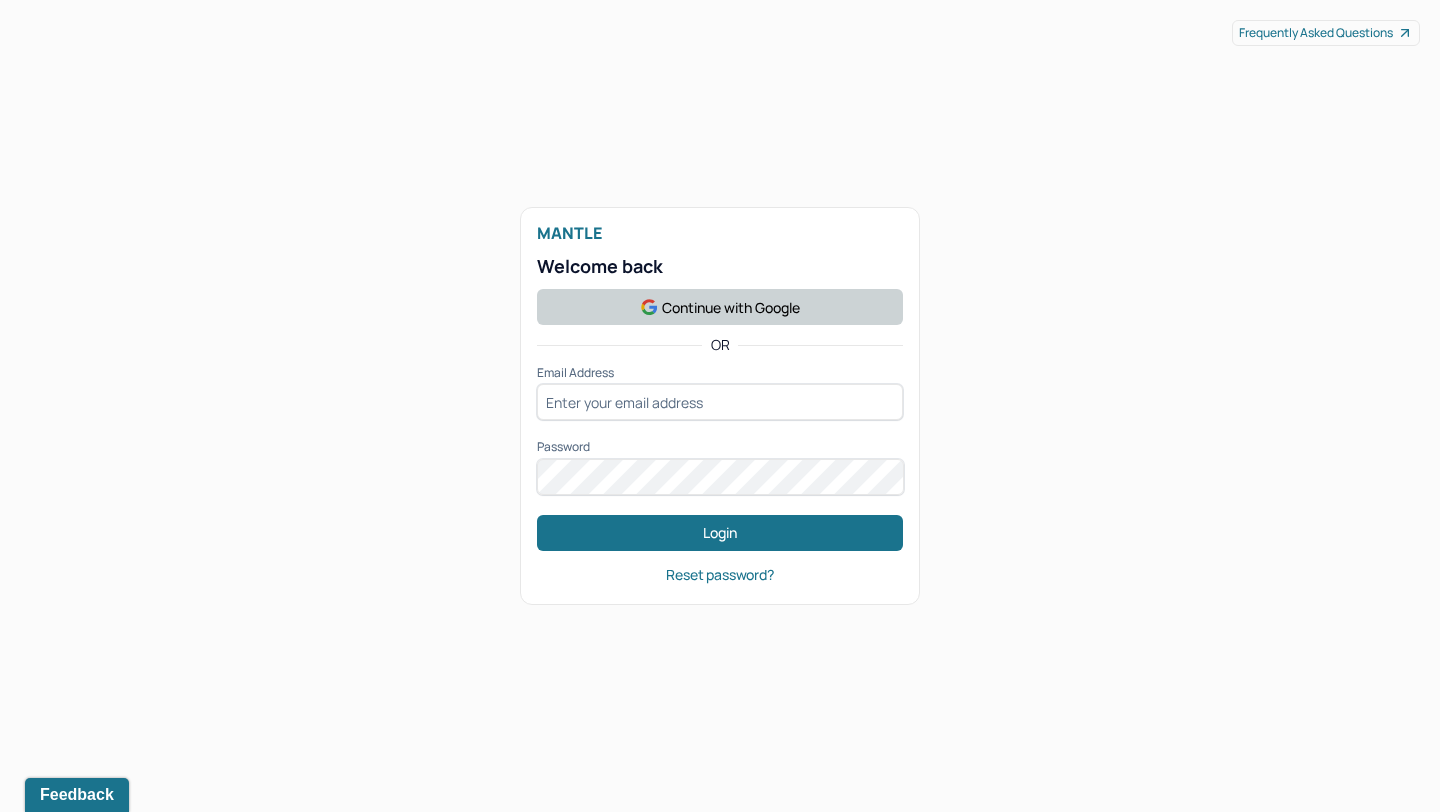 scroll, scrollTop: 0, scrollLeft: 0, axis: both 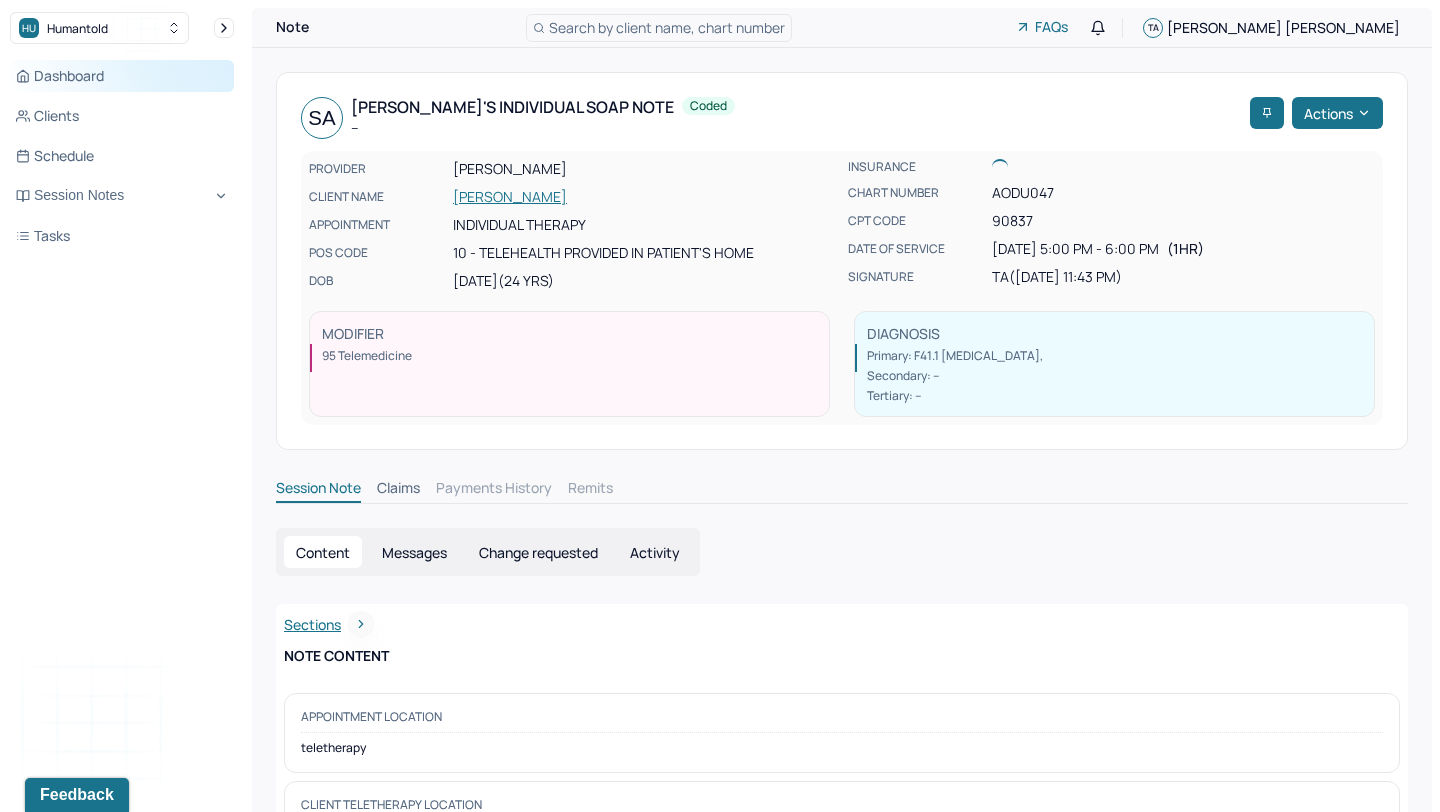 click on "Dashboard" at bounding box center (122, 76) 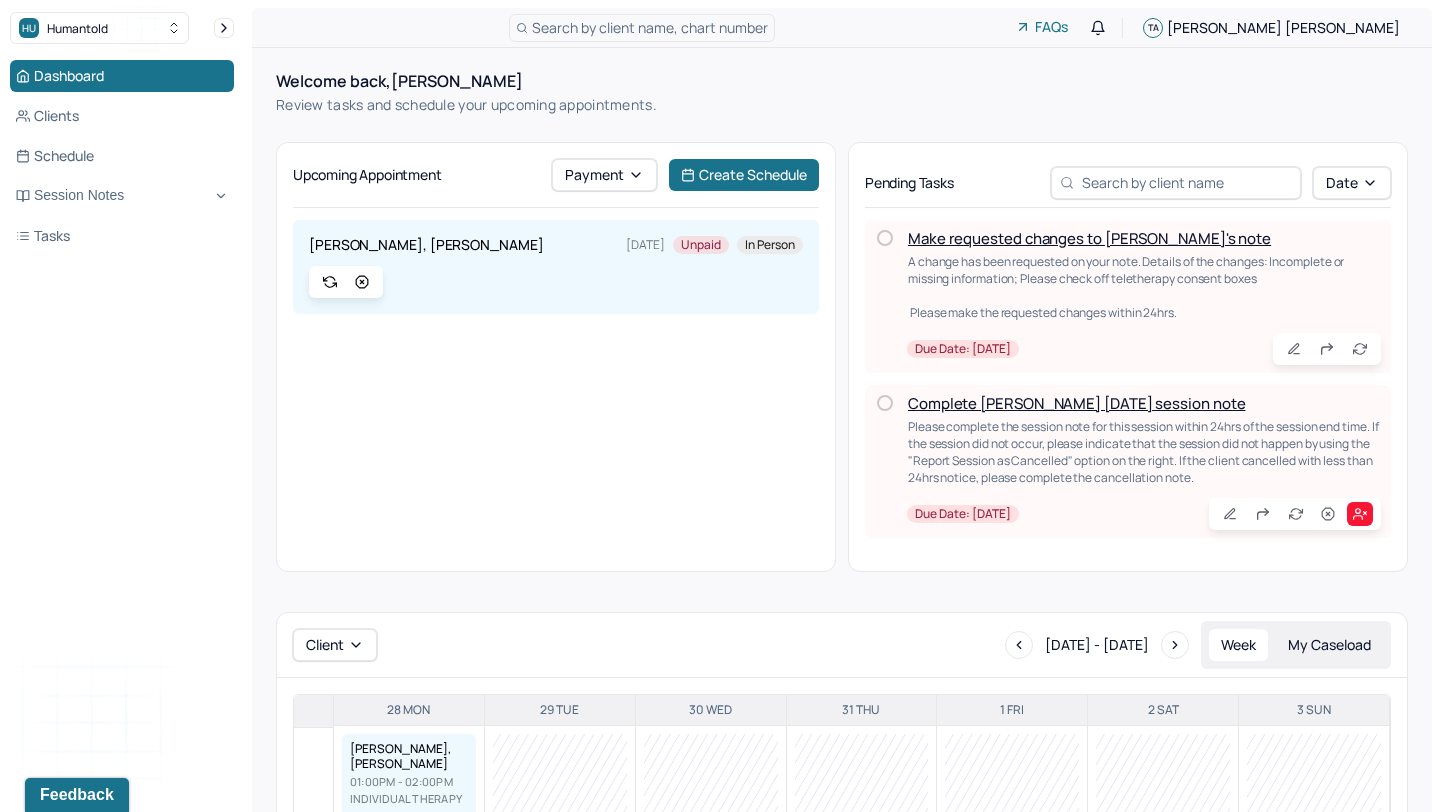 click on "Complete [PERSON_NAME] [DATE] session note" at bounding box center [1076, 403] 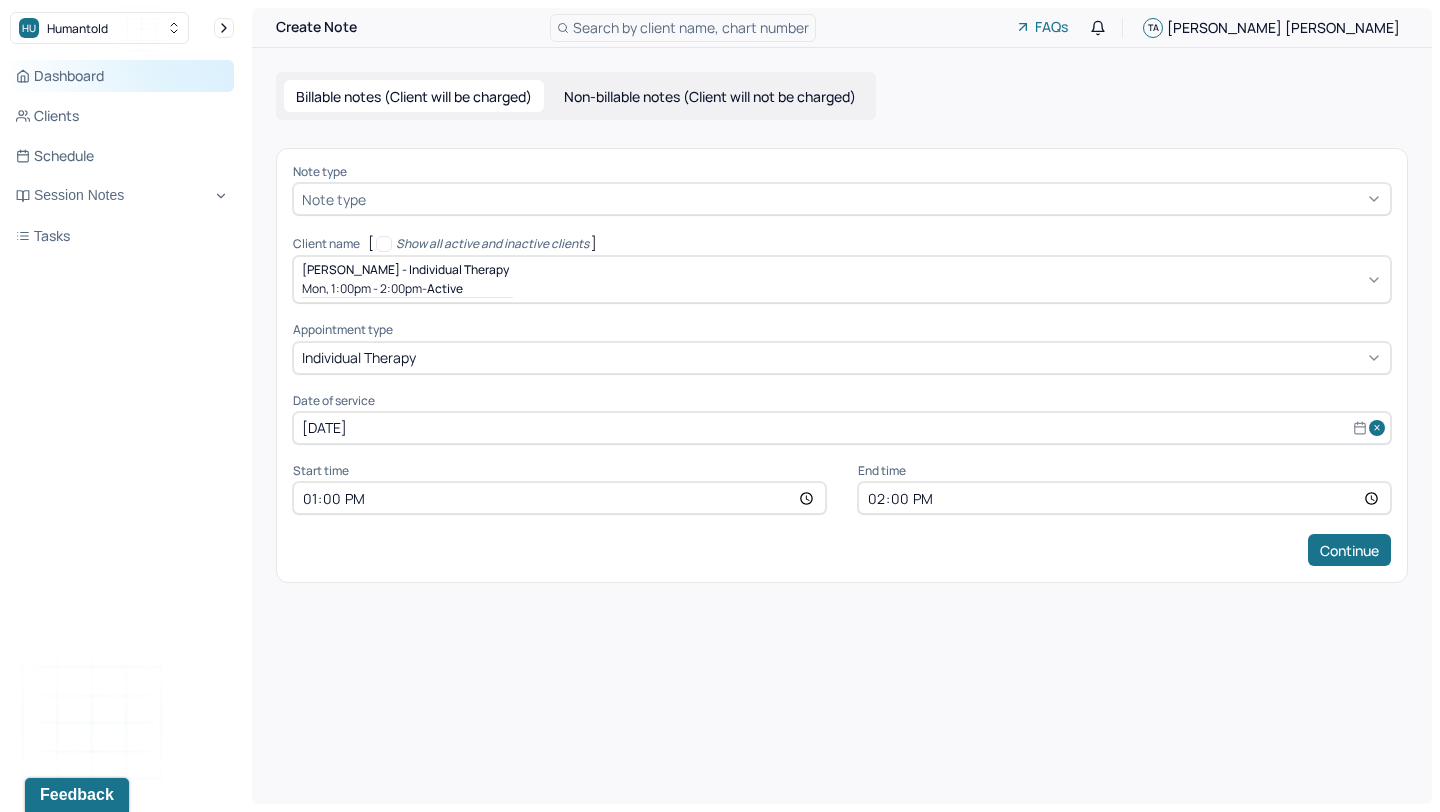 click on "Dashboard" at bounding box center (122, 76) 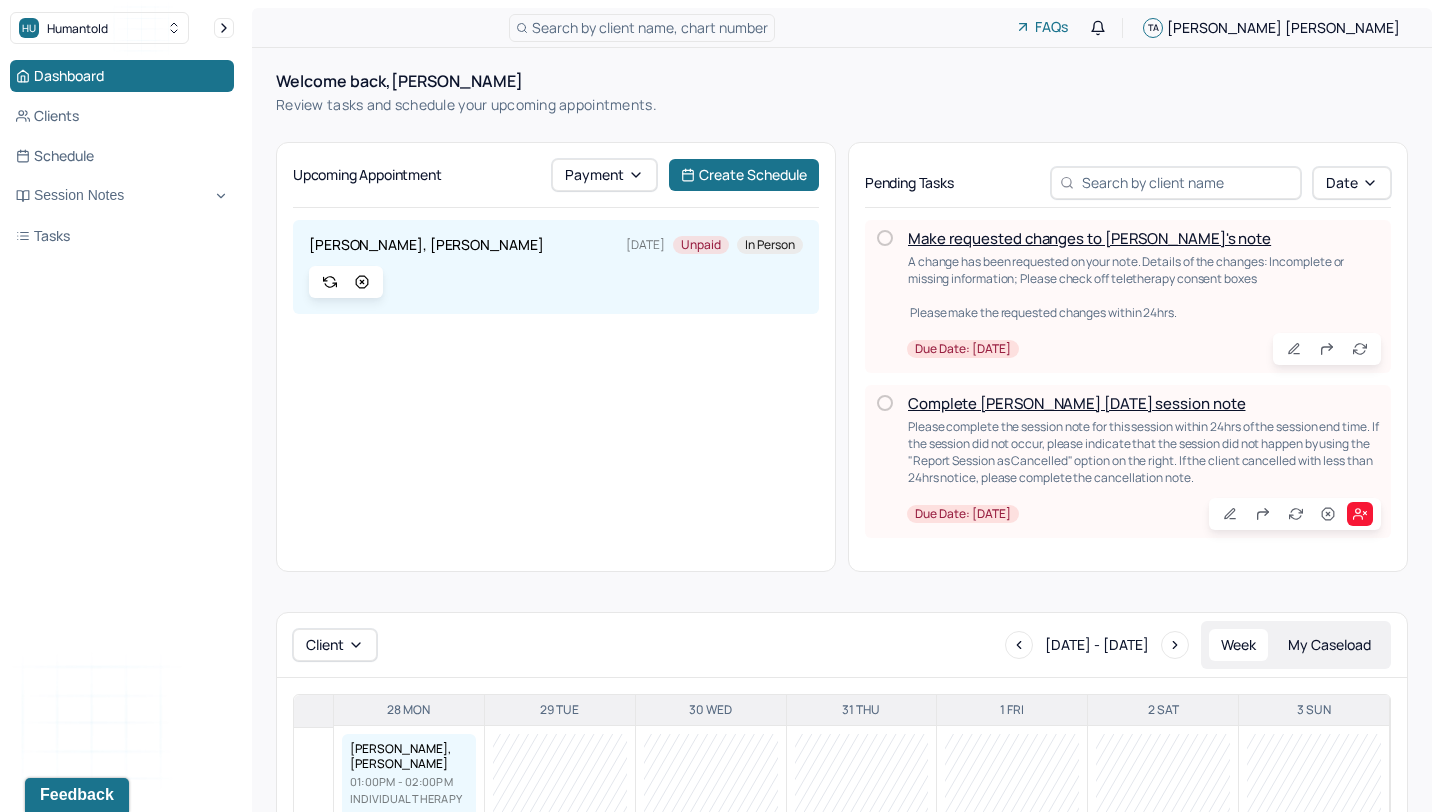 click on "Make requested changes to [PERSON_NAME]'s note" at bounding box center (1089, 238) 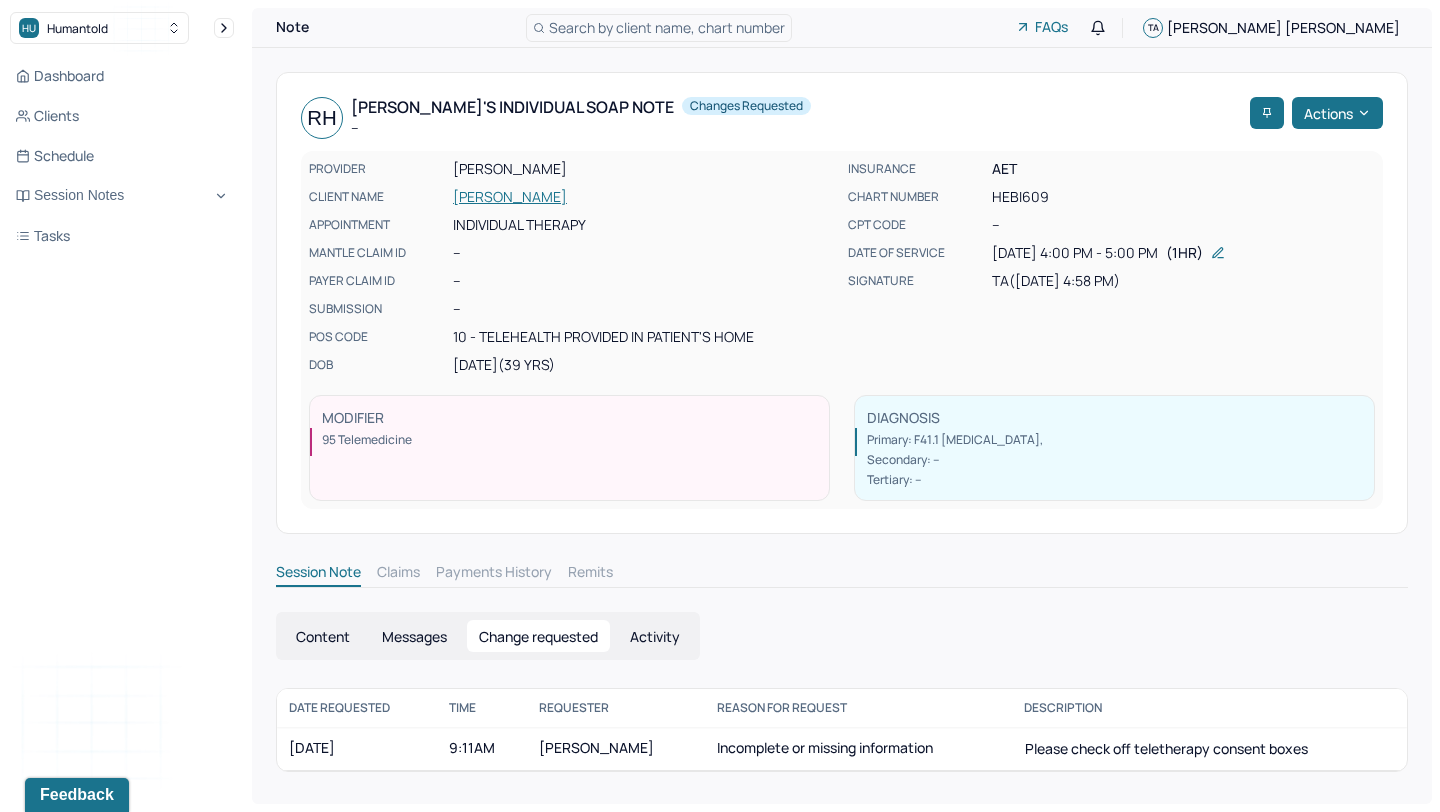 click on "Content" at bounding box center (323, 636) 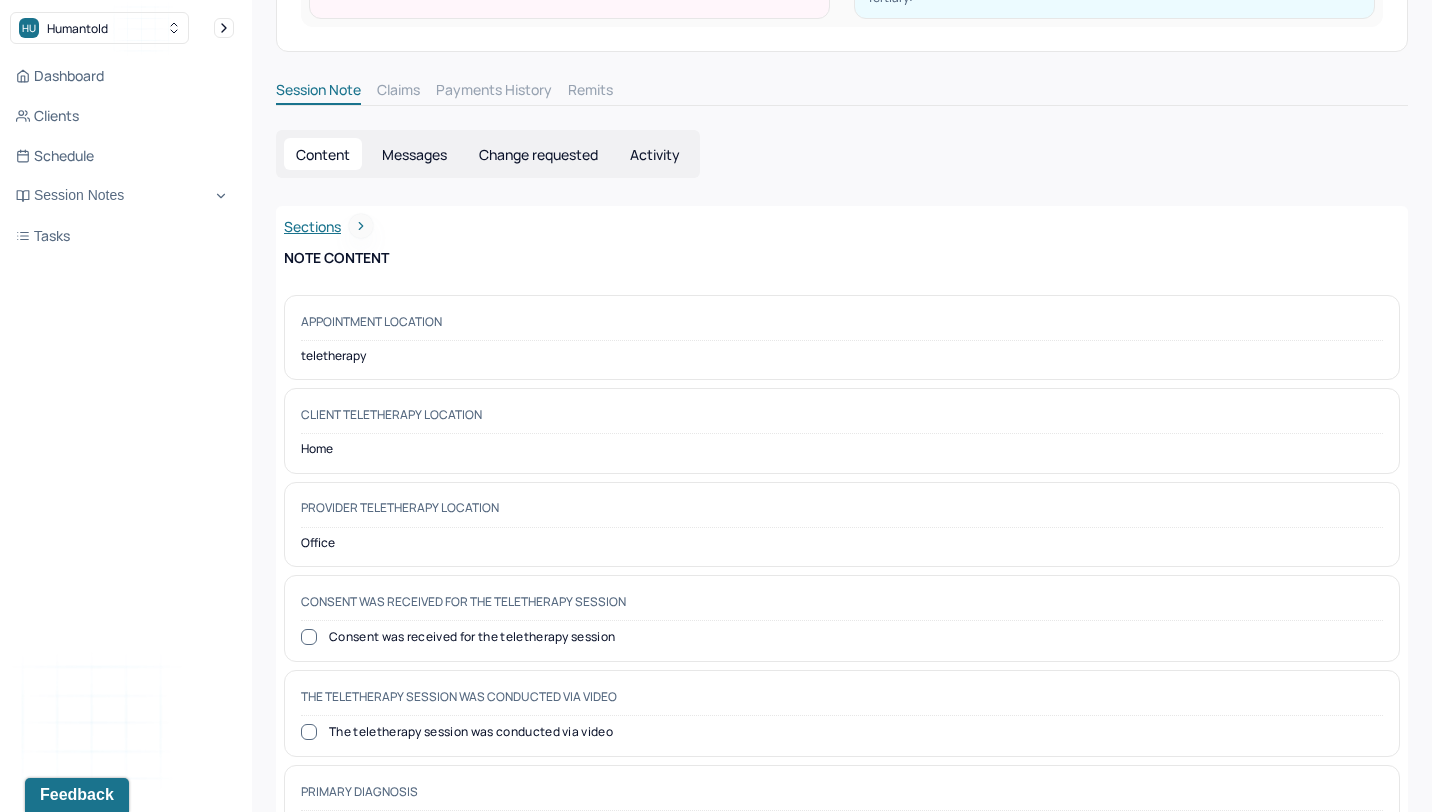 scroll, scrollTop: 568, scrollLeft: 0, axis: vertical 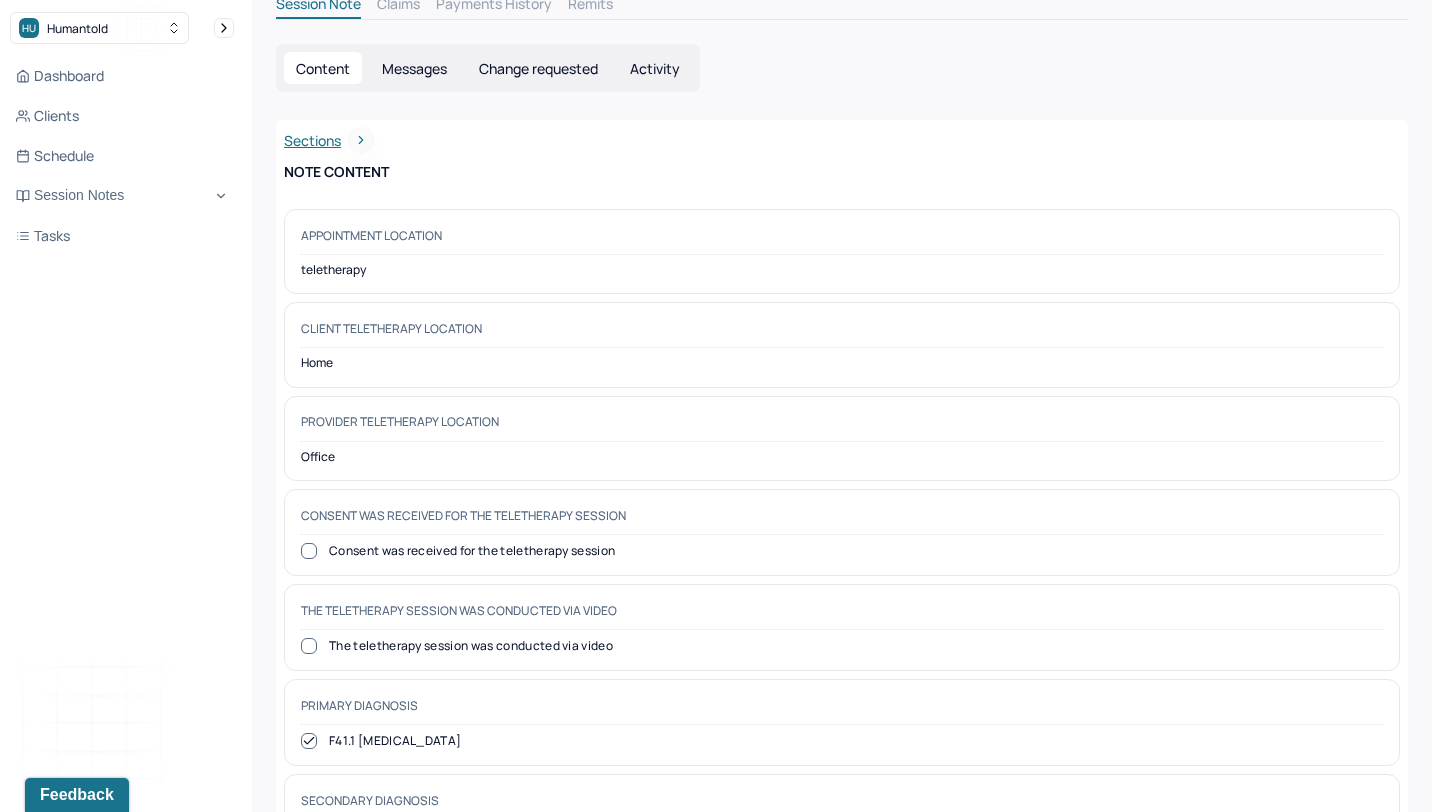 click 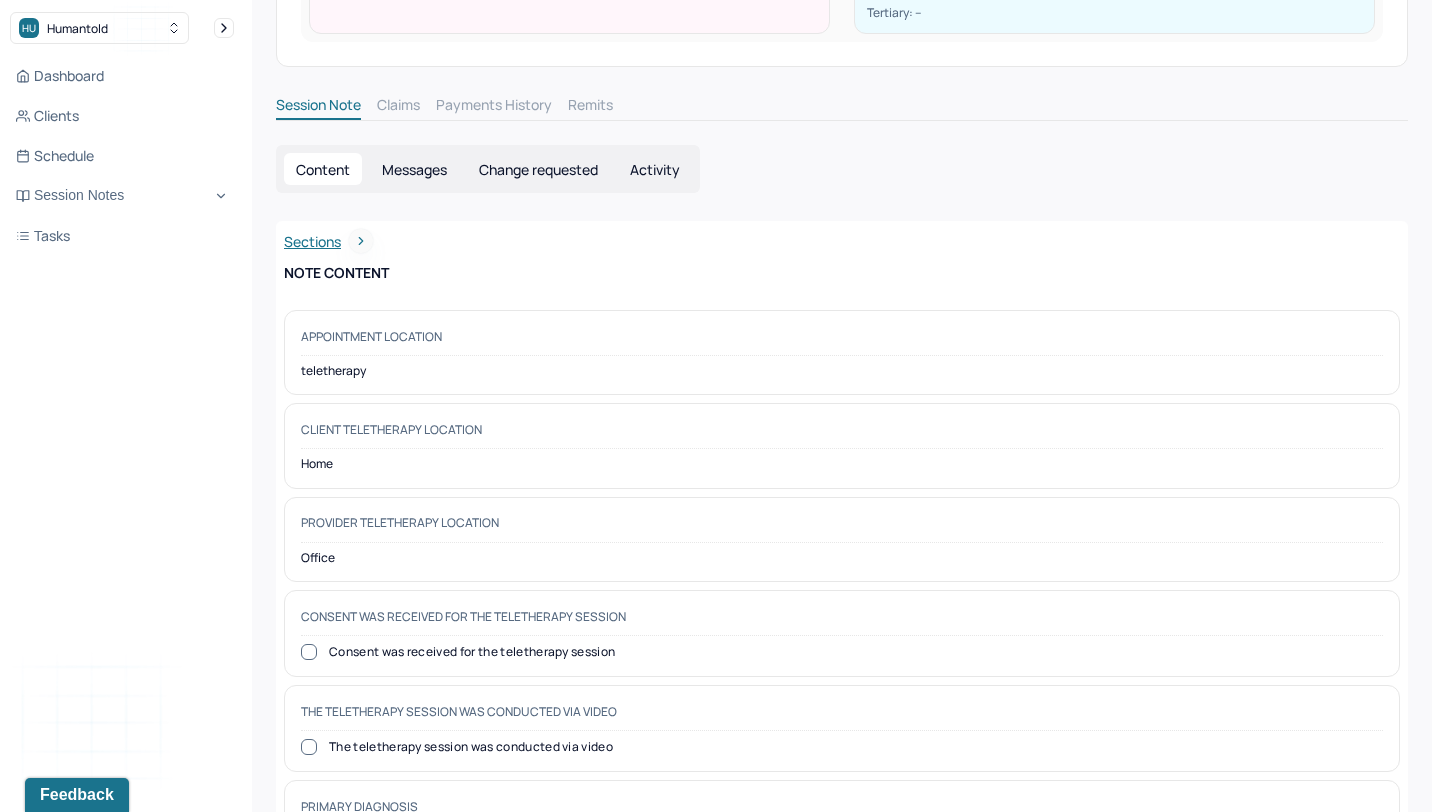 scroll, scrollTop: 512, scrollLeft: 0, axis: vertical 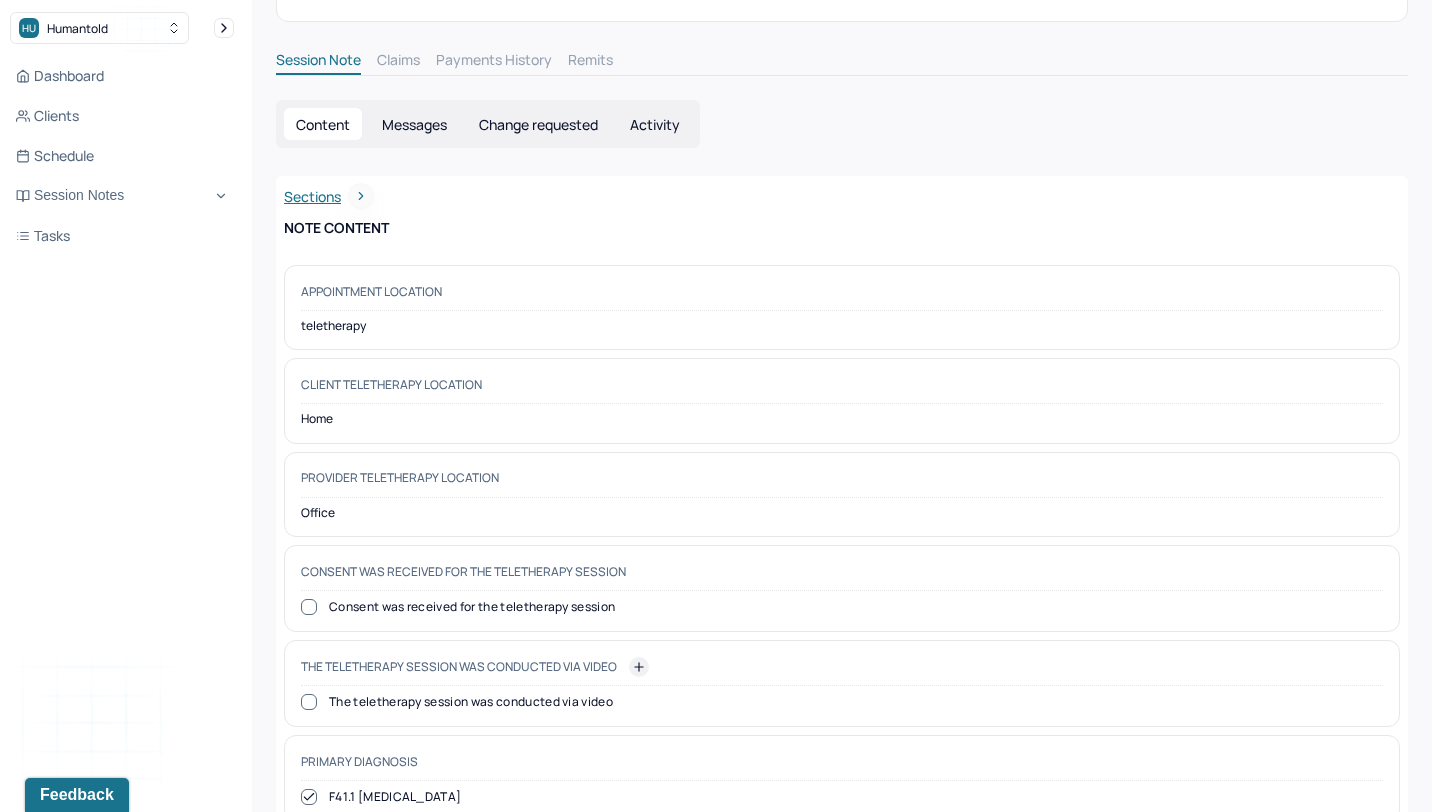 click 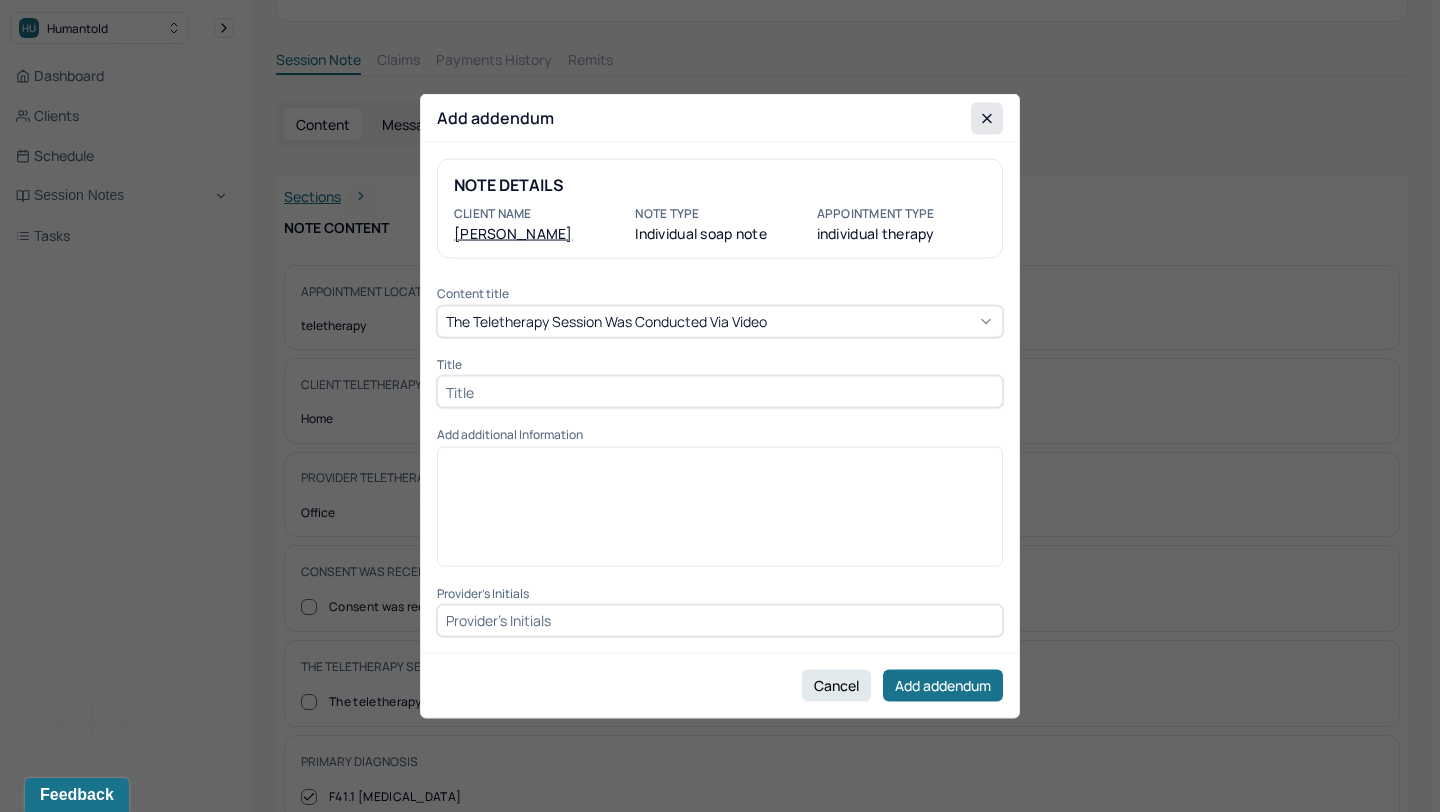 click 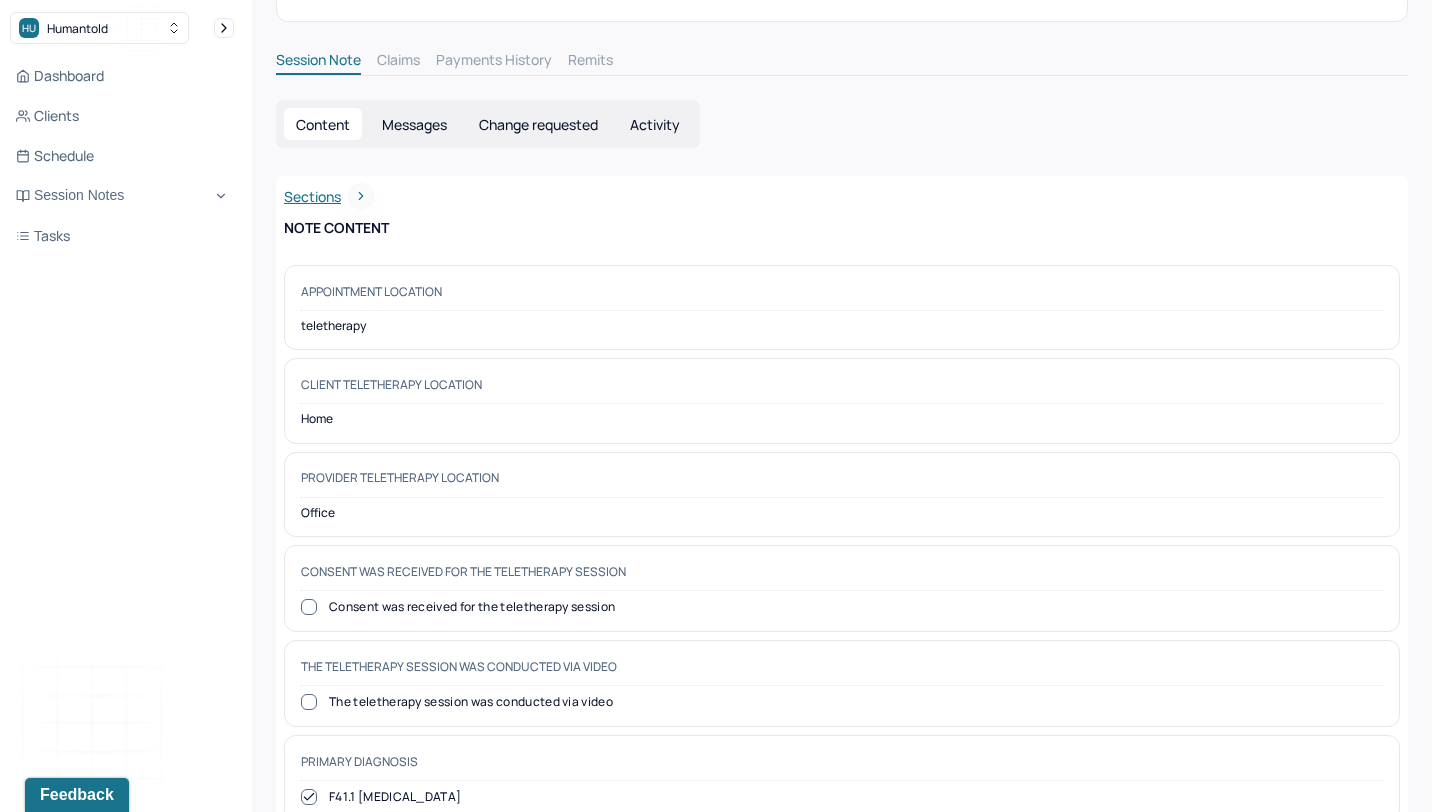 click on "The teletherapy session was conducted via video" at bounding box center [842, 702] 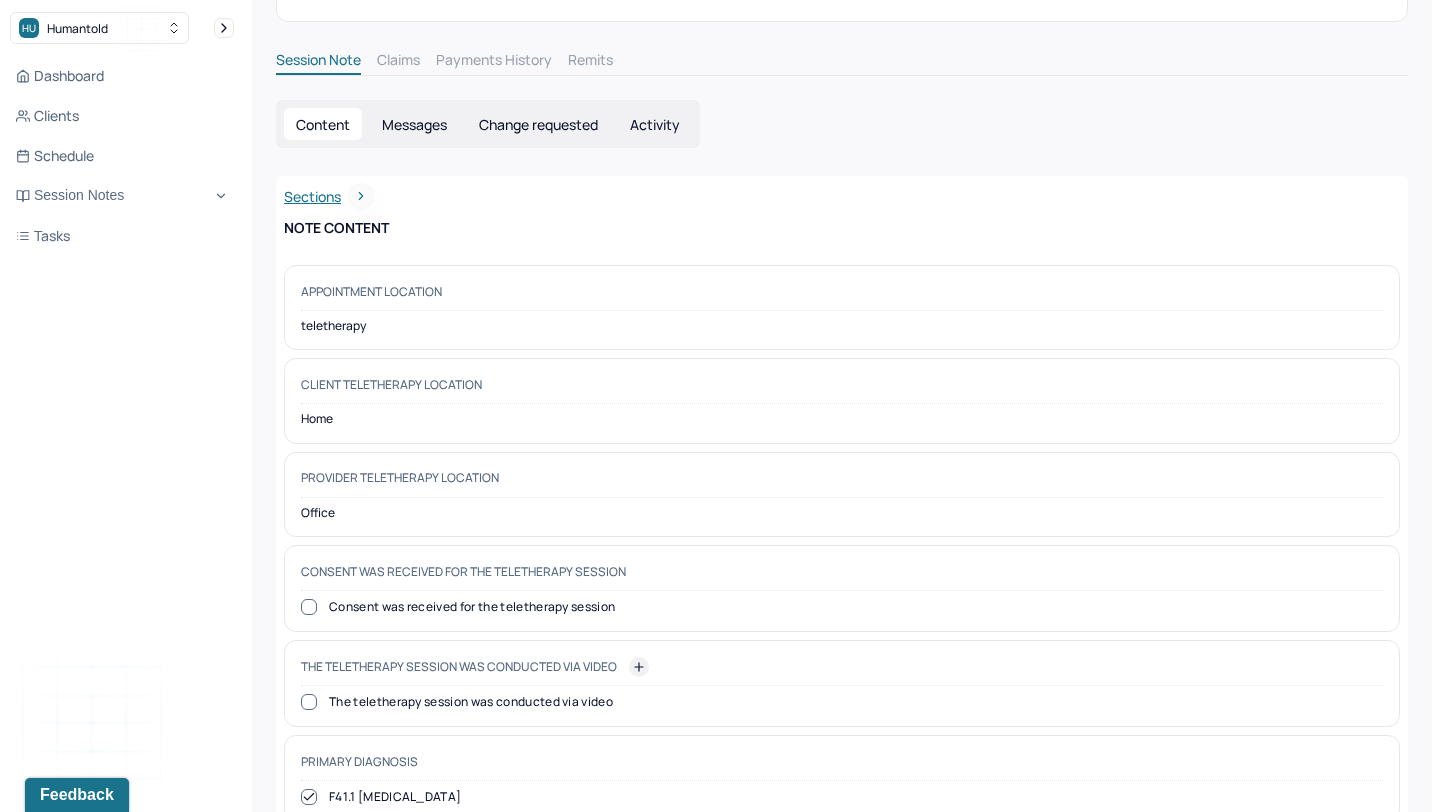 click 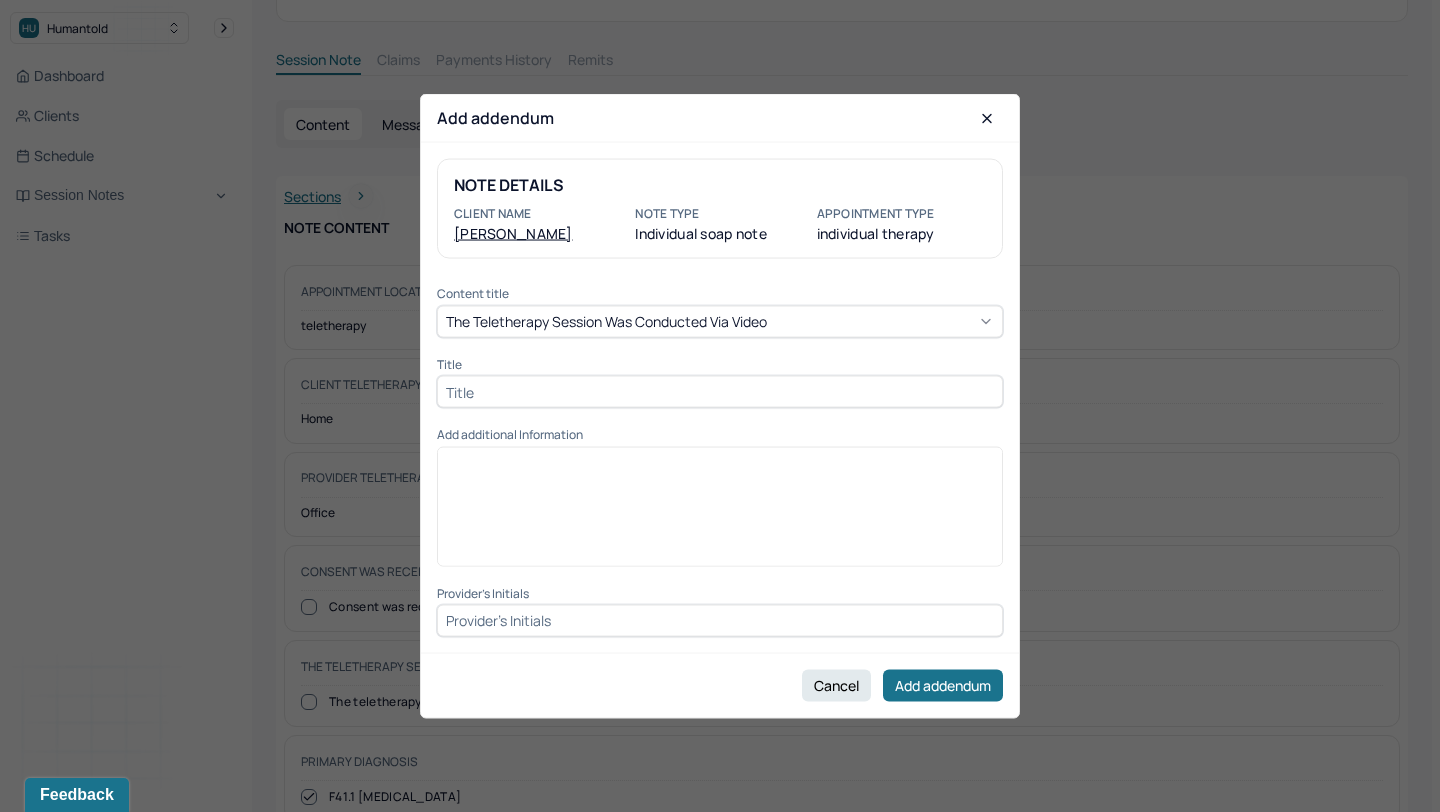 click on "The teletherapy session was conducted via video" at bounding box center (606, 321) 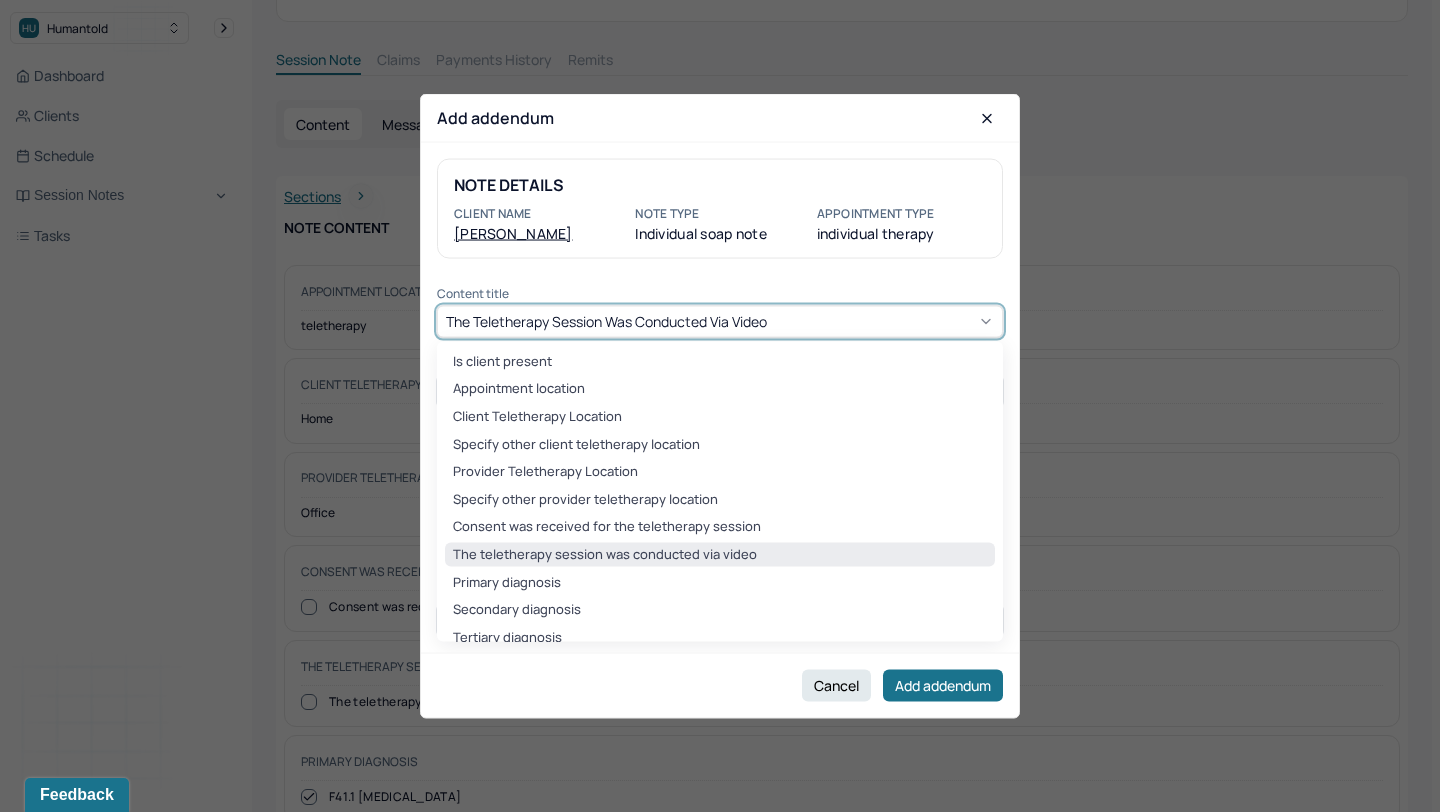 click on "The teletherapy session was conducted via video" at bounding box center [606, 321] 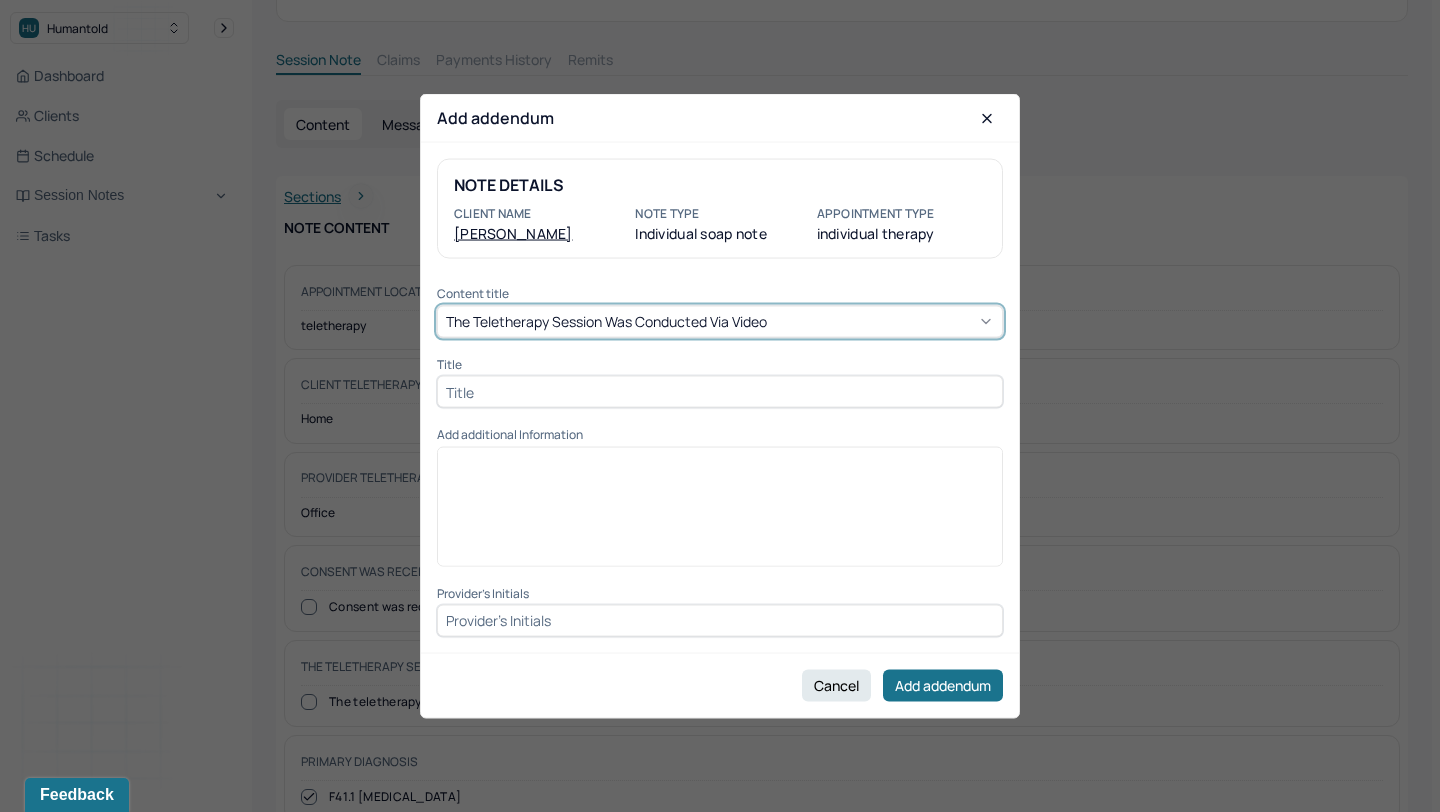 click on "The teletherapy session was conducted via video" at bounding box center [606, 321] 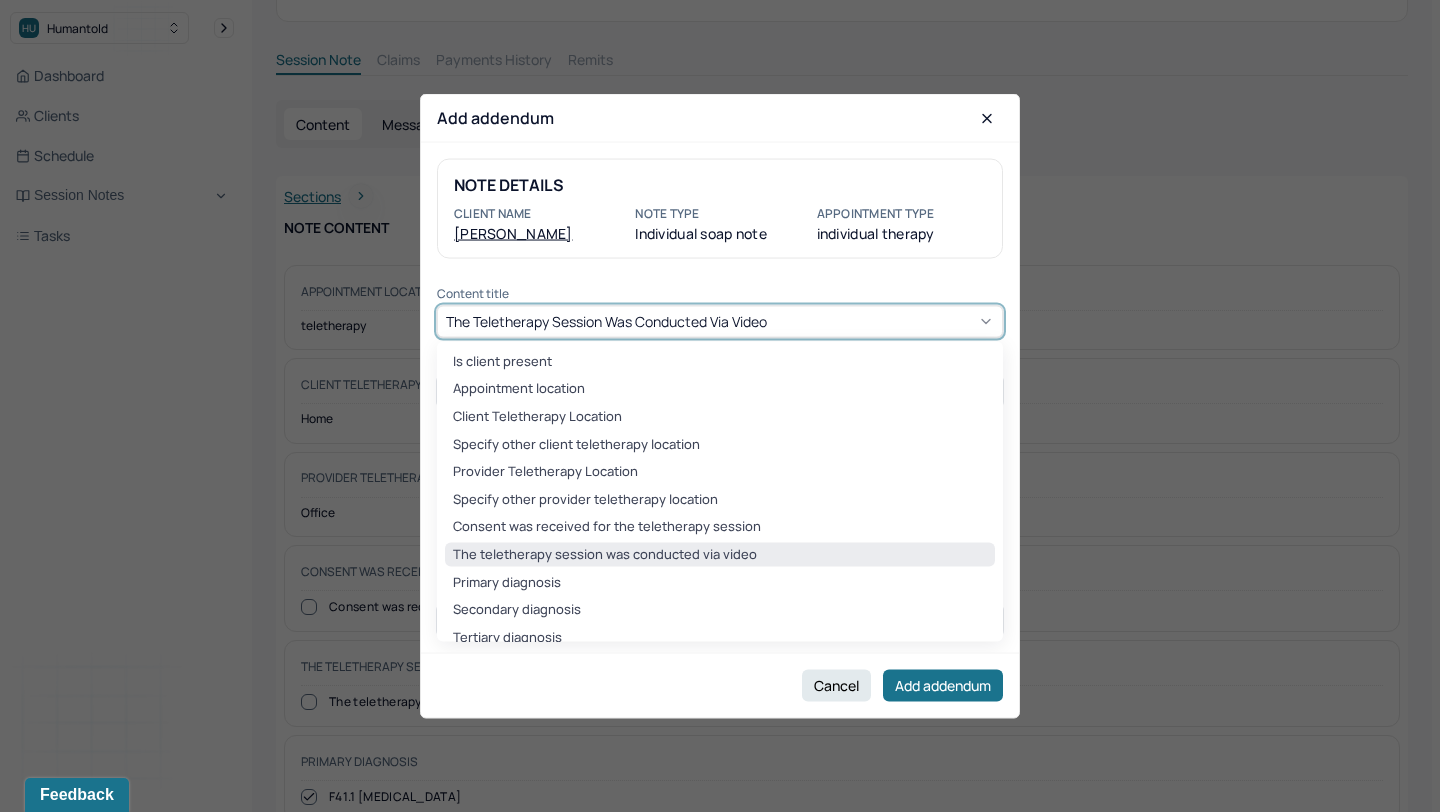 click on "The teletherapy session was conducted via video" at bounding box center (606, 321) 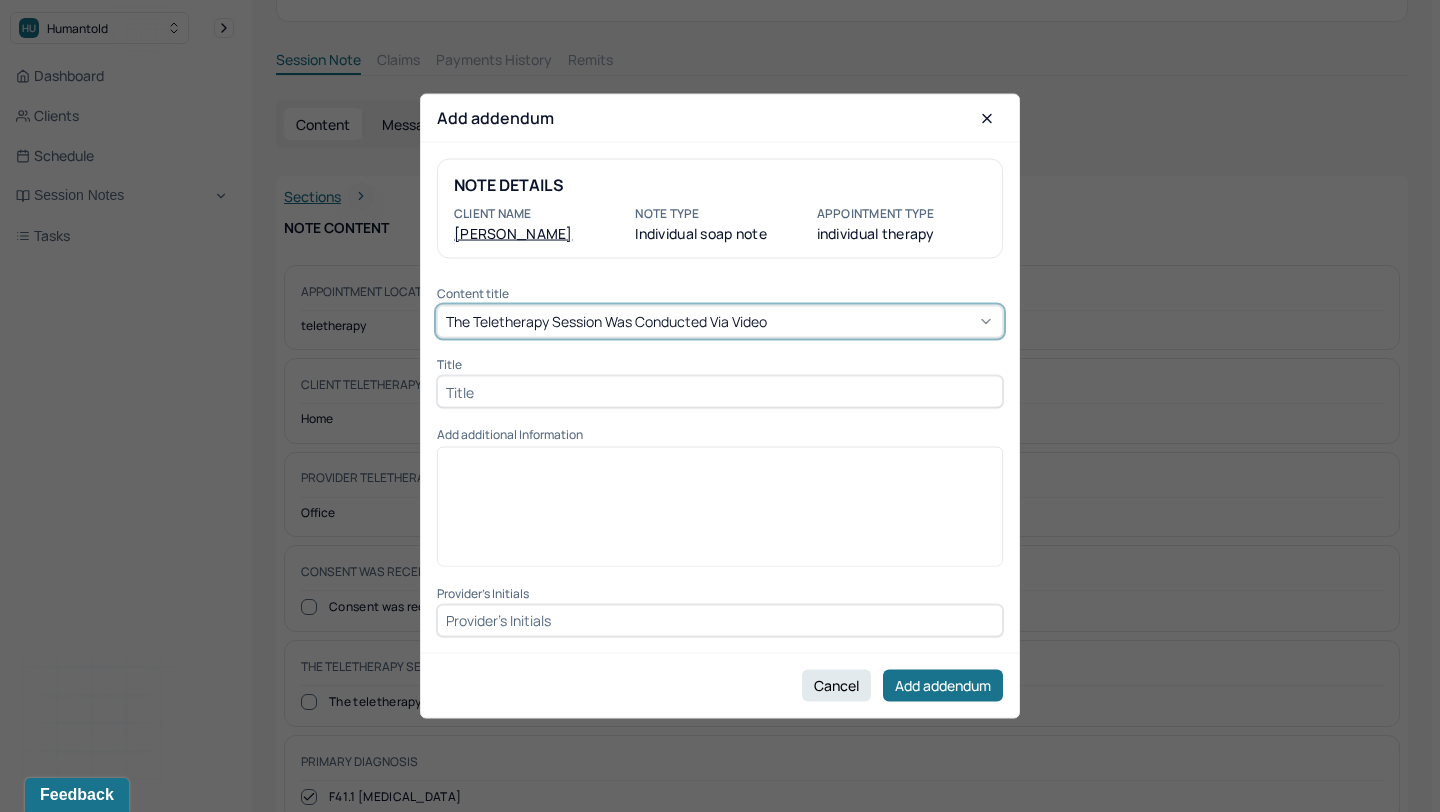 click at bounding box center [720, 513] 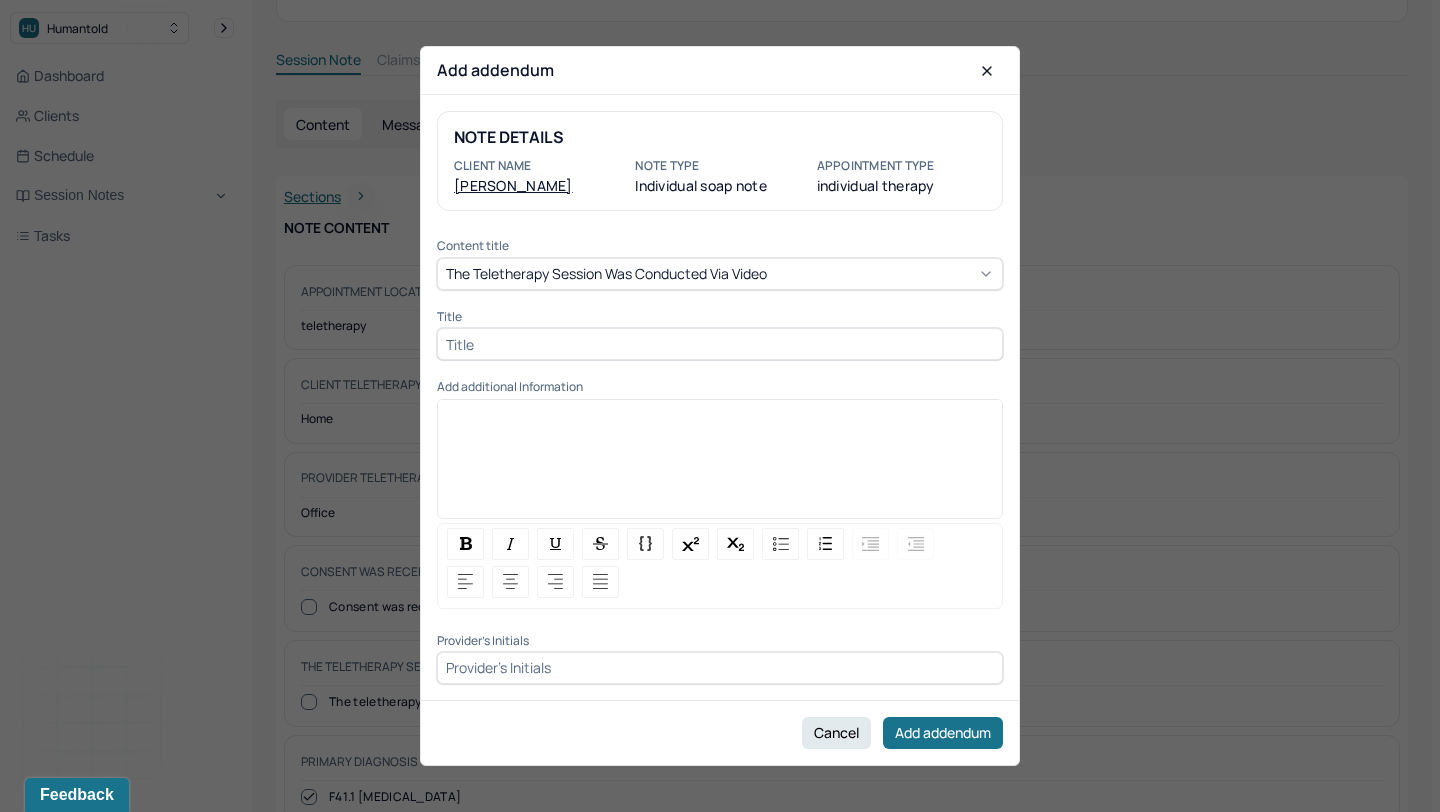 type 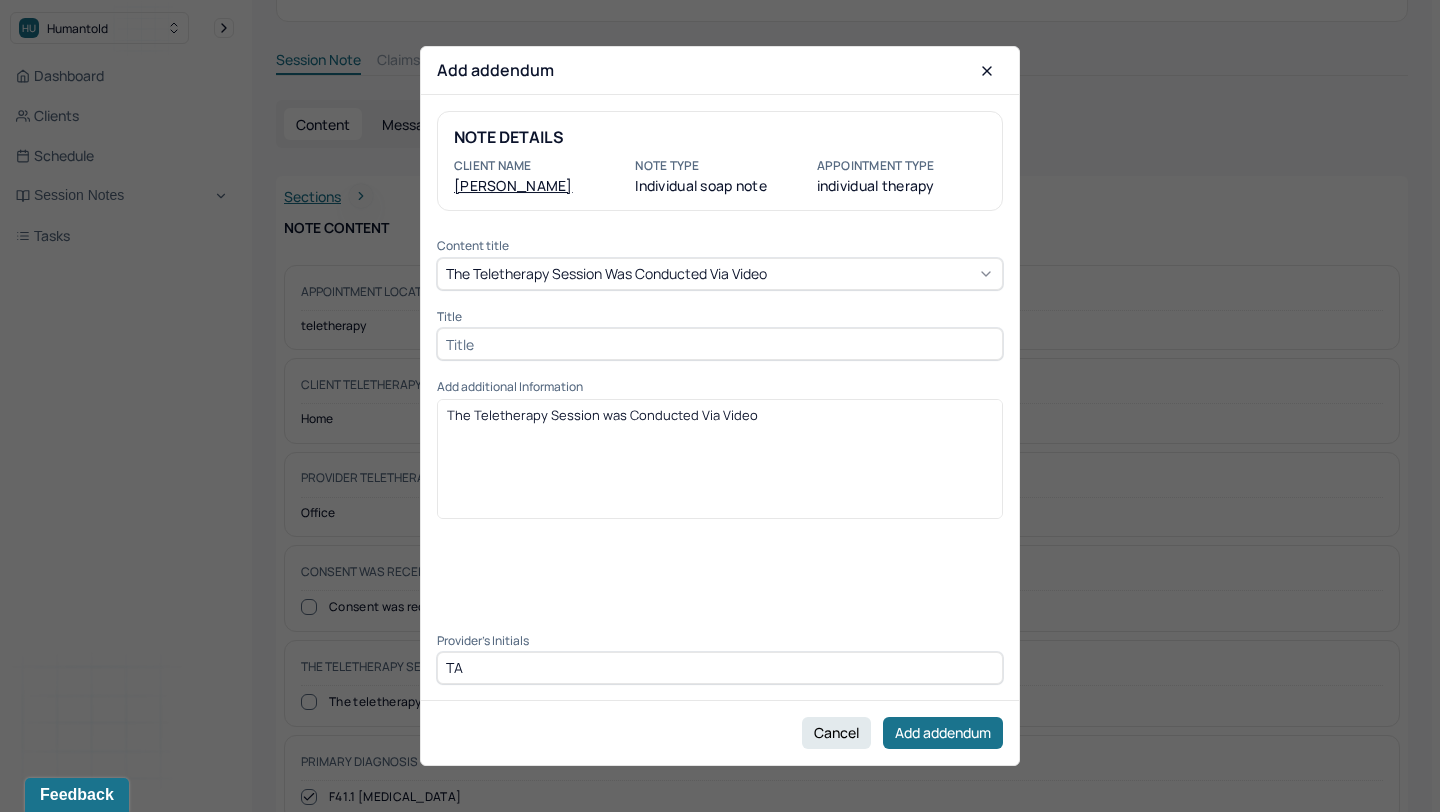 type on "TA" 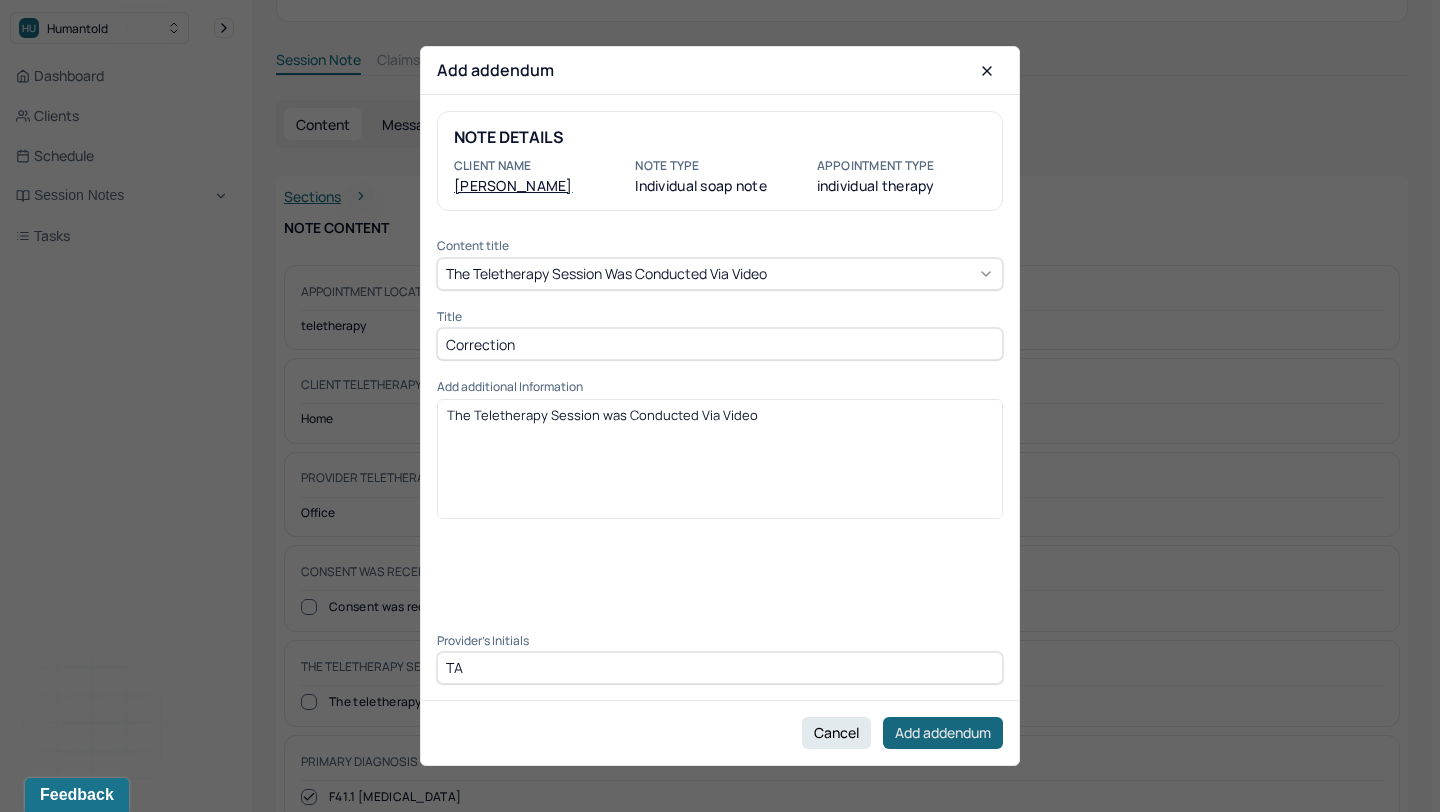 type on "Correction" 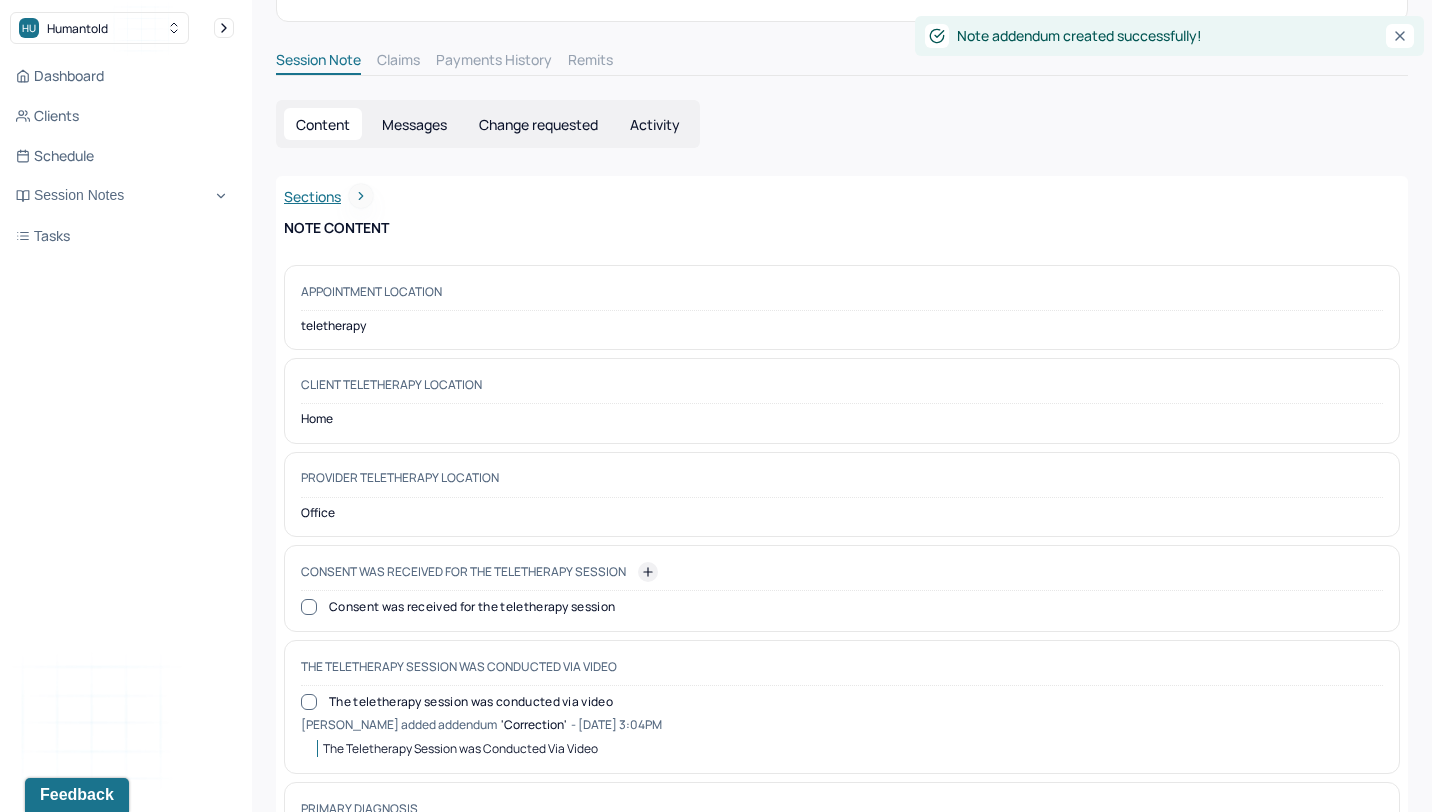 click at bounding box center [648, 572] 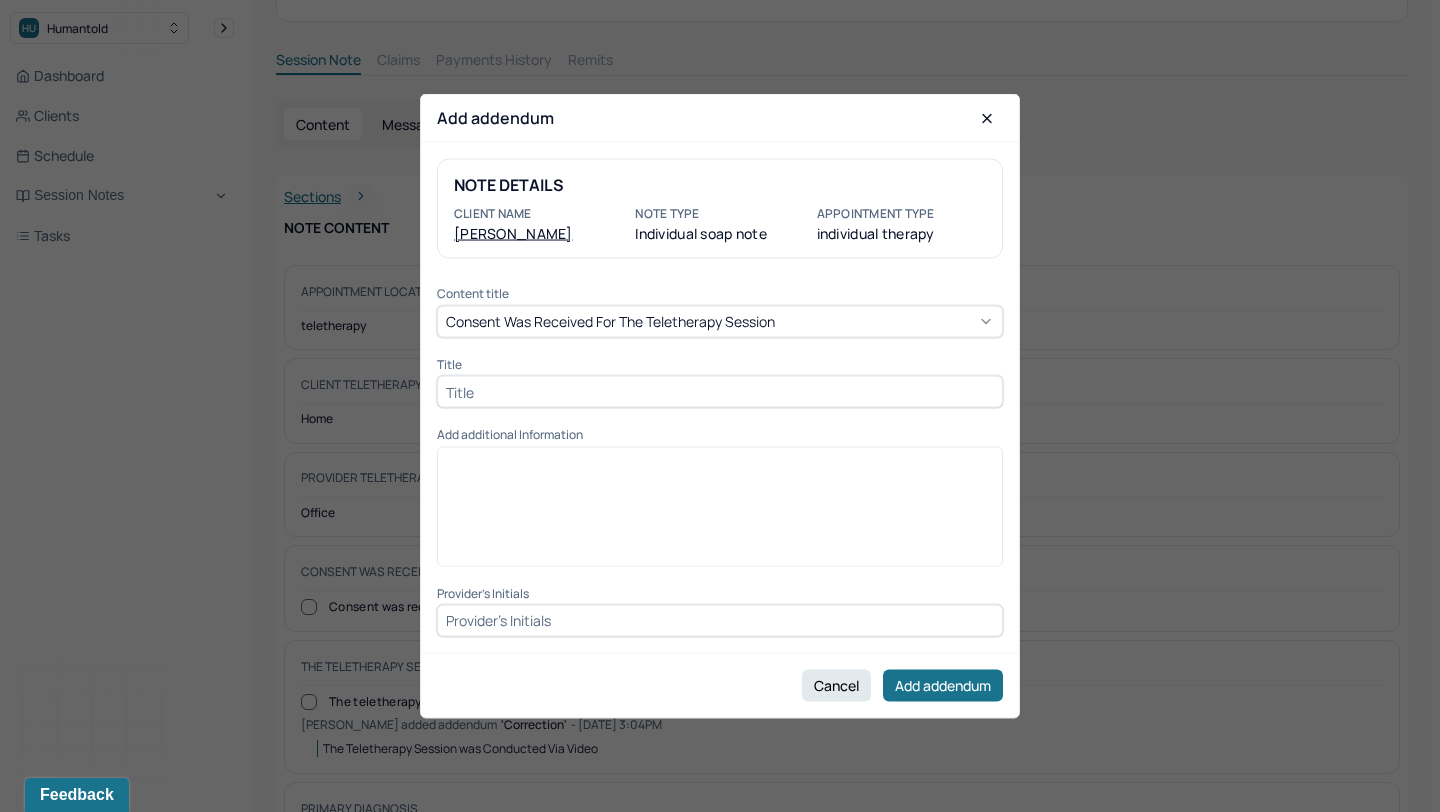 click at bounding box center (720, 392) 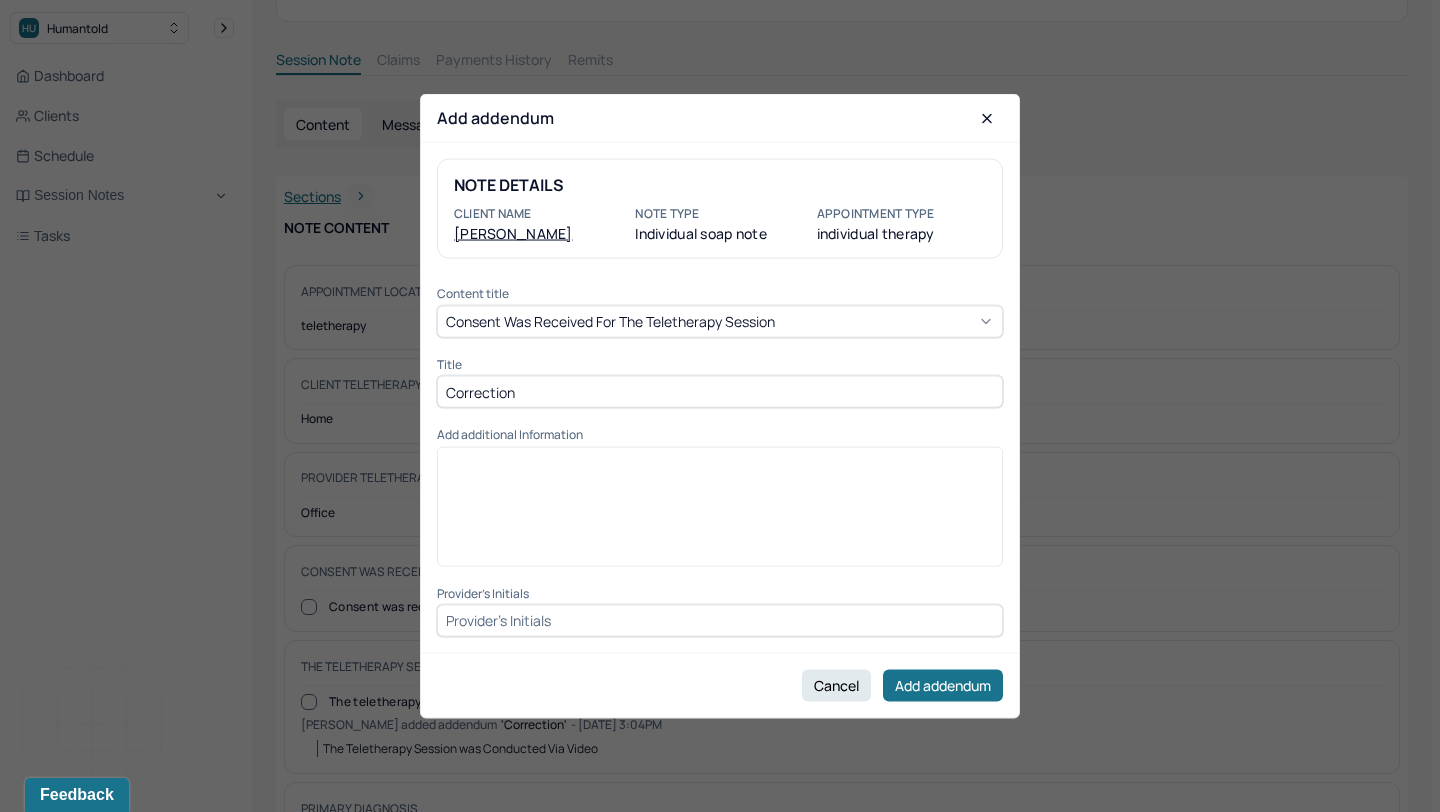 type on "Correction" 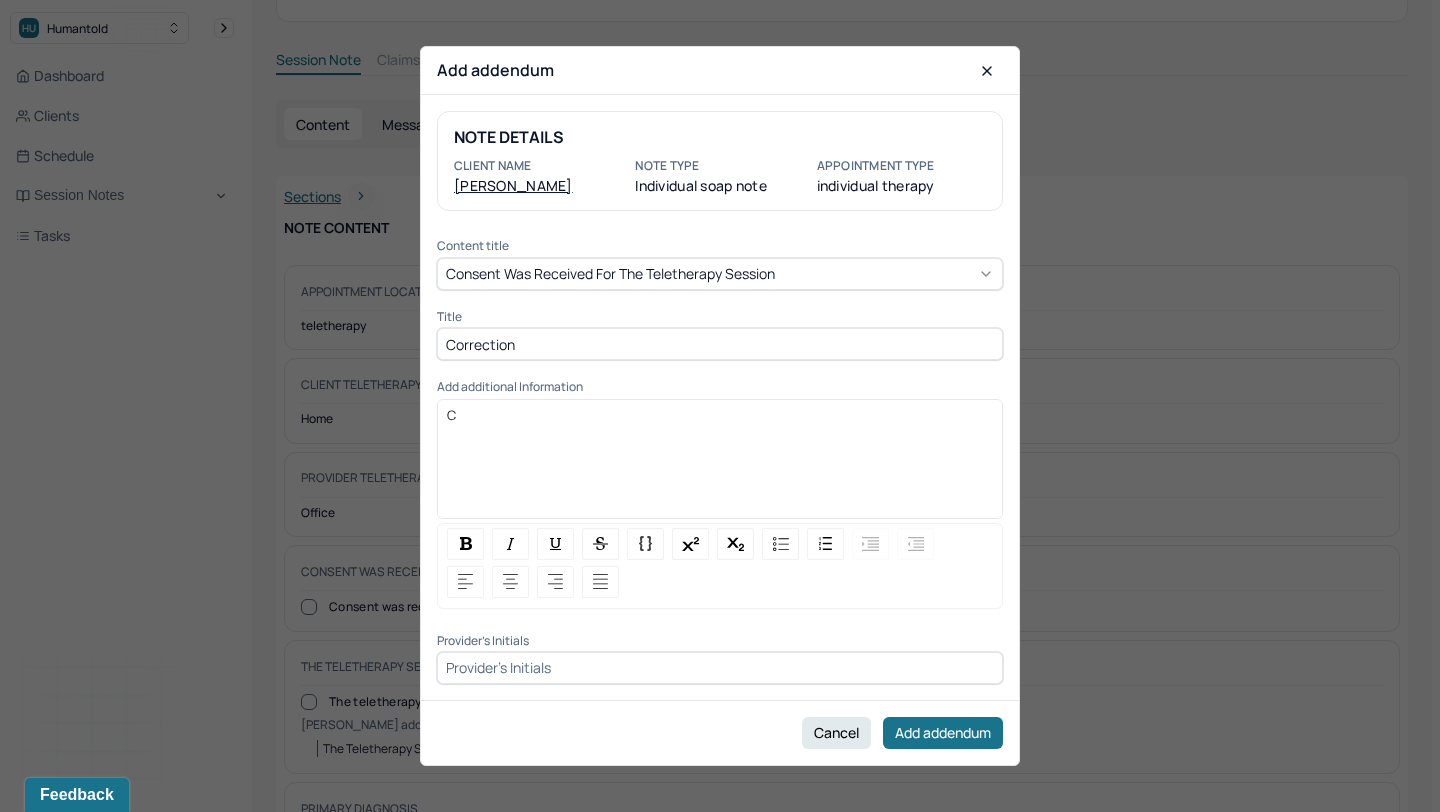 type 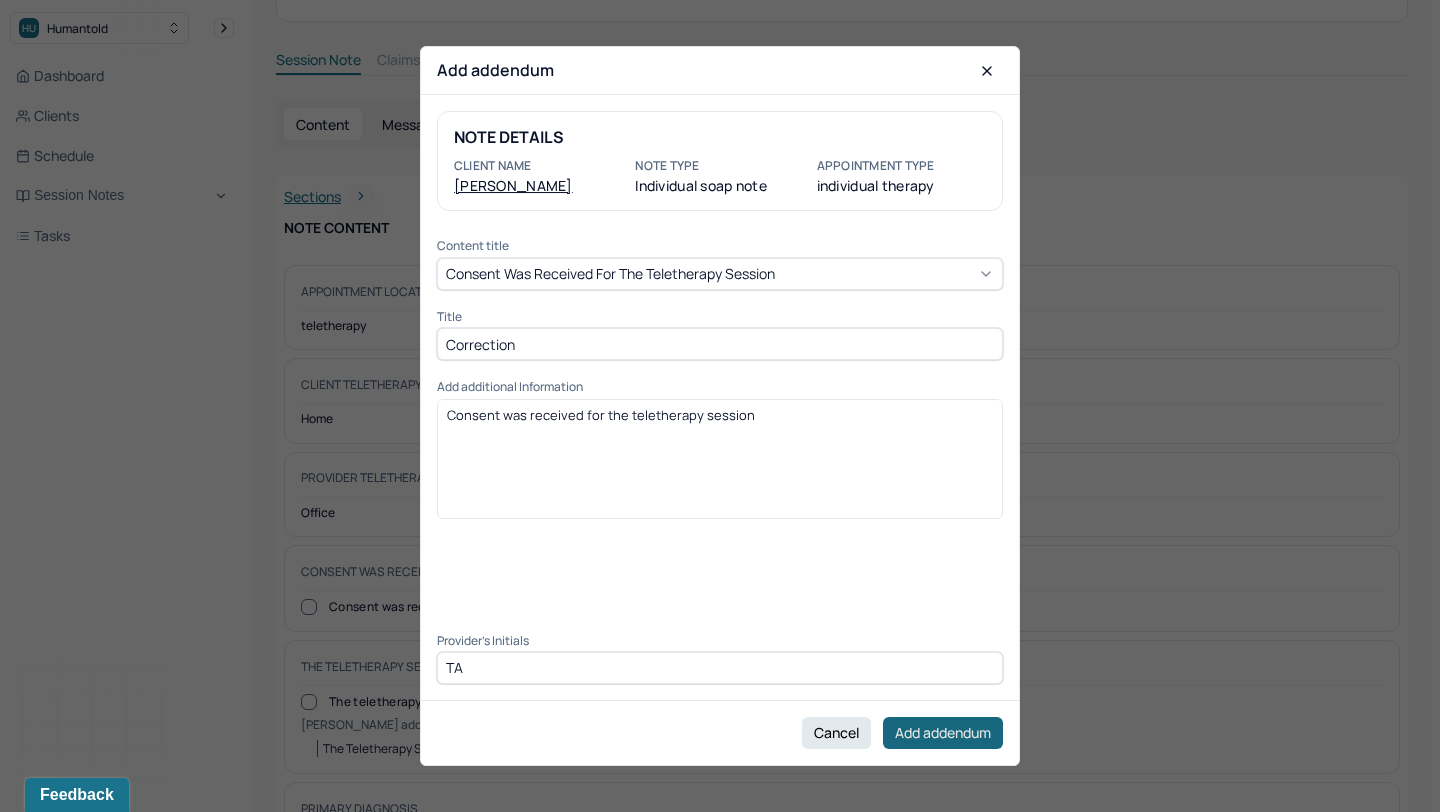 type on "TA" 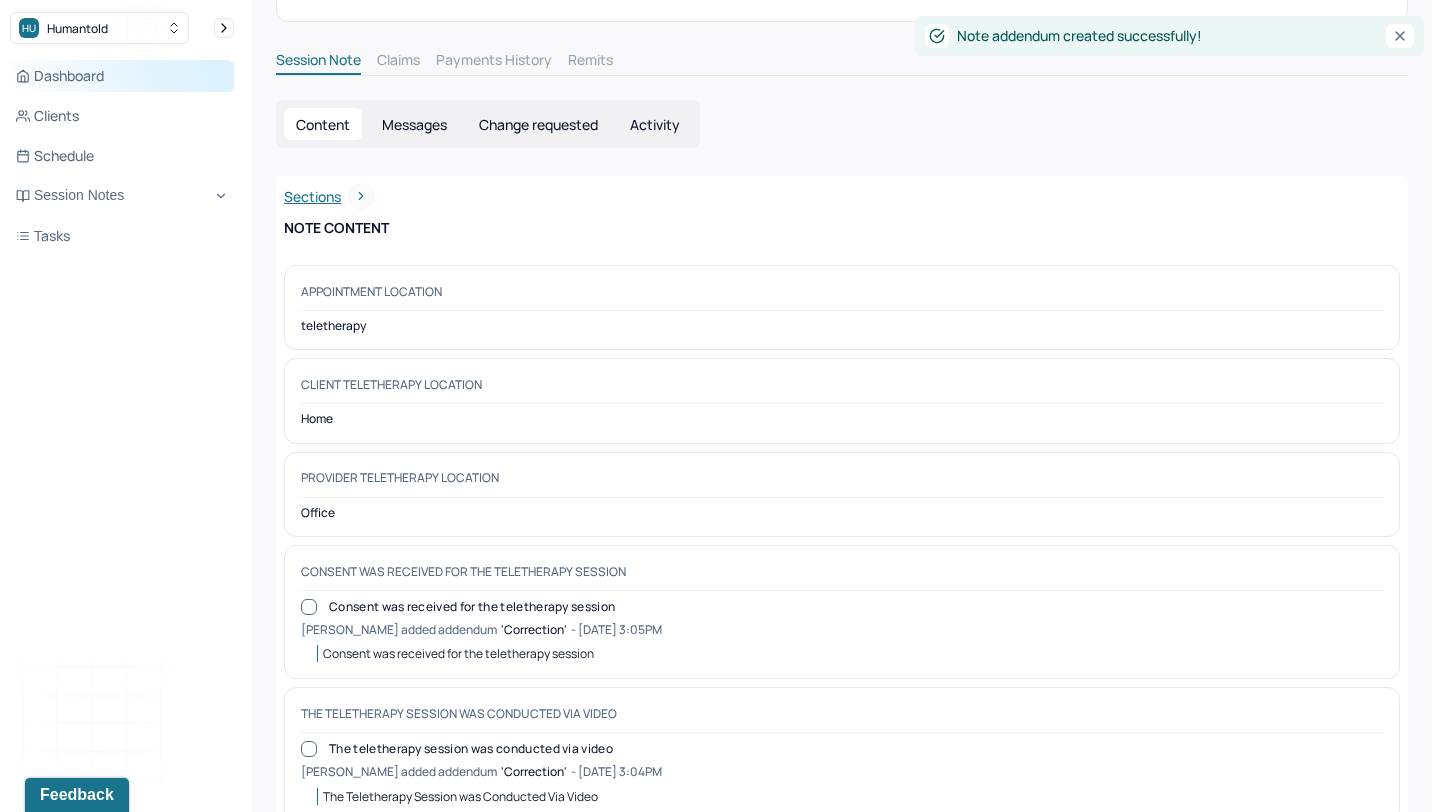click on "Dashboard" at bounding box center (122, 76) 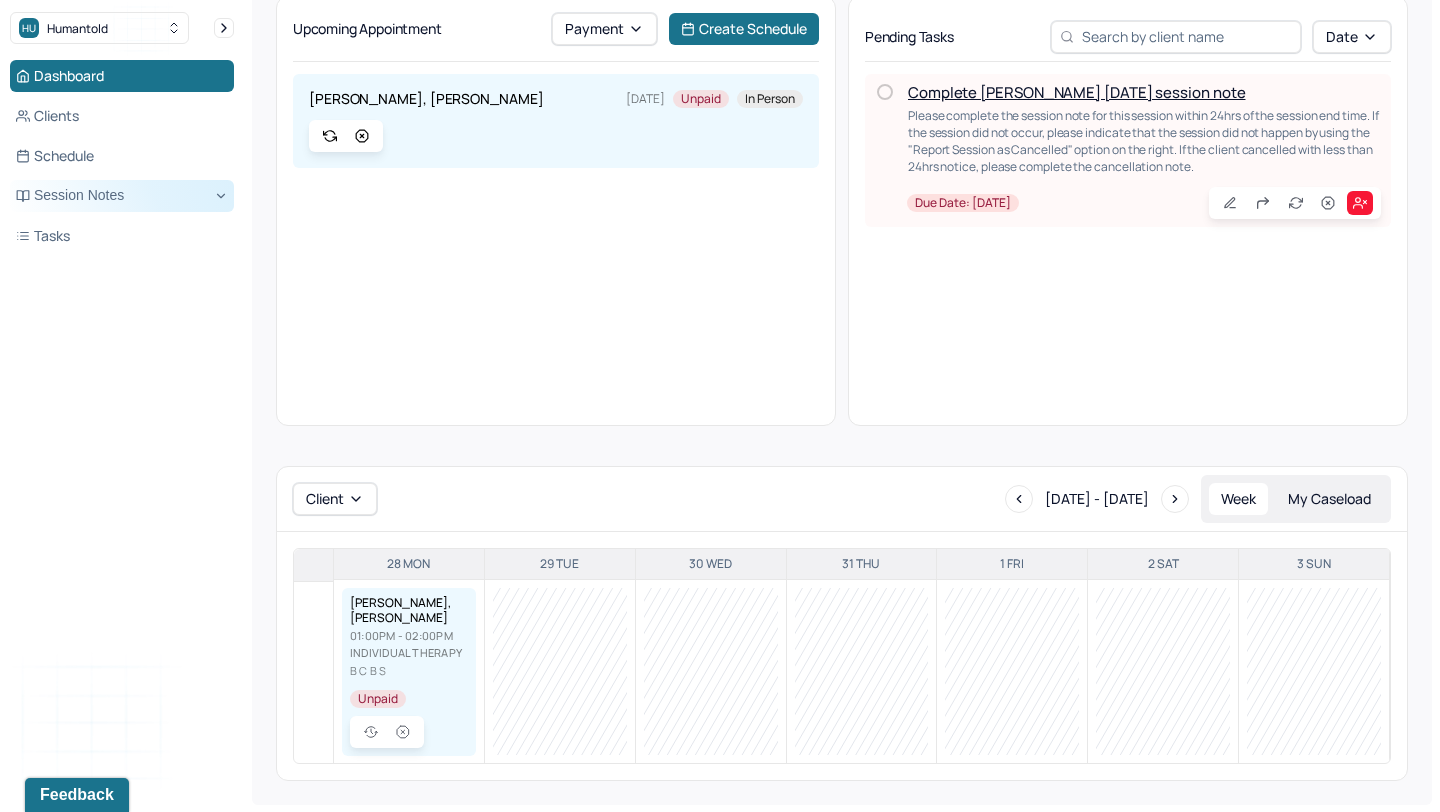 click on "Session Notes" at bounding box center [122, 196] 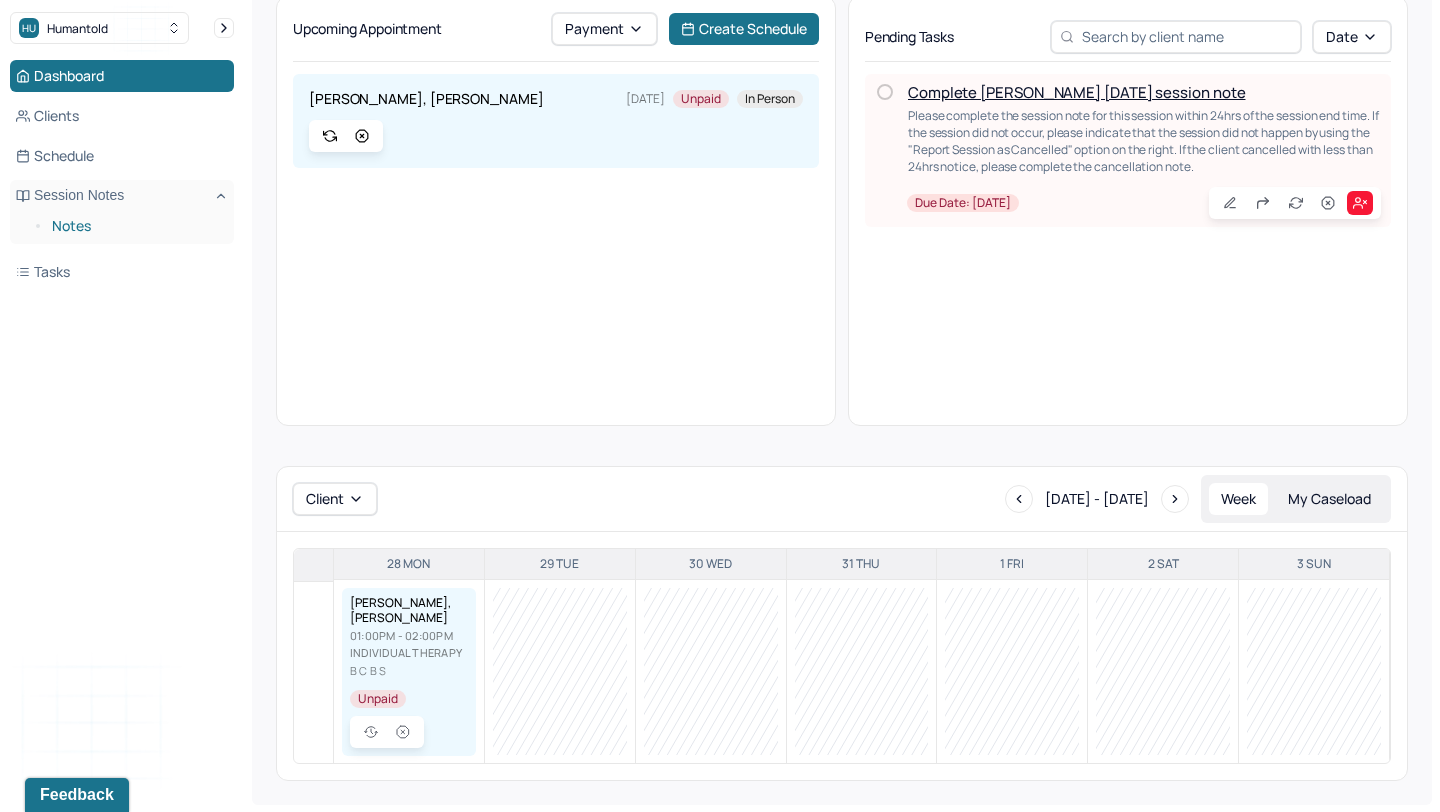 click on "Notes" at bounding box center (135, 226) 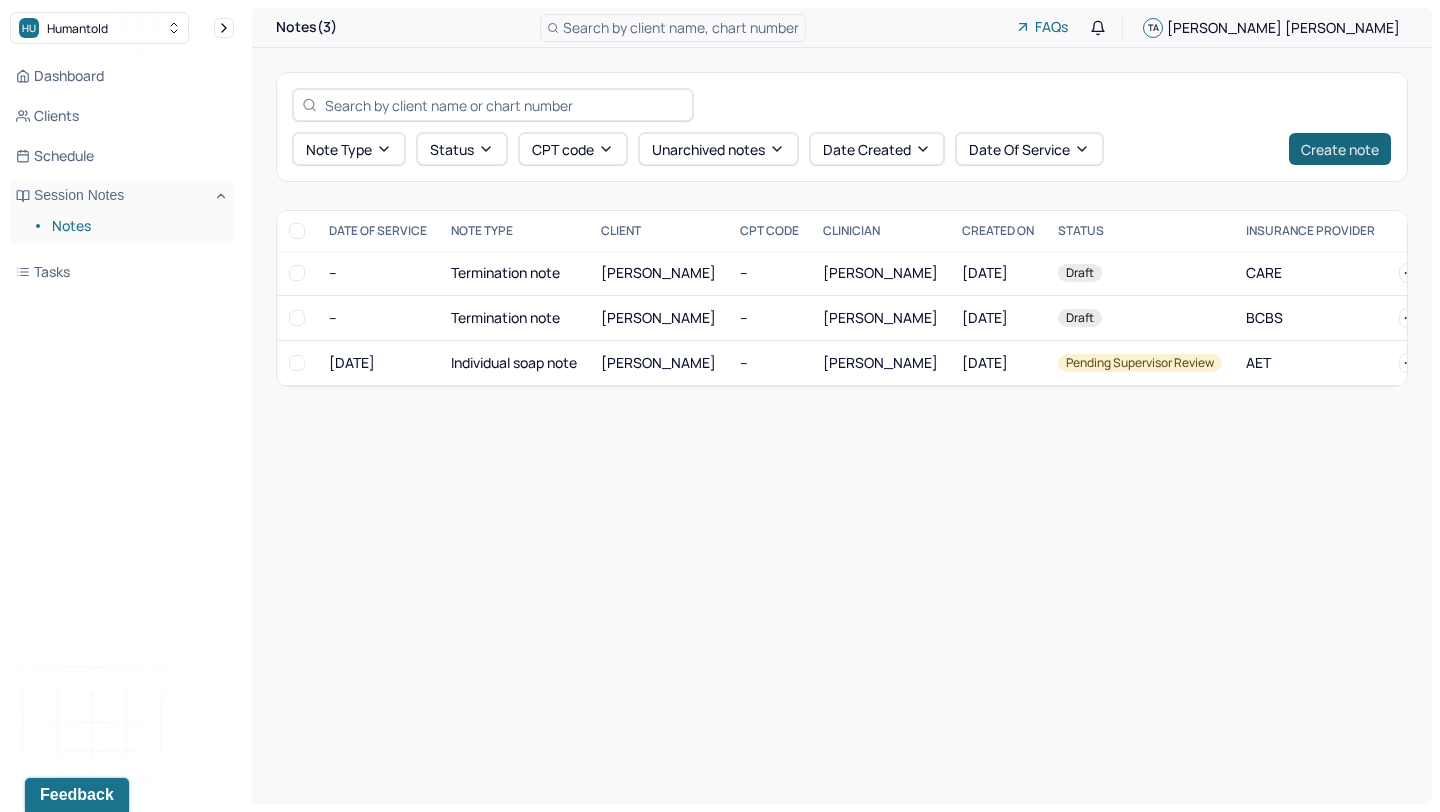 click on "Create note" at bounding box center (1340, 149) 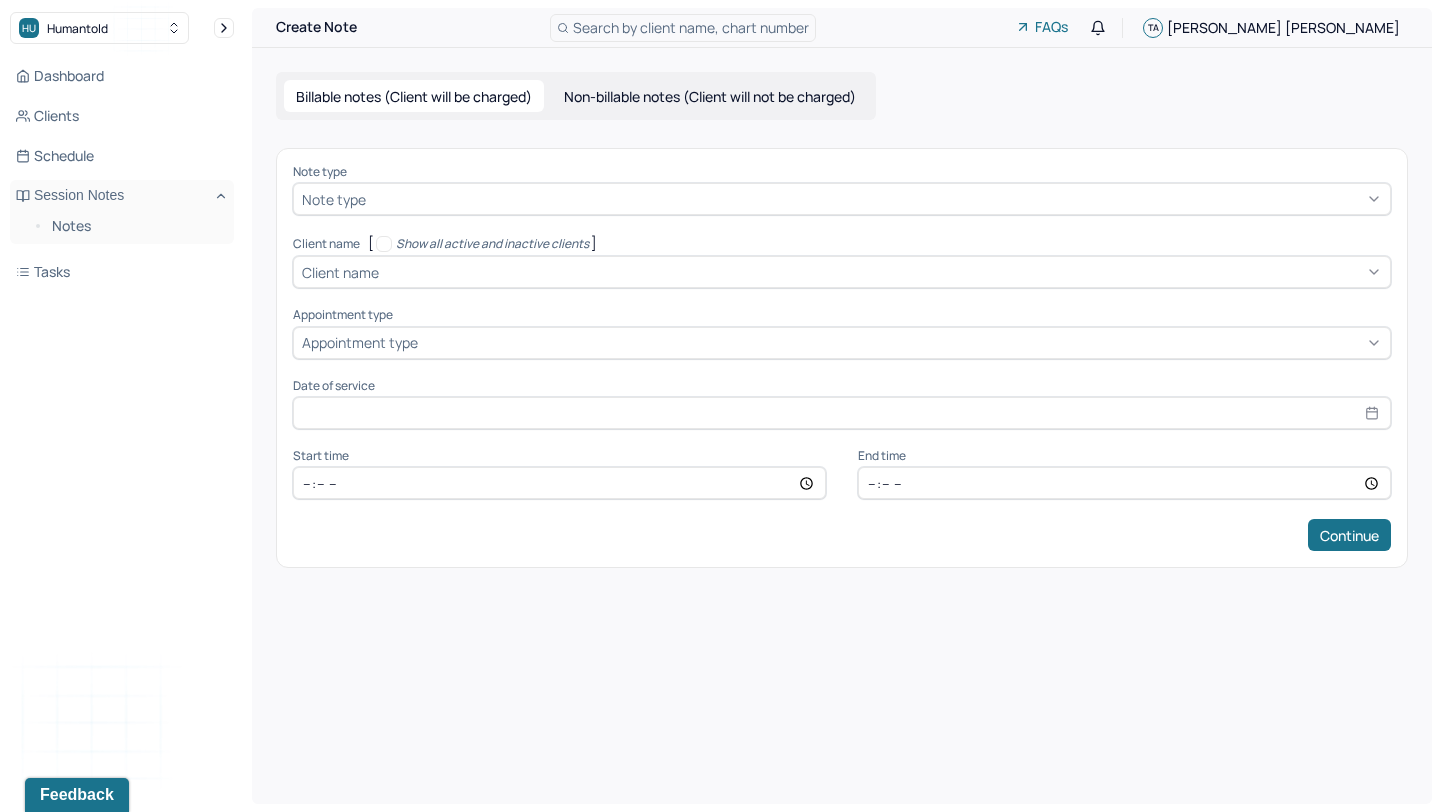 click on "Note type" at bounding box center [842, 199] 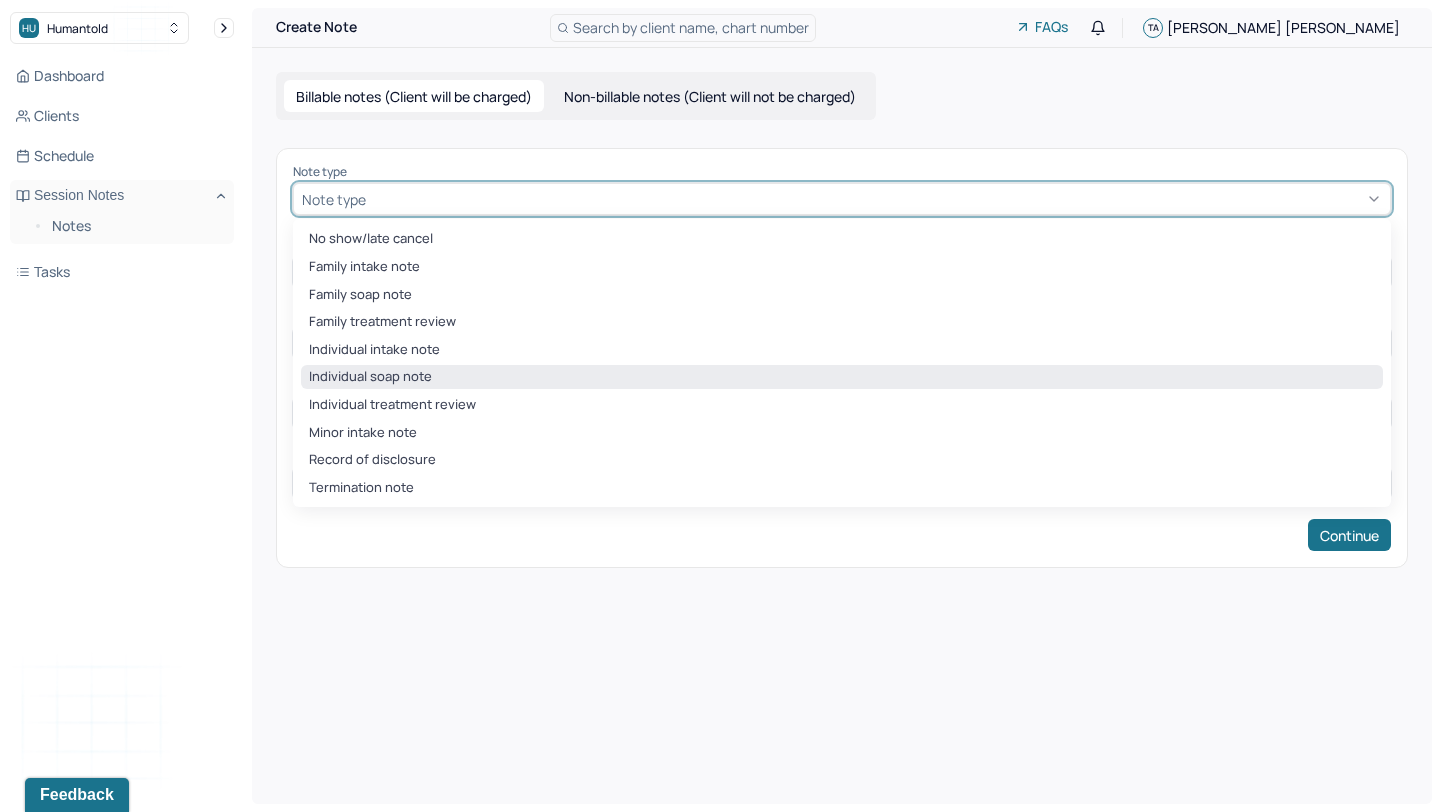 click on "Individual soap note" at bounding box center [842, 377] 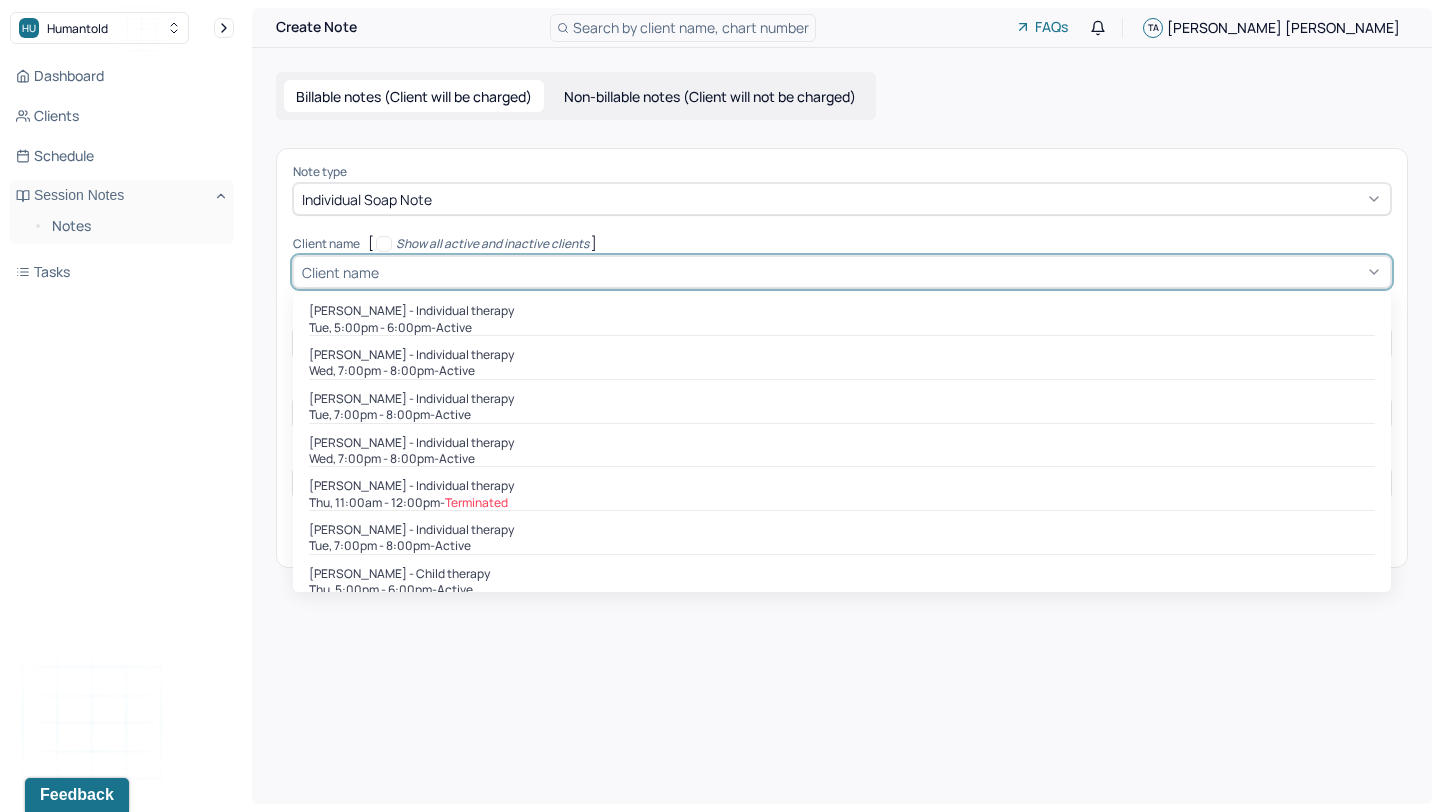 click at bounding box center [882, 272] 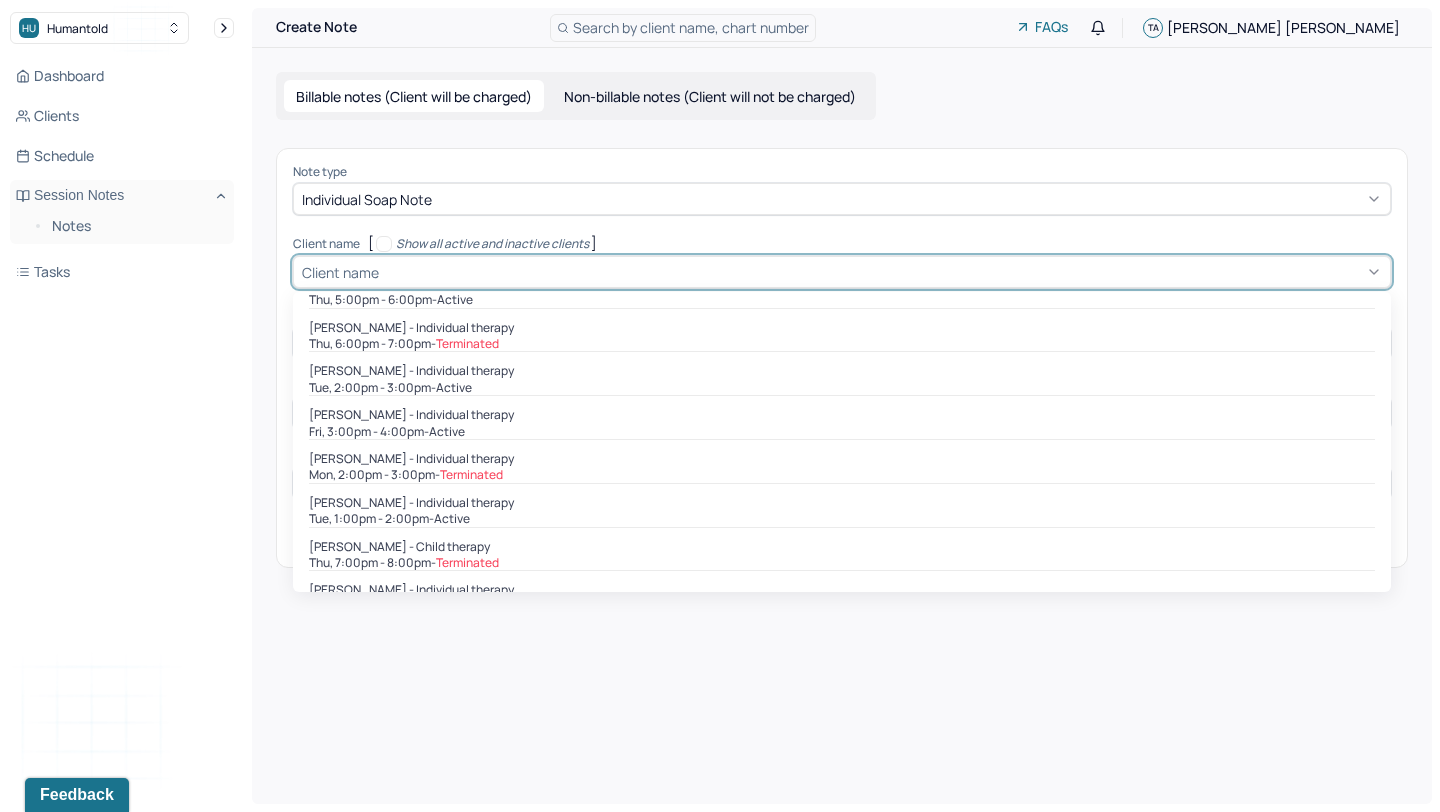 scroll, scrollTop: 642, scrollLeft: 0, axis: vertical 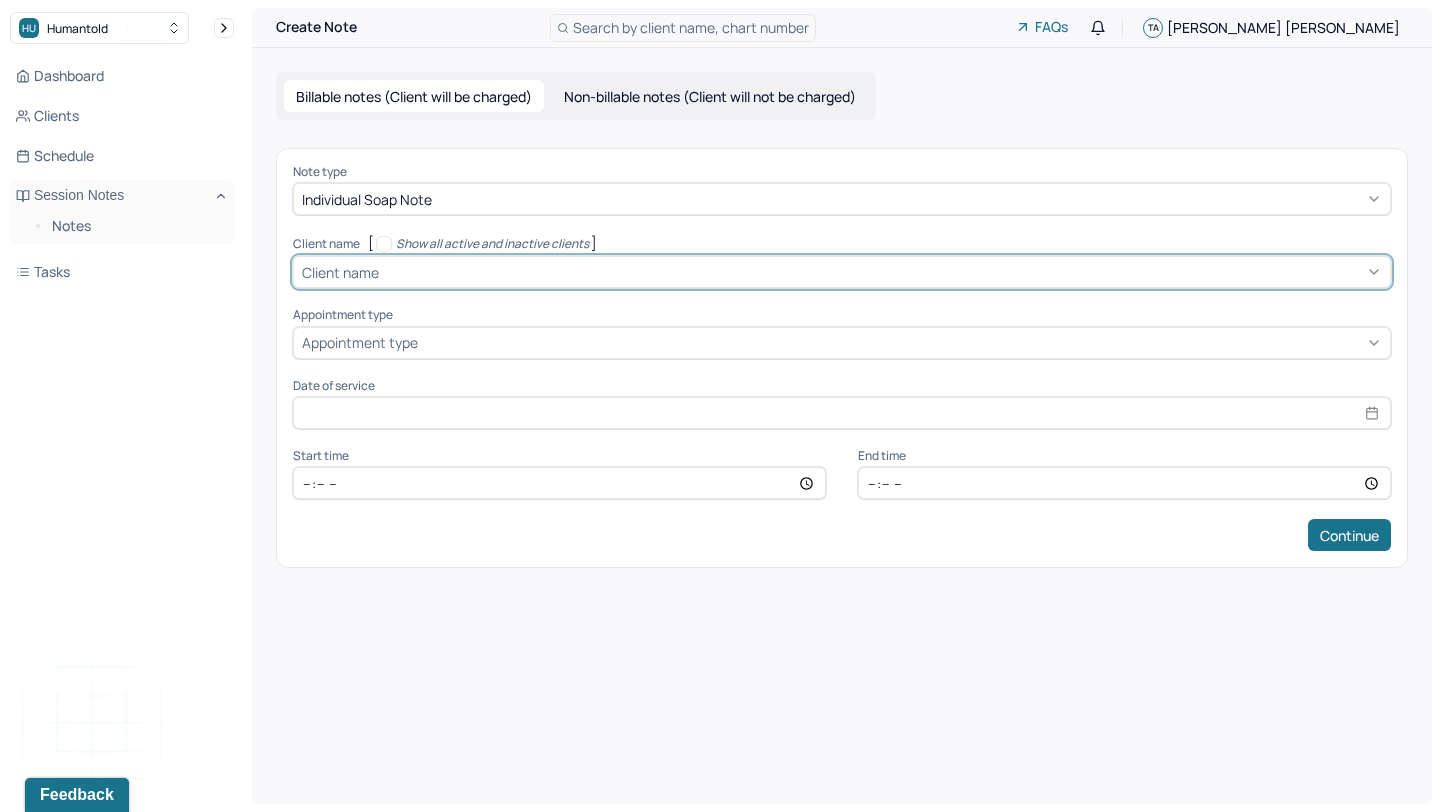 click at bounding box center (882, 272) 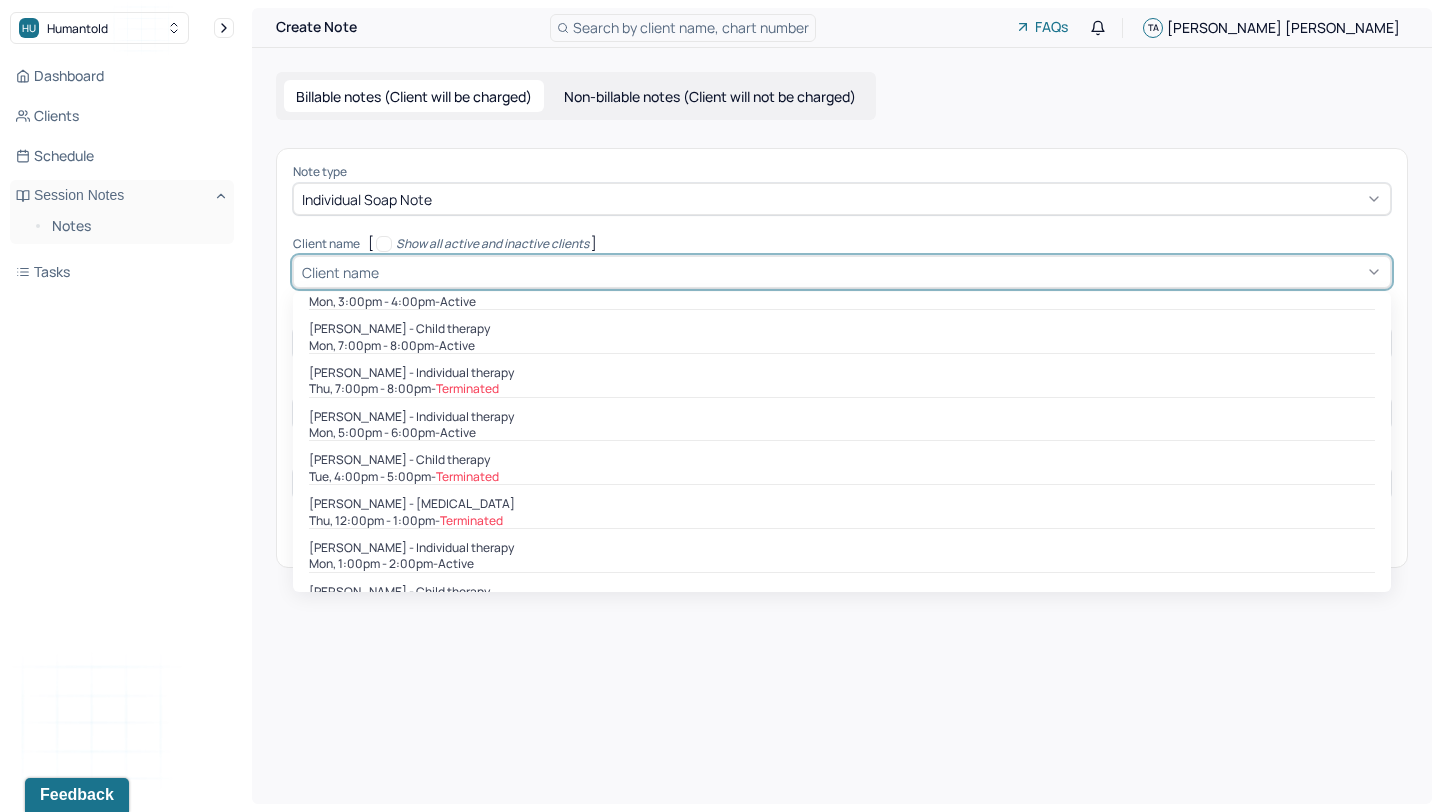 scroll, scrollTop: 384, scrollLeft: 0, axis: vertical 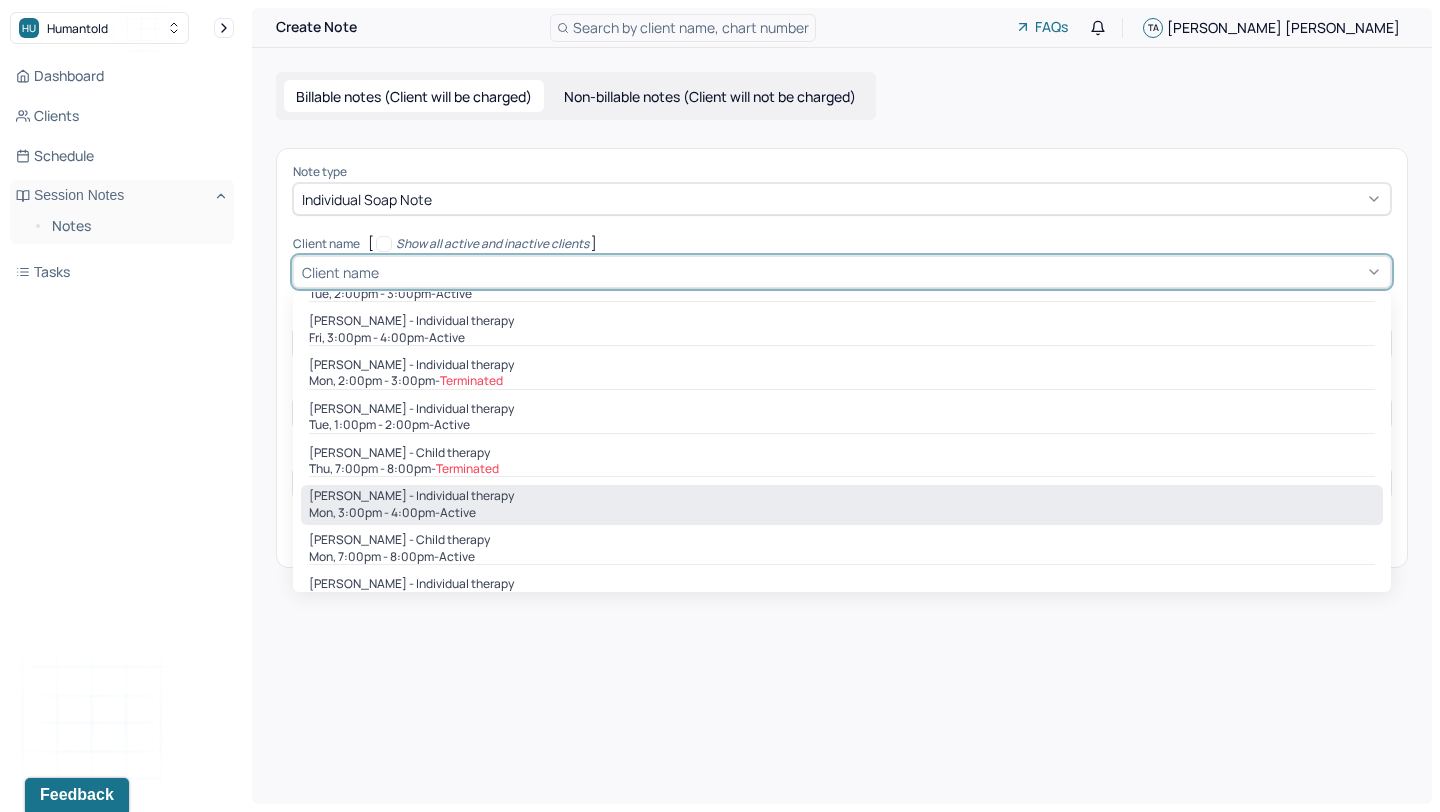 click on "Mon, 3:00pm - 4:00pm  -  active" at bounding box center (842, 513) 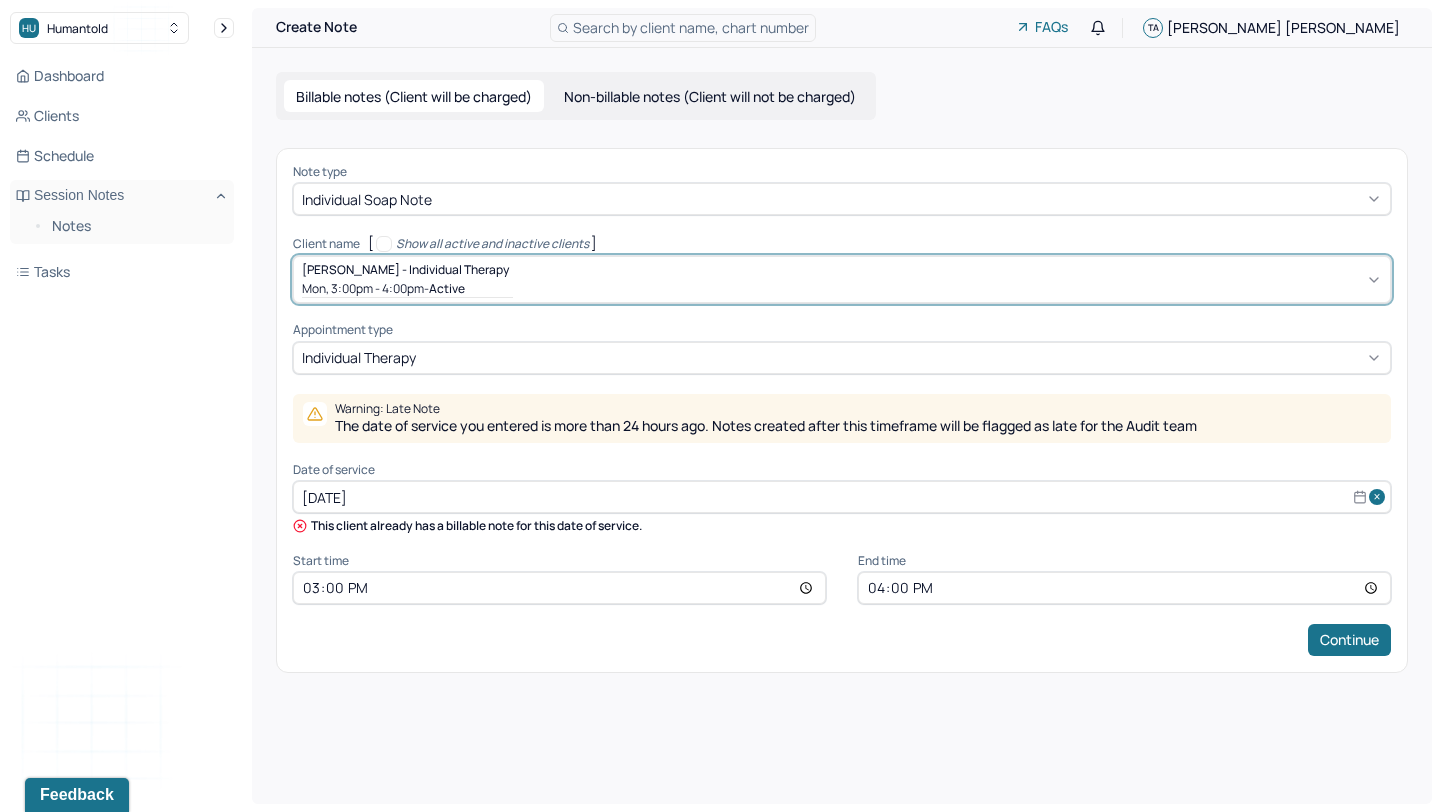 select on "6" 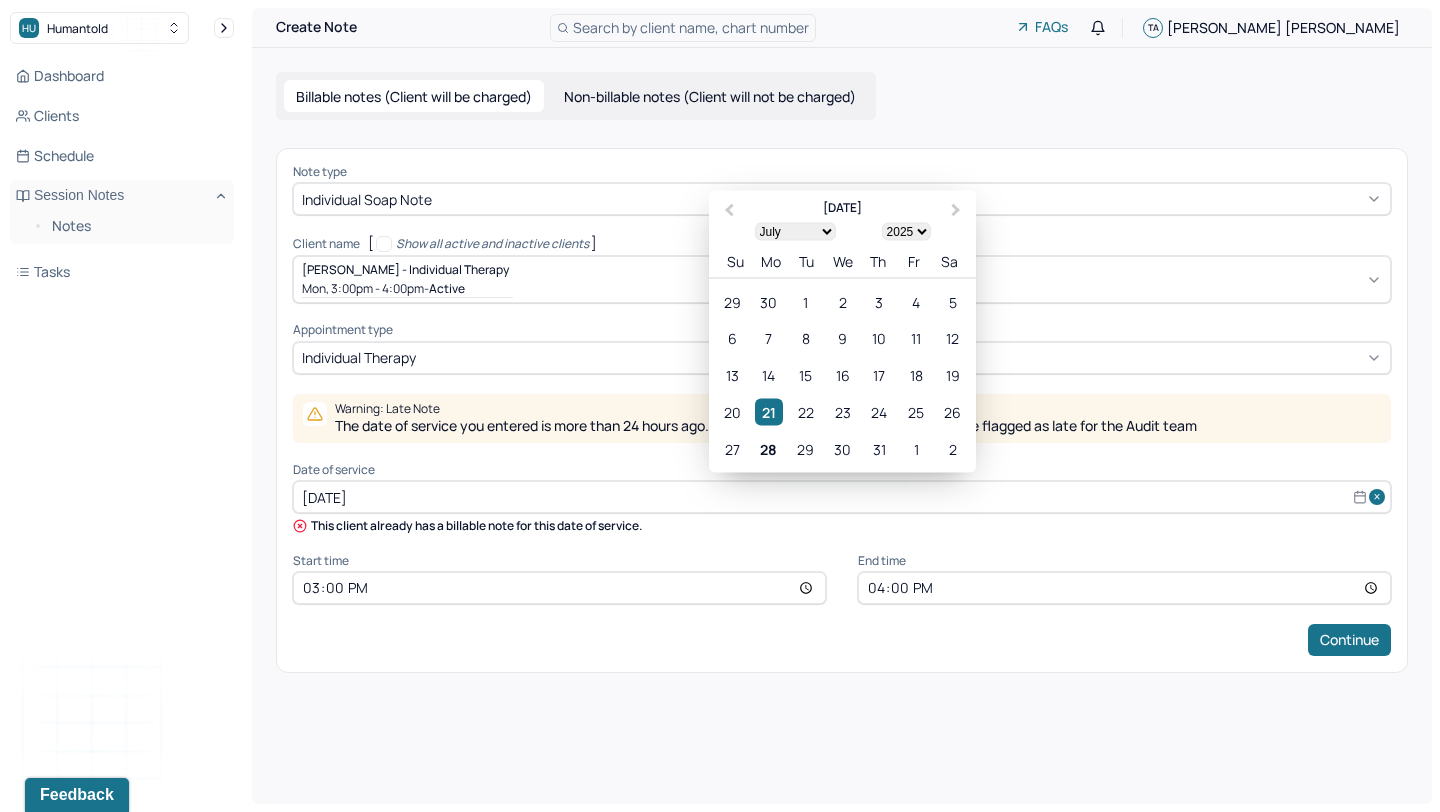 click on "[DATE]" at bounding box center [842, 497] 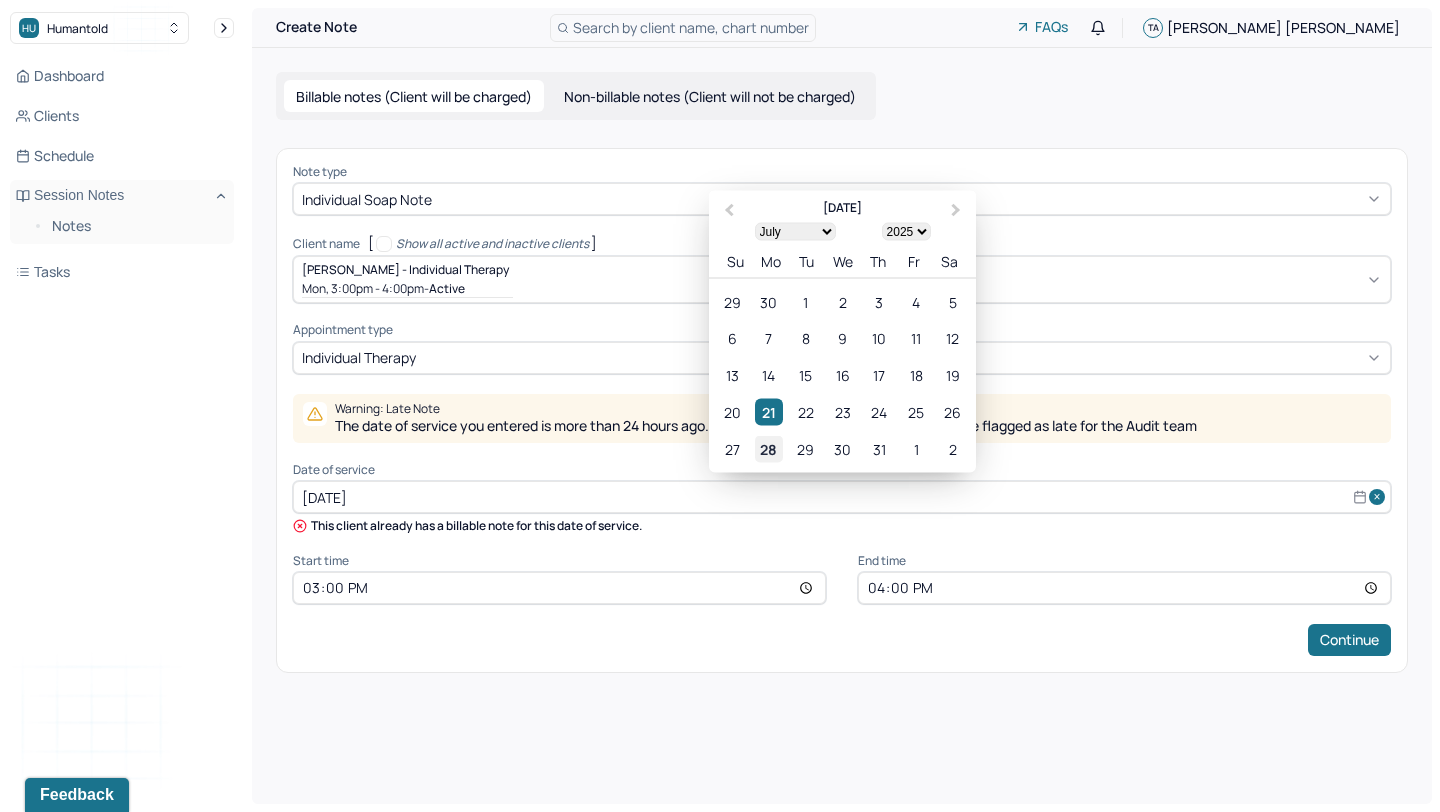 click on "28" at bounding box center (768, 449) 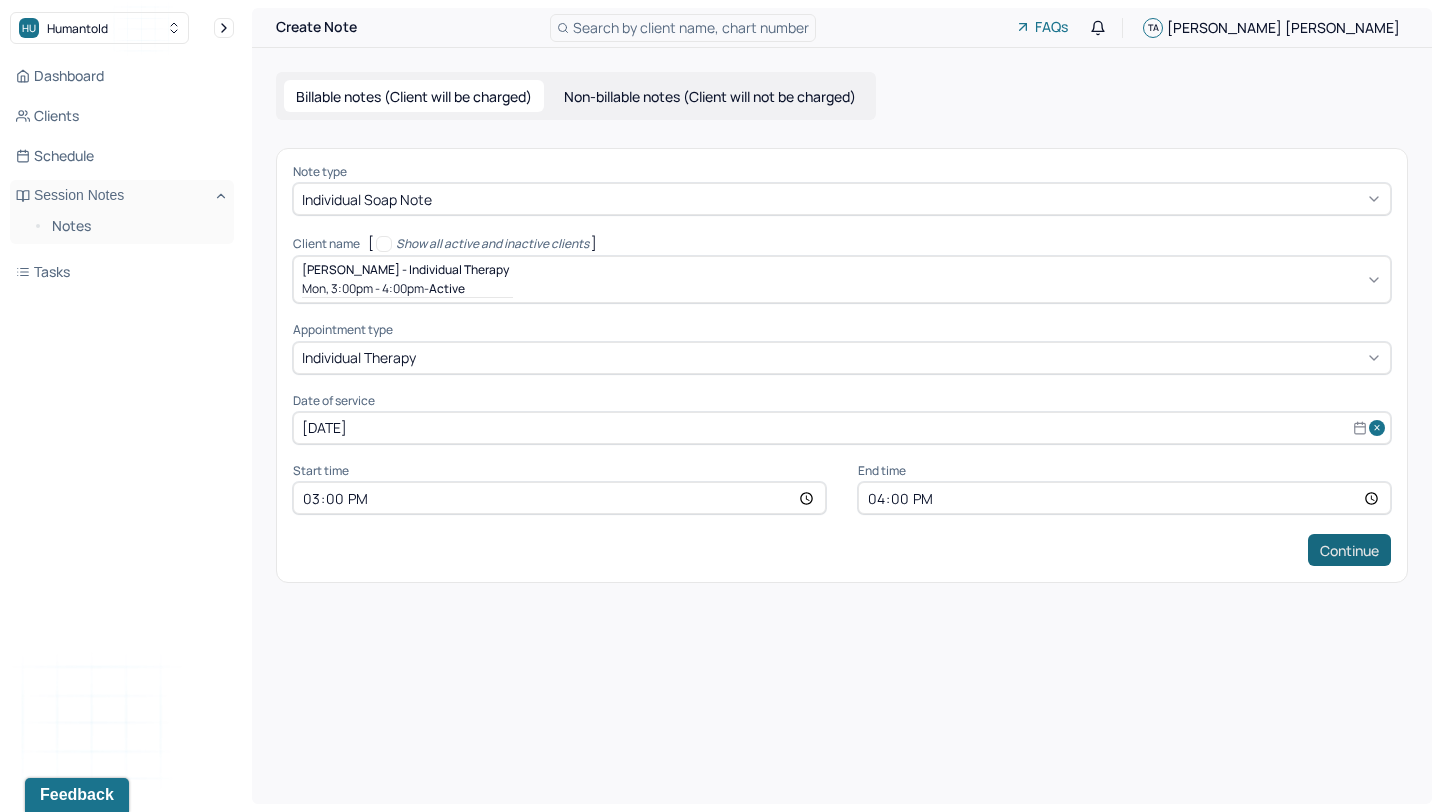 click on "Continue" at bounding box center (1349, 550) 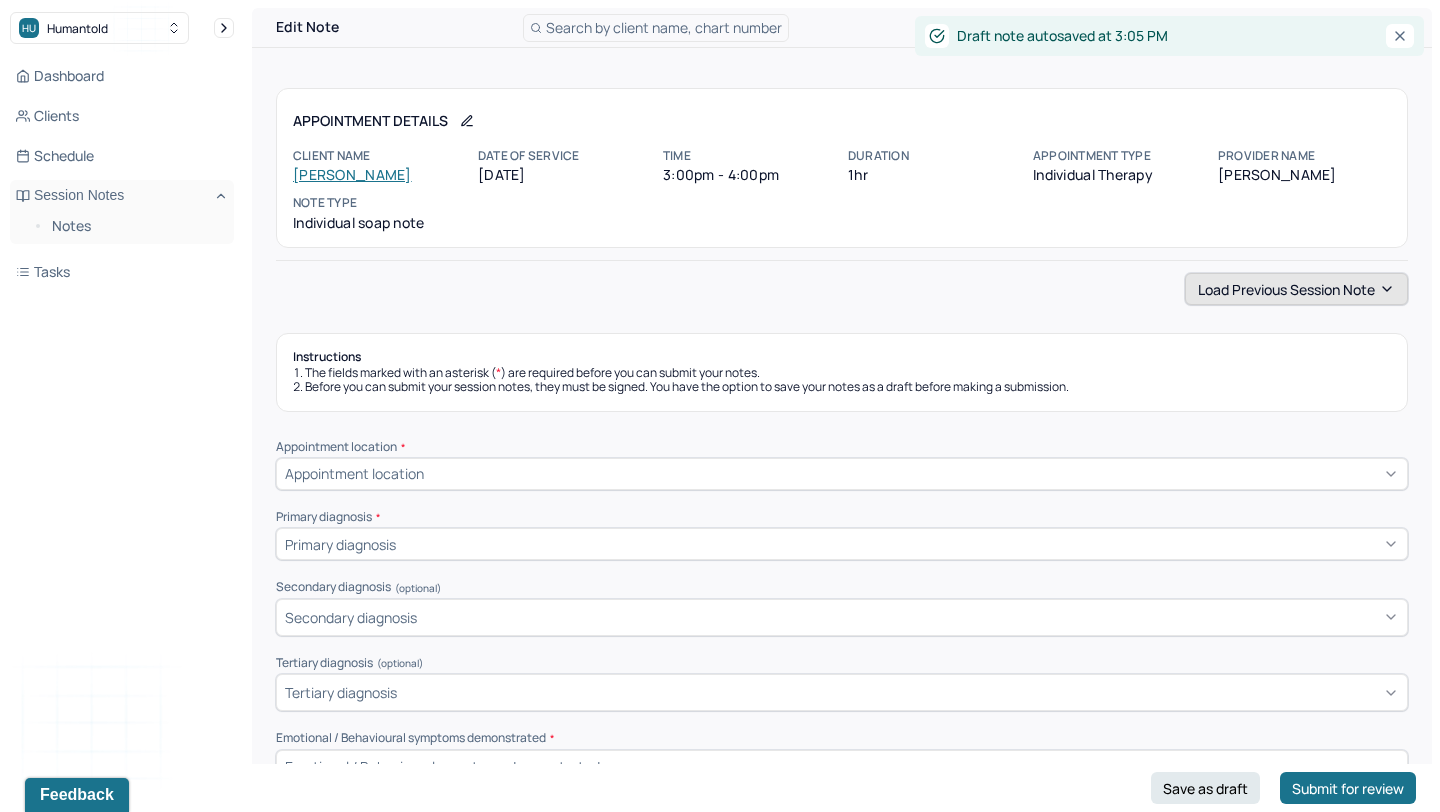 click on "Load previous session note" at bounding box center [1296, 289] 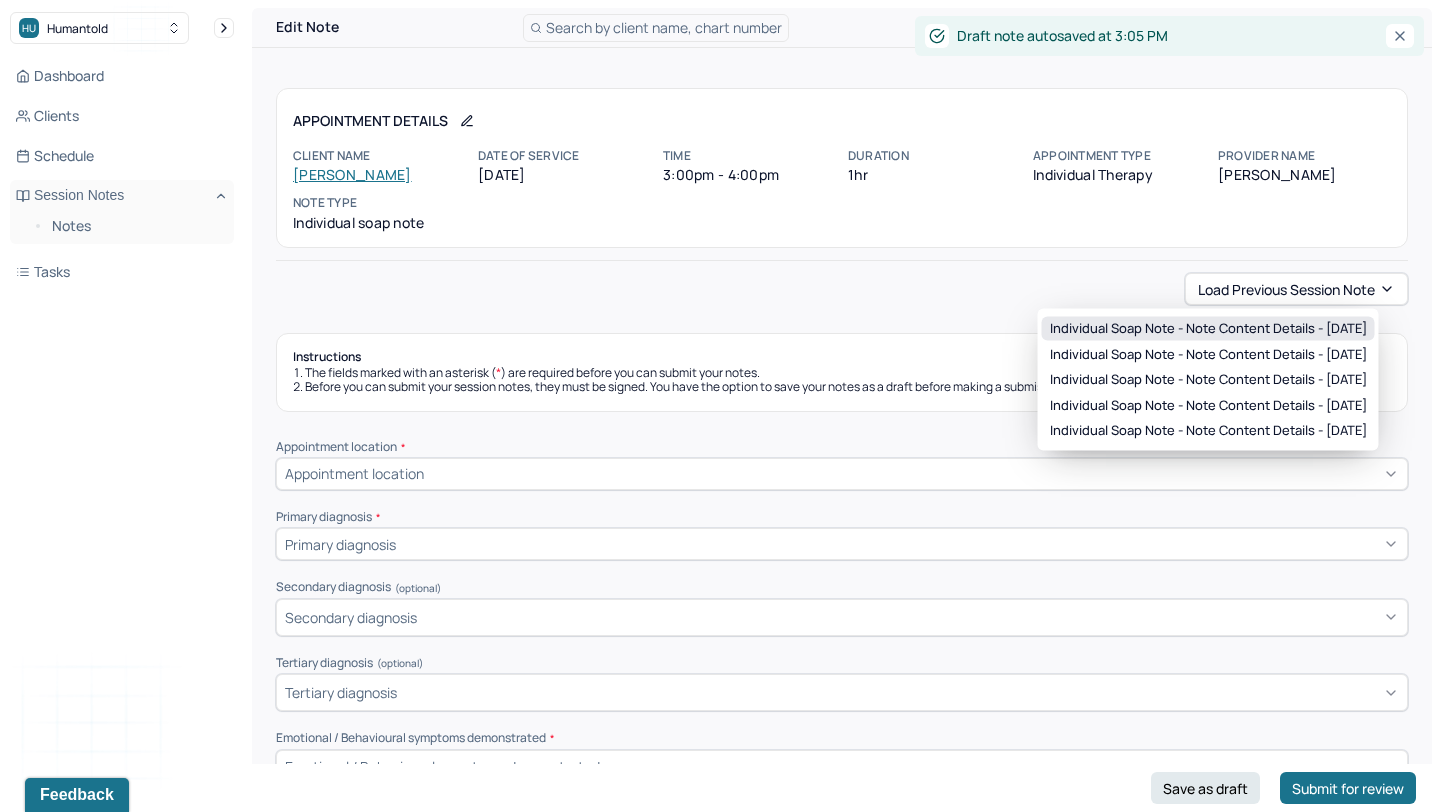 click on "Individual soap note   - Note content Details -   [DATE]" at bounding box center (1208, 329) 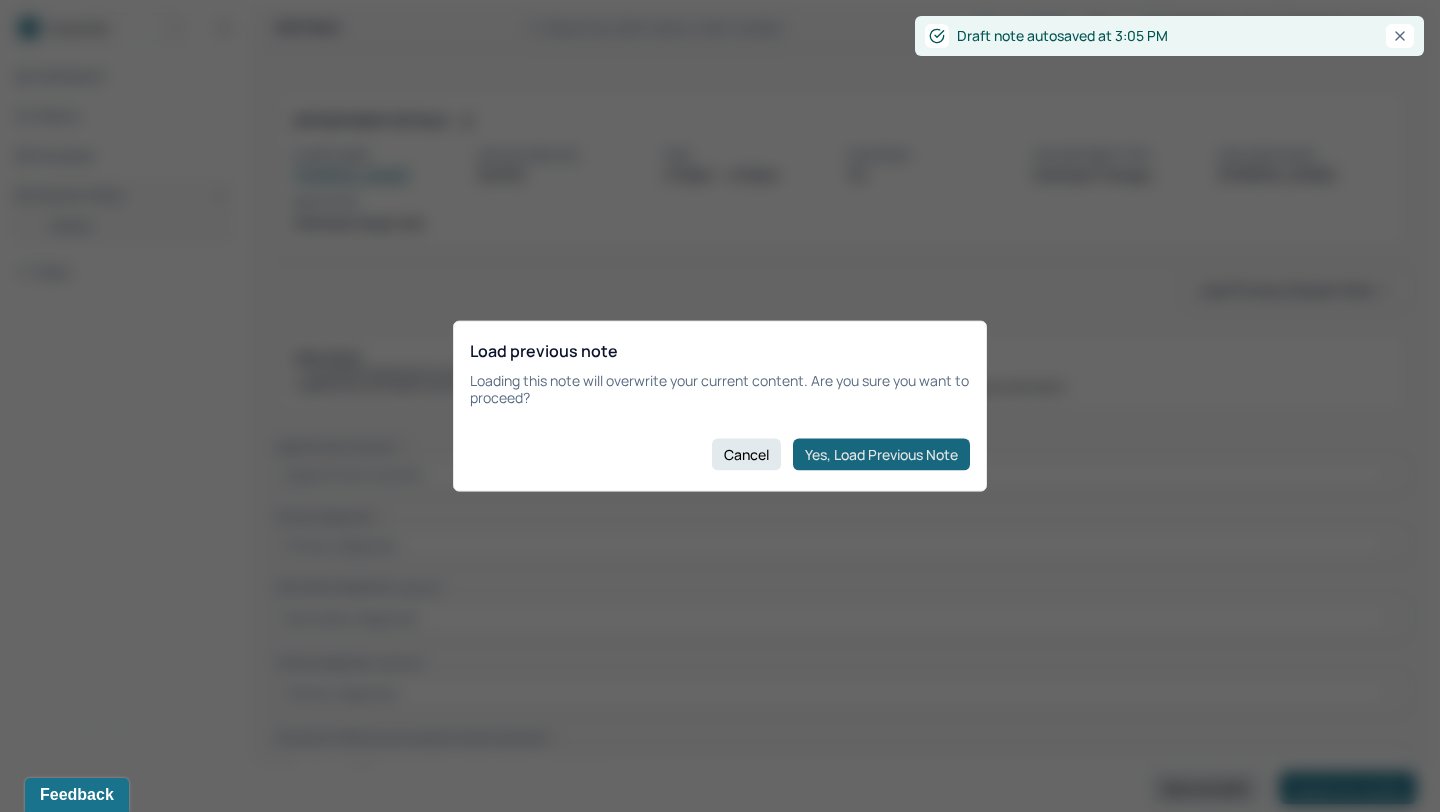 click on "Yes, Load Previous Note" at bounding box center [881, 454] 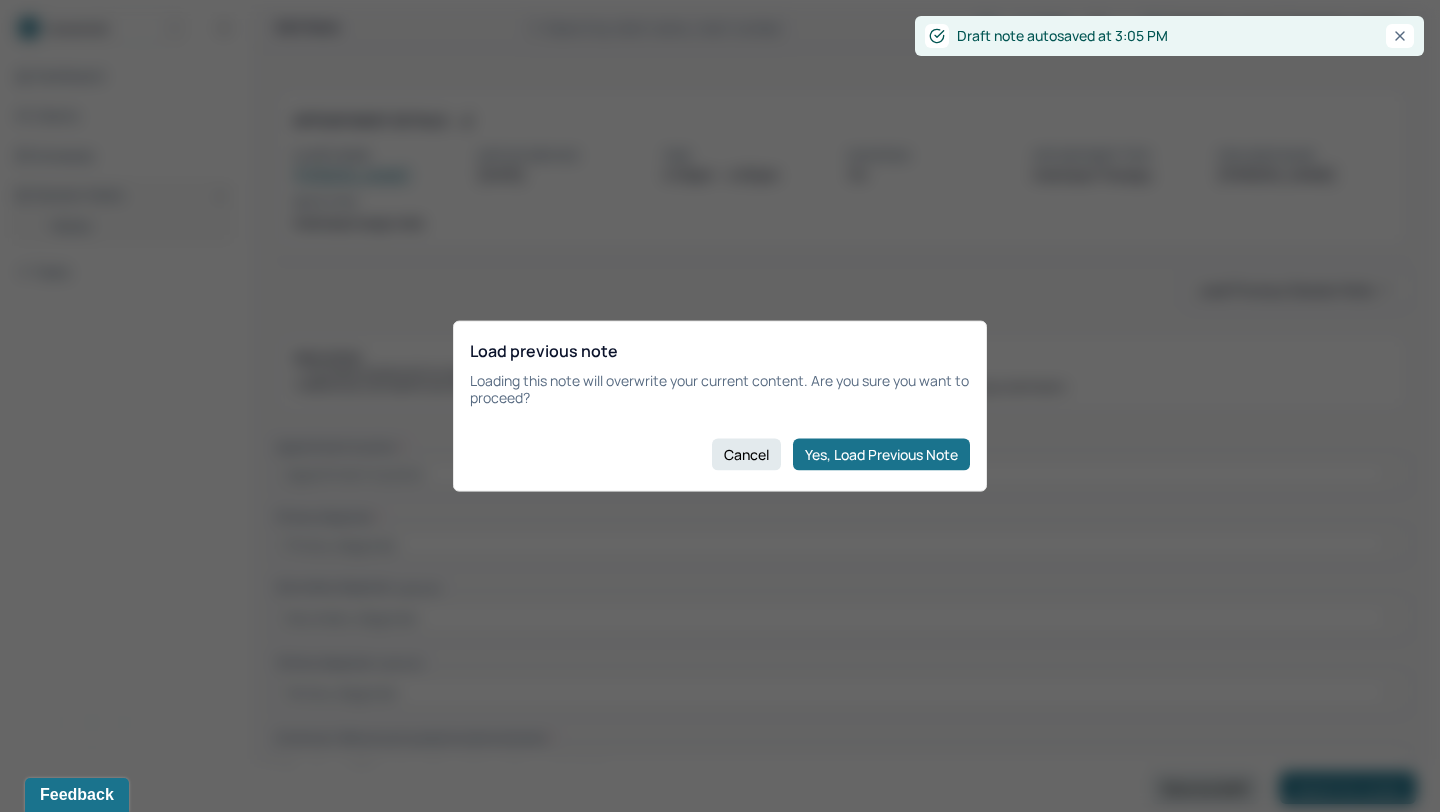 type on "inner critic, anxiety, anxious attachment" 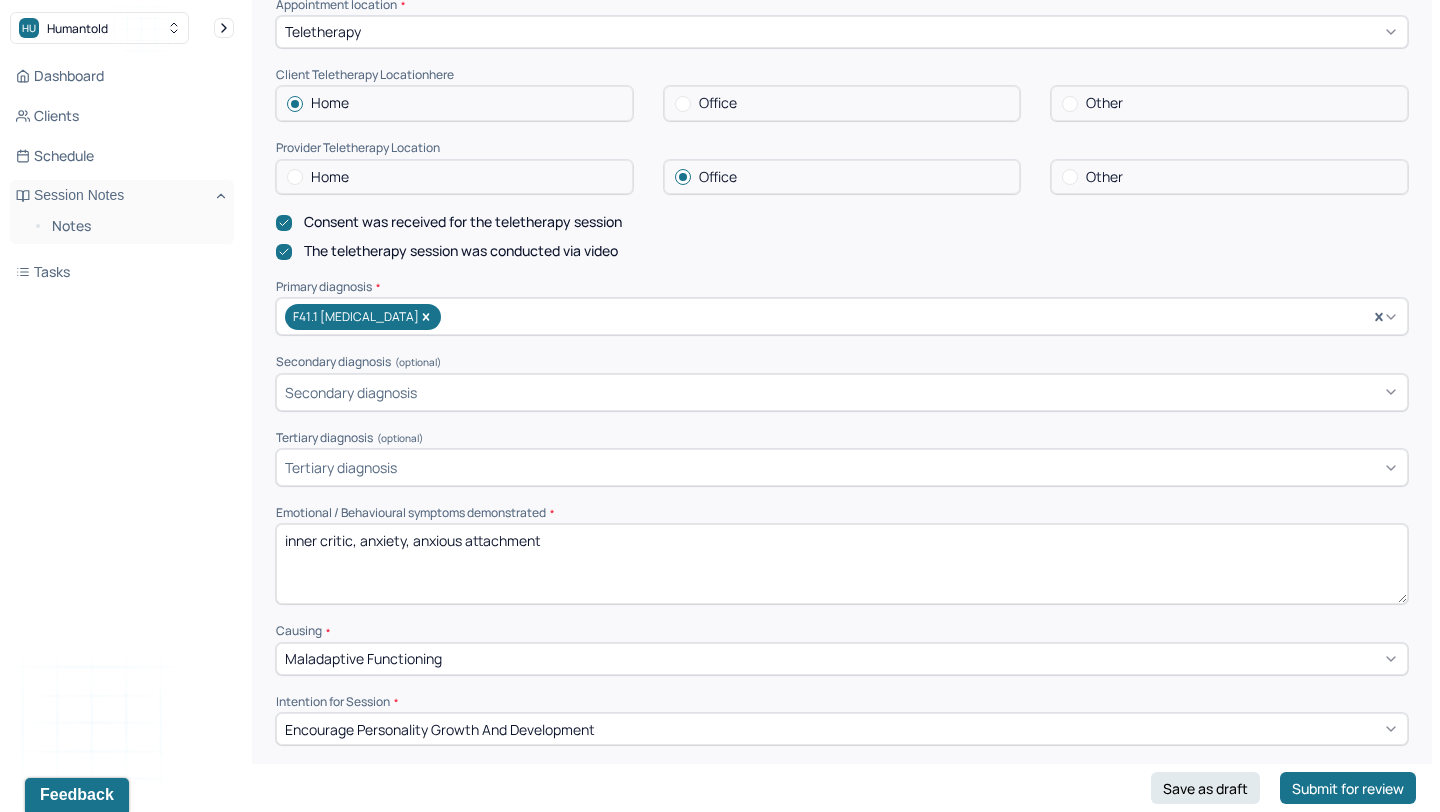 scroll, scrollTop: 481, scrollLeft: 0, axis: vertical 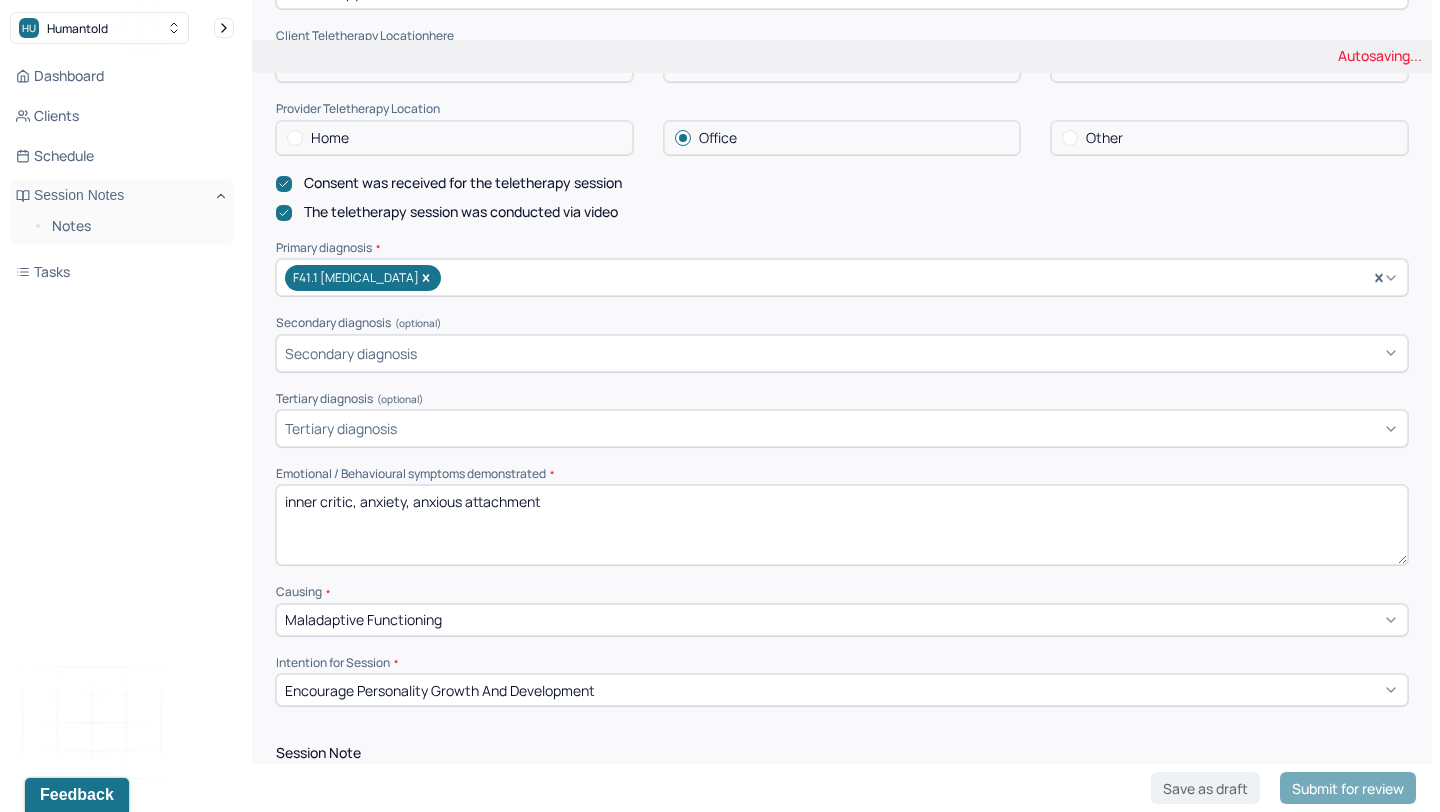 click on "inner critic, anxiety, anxious attachment" at bounding box center (842, 525) 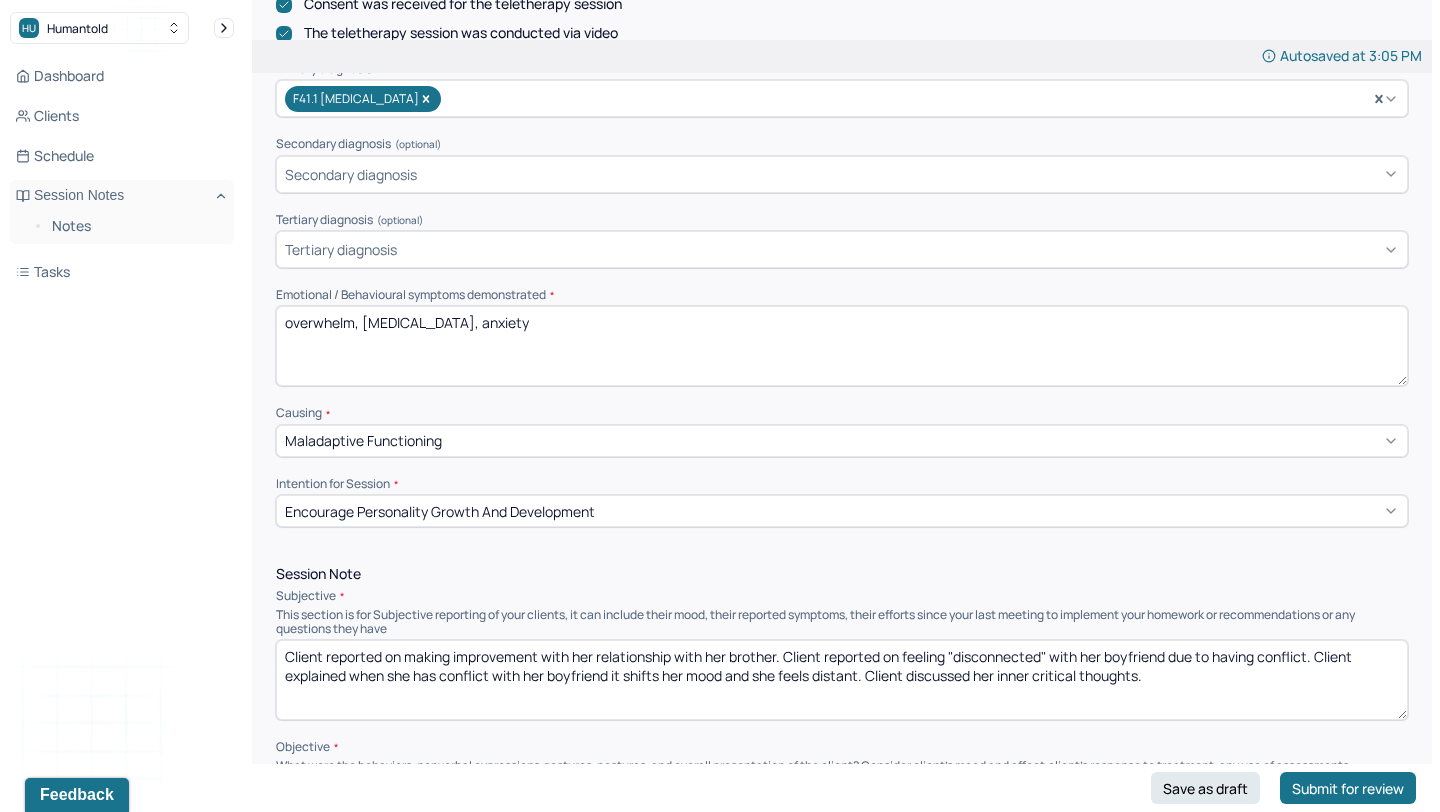 scroll, scrollTop: 793, scrollLeft: 0, axis: vertical 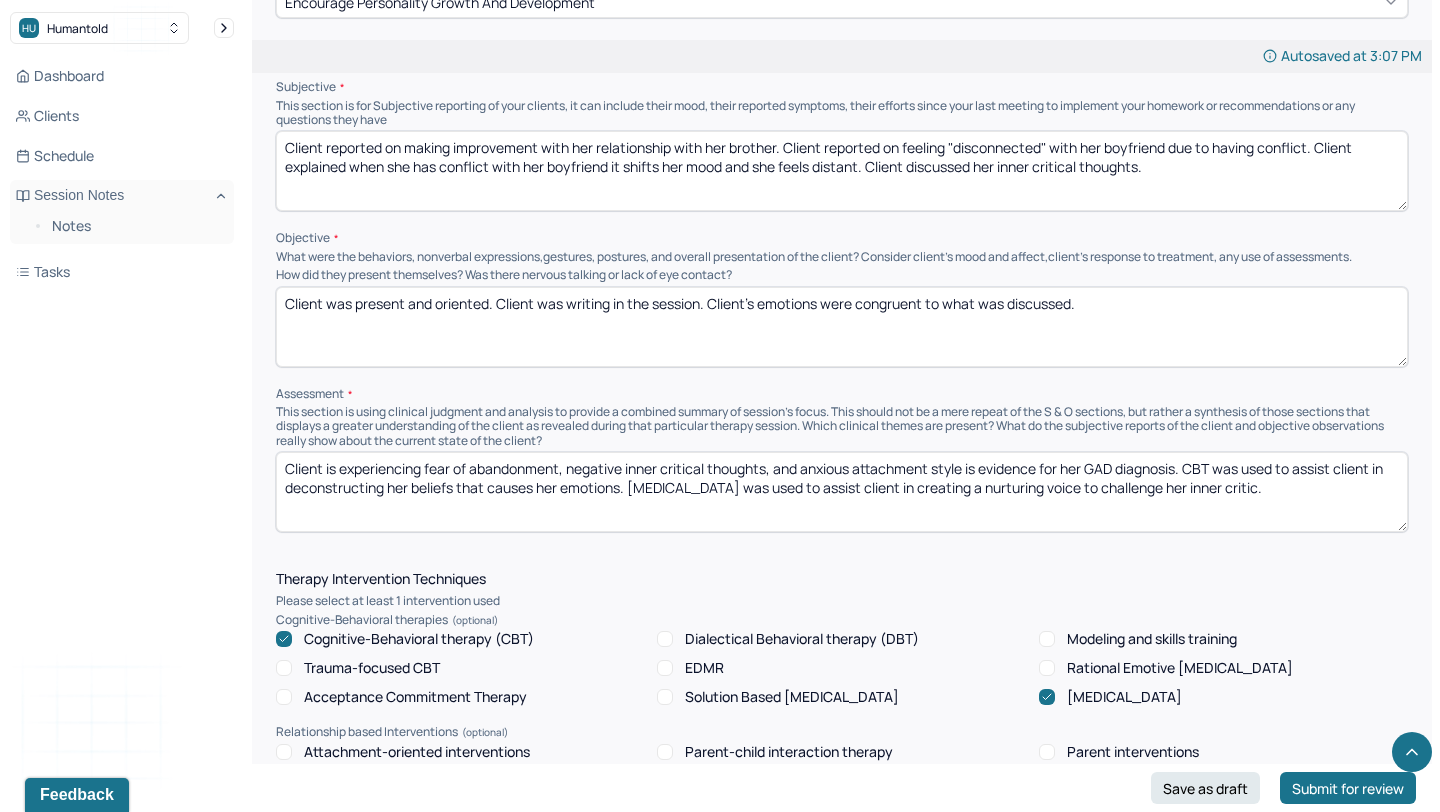 type on "overwhelm, [MEDICAL_DATA], anxiety, fight or flight" 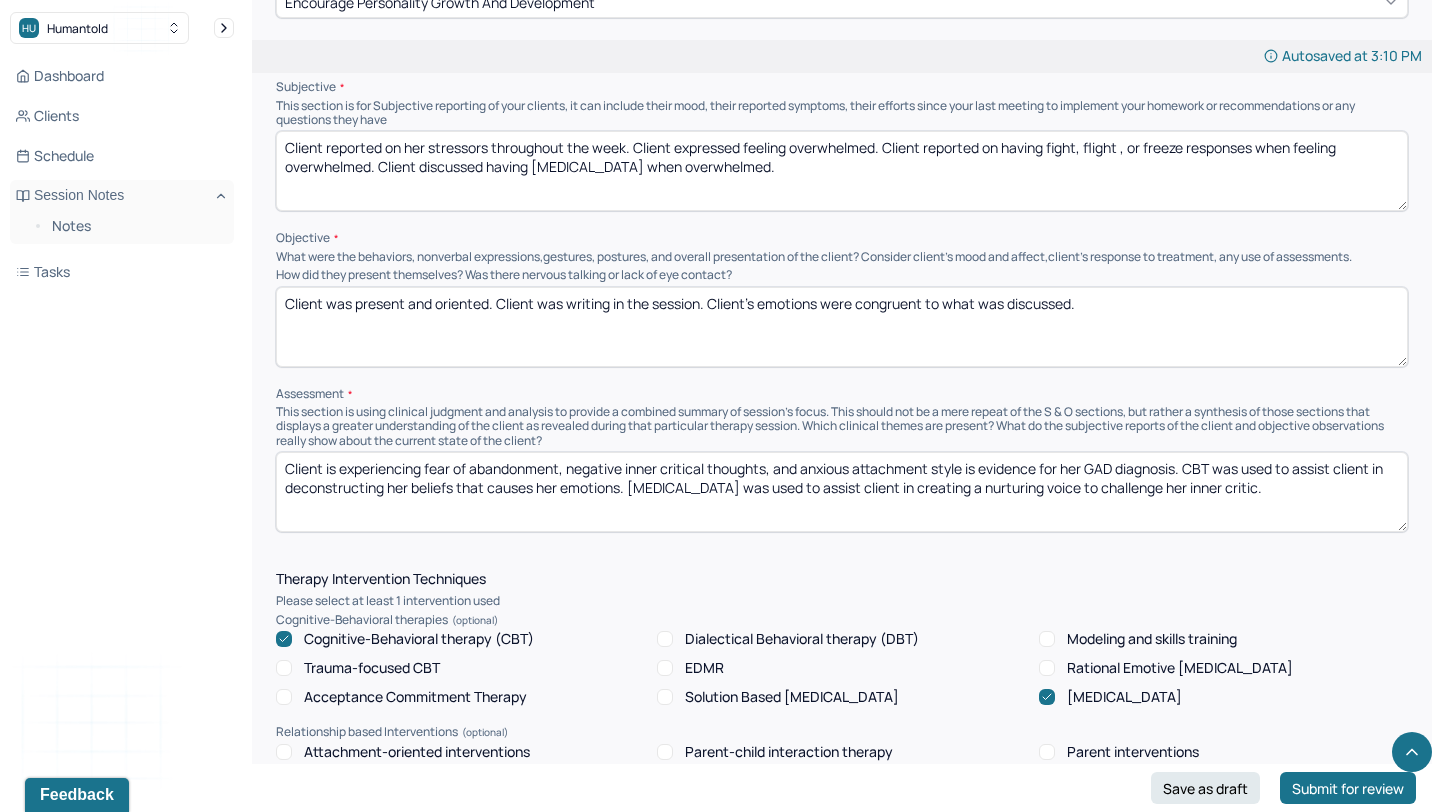 type on "Client reported on her stressors throughout the week. Client expressed feeling overwhelmed. Client reported on having fight, flight , or freeze responses when feeling overwhelmed. Client discussed having [MEDICAL_DATA] when overwhelmed." 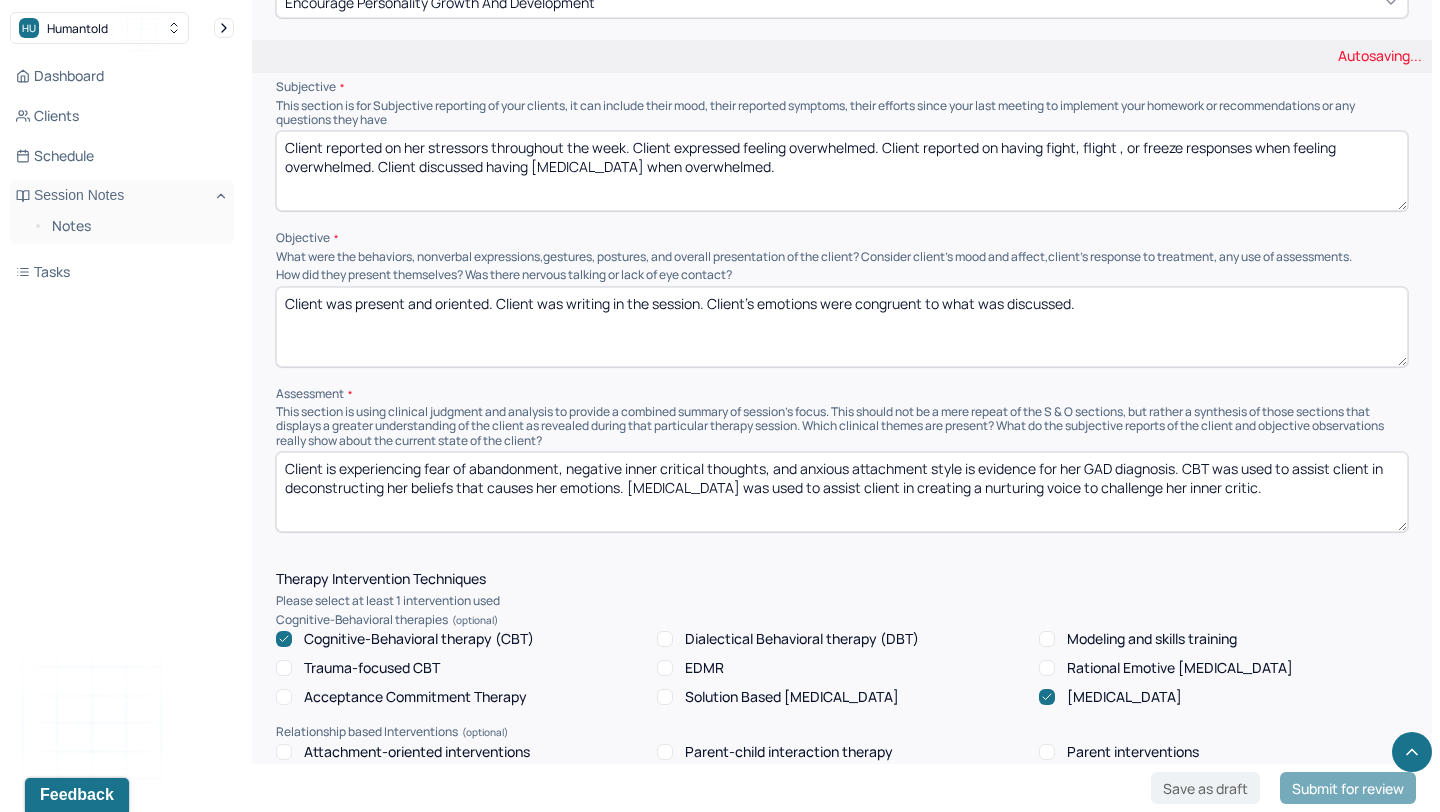 click on "Client was present and oriented. Client was writing in the session. Client's emotions were congruent to what was discussed." at bounding box center (842, 327) 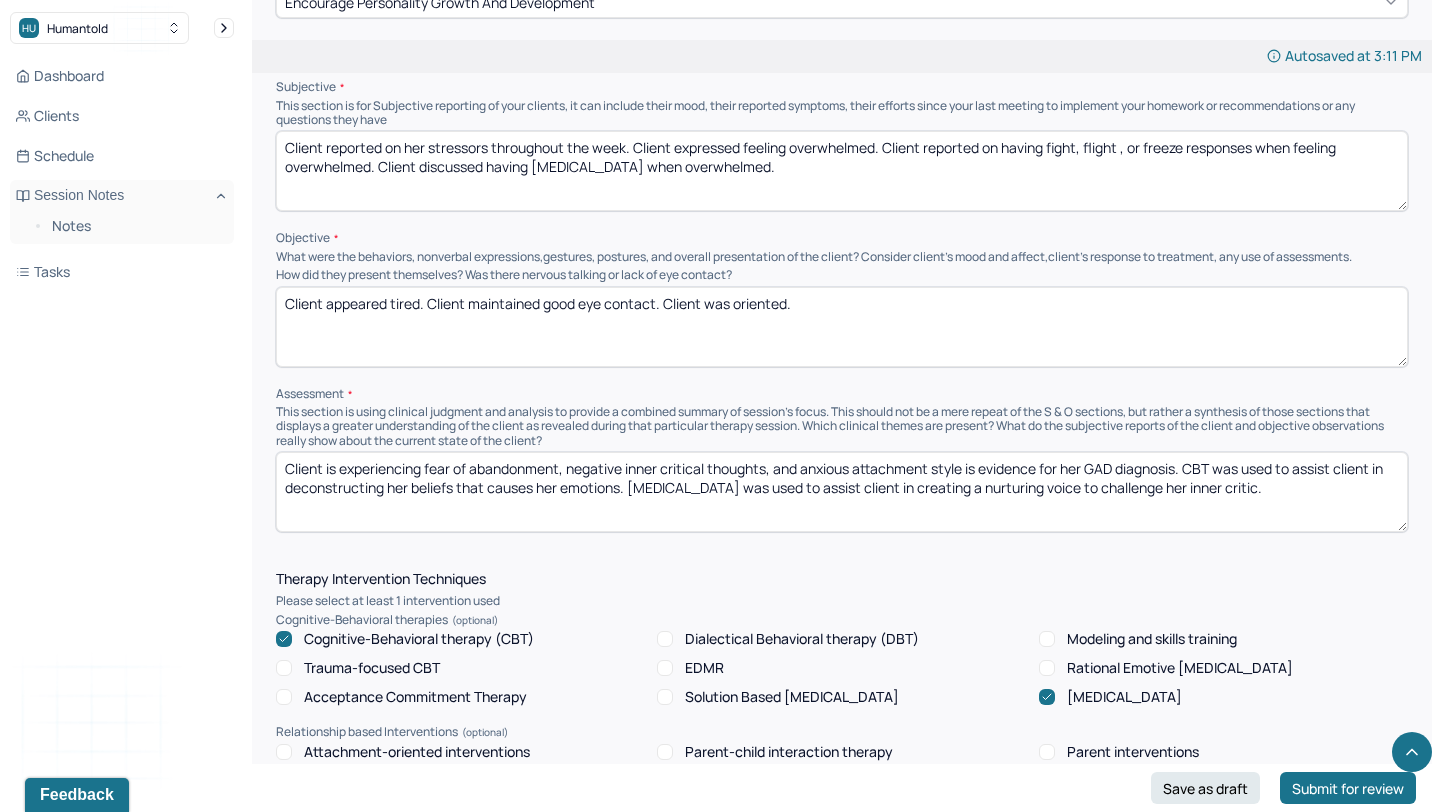type on "Client appeared tired. Client maintained good eye contact. Client was oriented." 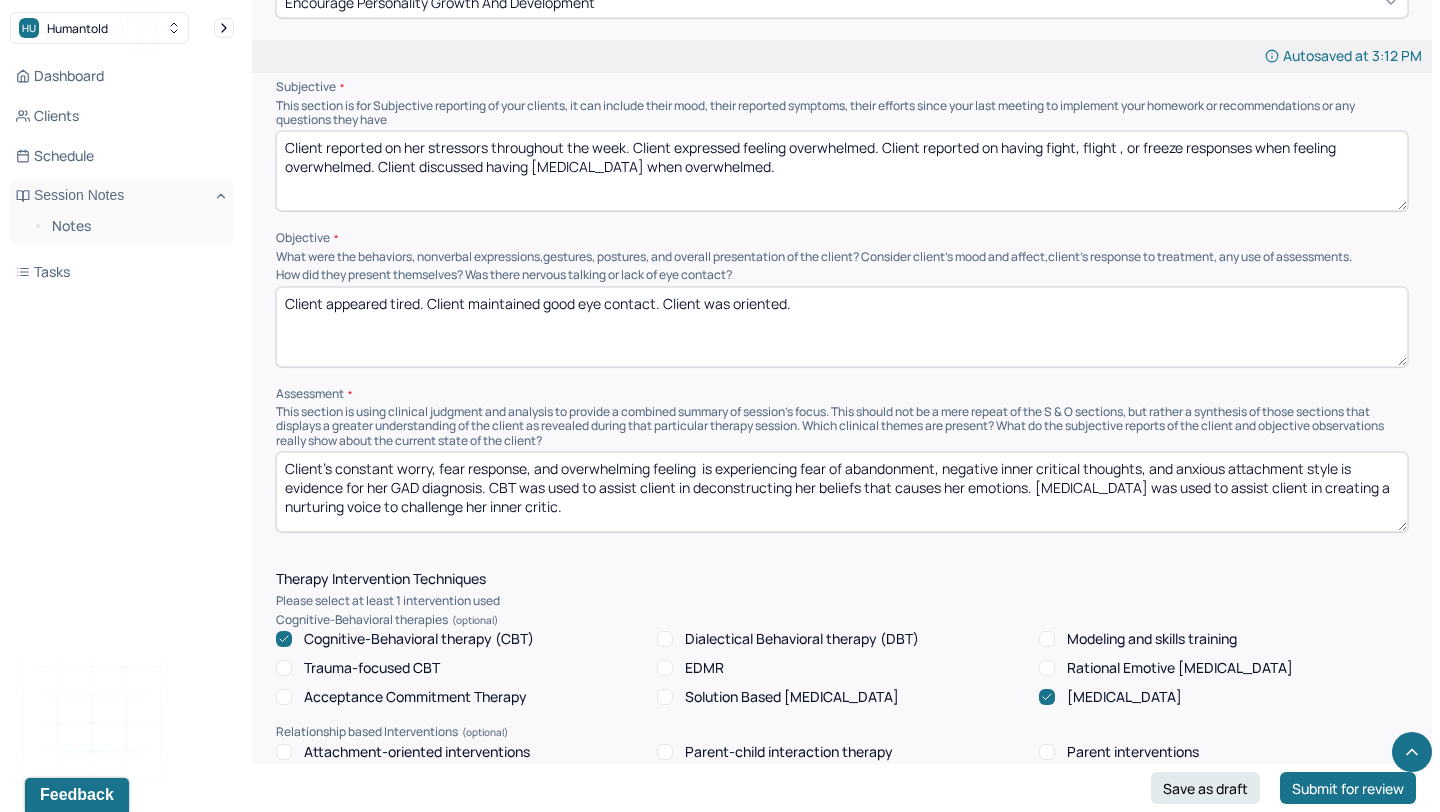drag, startPoint x: 703, startPoint y: 462, endPoint x: 1350, endPoint y: 467, distance: 647.01935 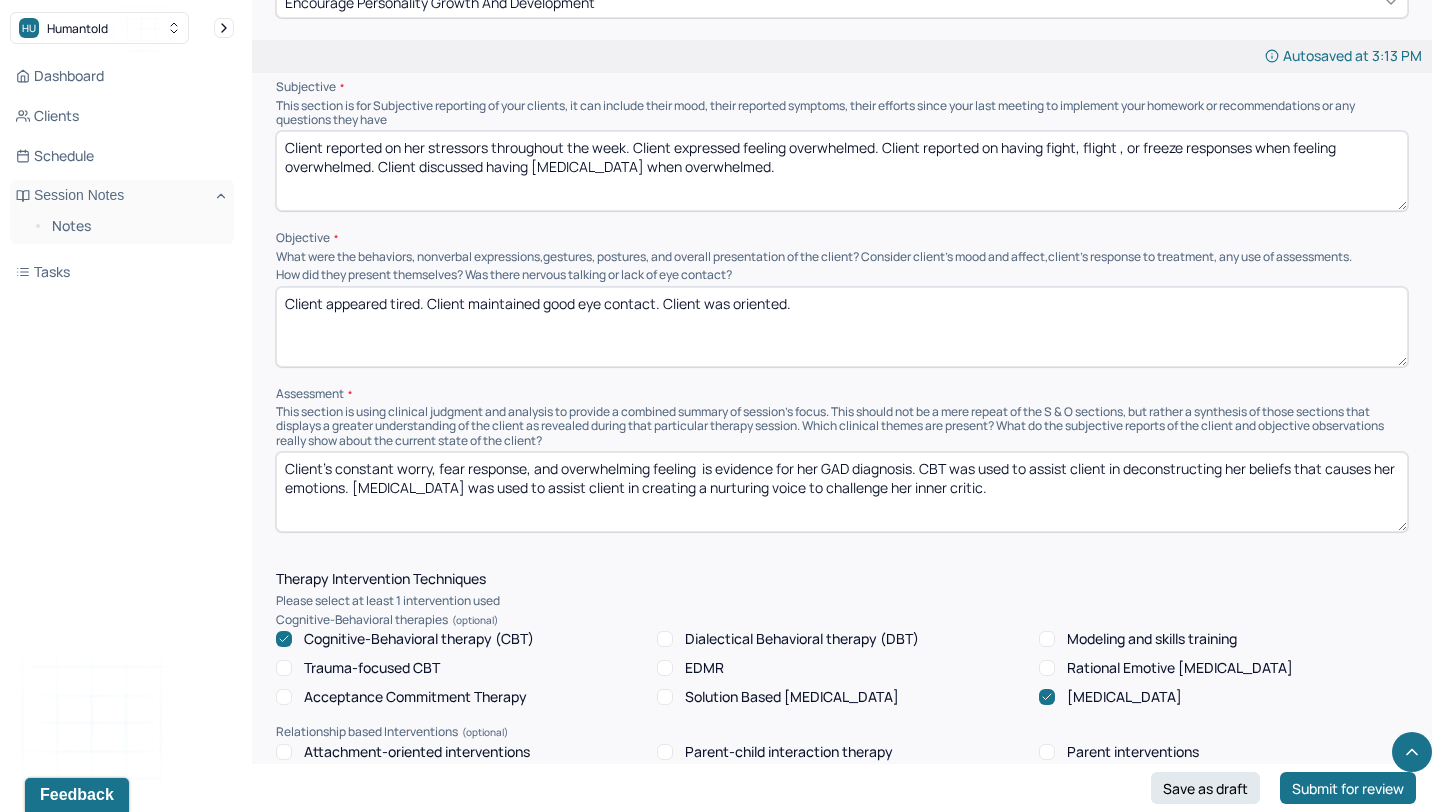 click on "Client's constant worry, fear response, and overwhelming feeling  is evidence for her GAD diagnosis. CBT was used to assist client in deconstructing her beliefs that causes her emotions. [MEDICAL_DATA] was used to assist client in creating a nurturing voice to challenge her inner critic." at bounding box center (842, 492) 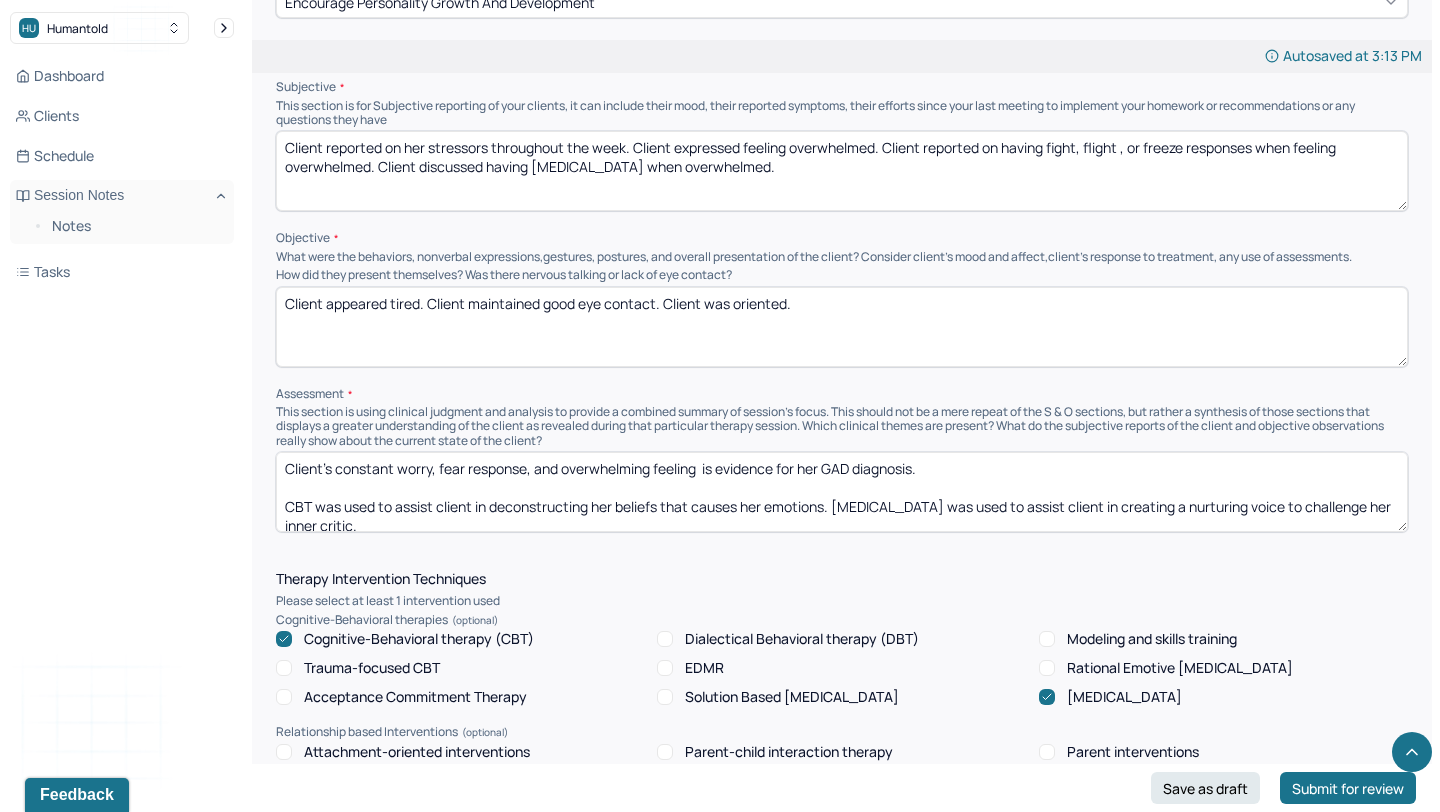 click on "Client's constant worry, fear response, and overwhelming feeling  is evidence for her GAD diagnosis.
CBT was used to assist client in deconstructing her beliefs that causes her emotions. [MEDICAL_DATA] was used to assist client in creating a nurturing voice to challenge her inner critic." at bounding box center [842, 492] 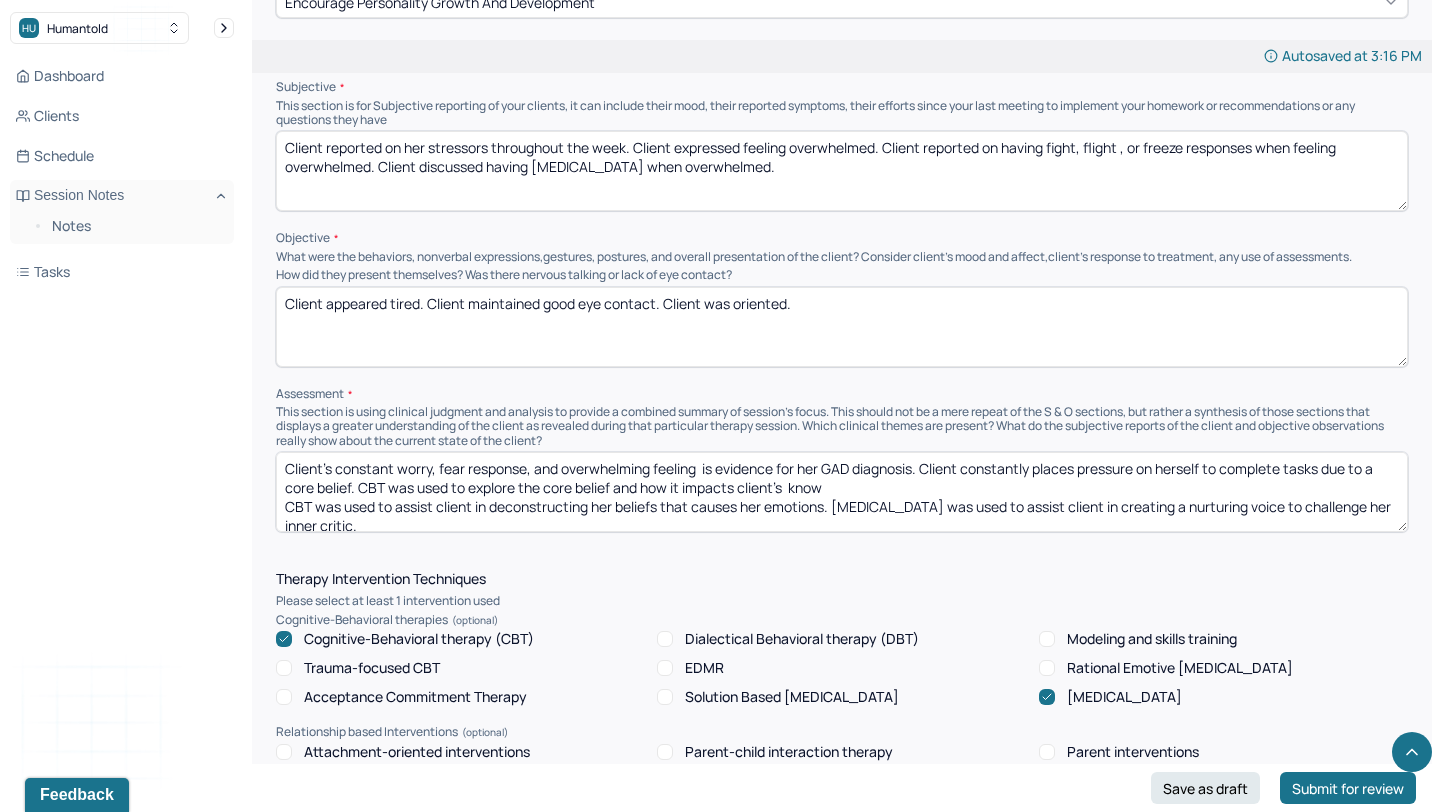scroll, scrollTop: 9, scrollLeft: 0, axis: vertical 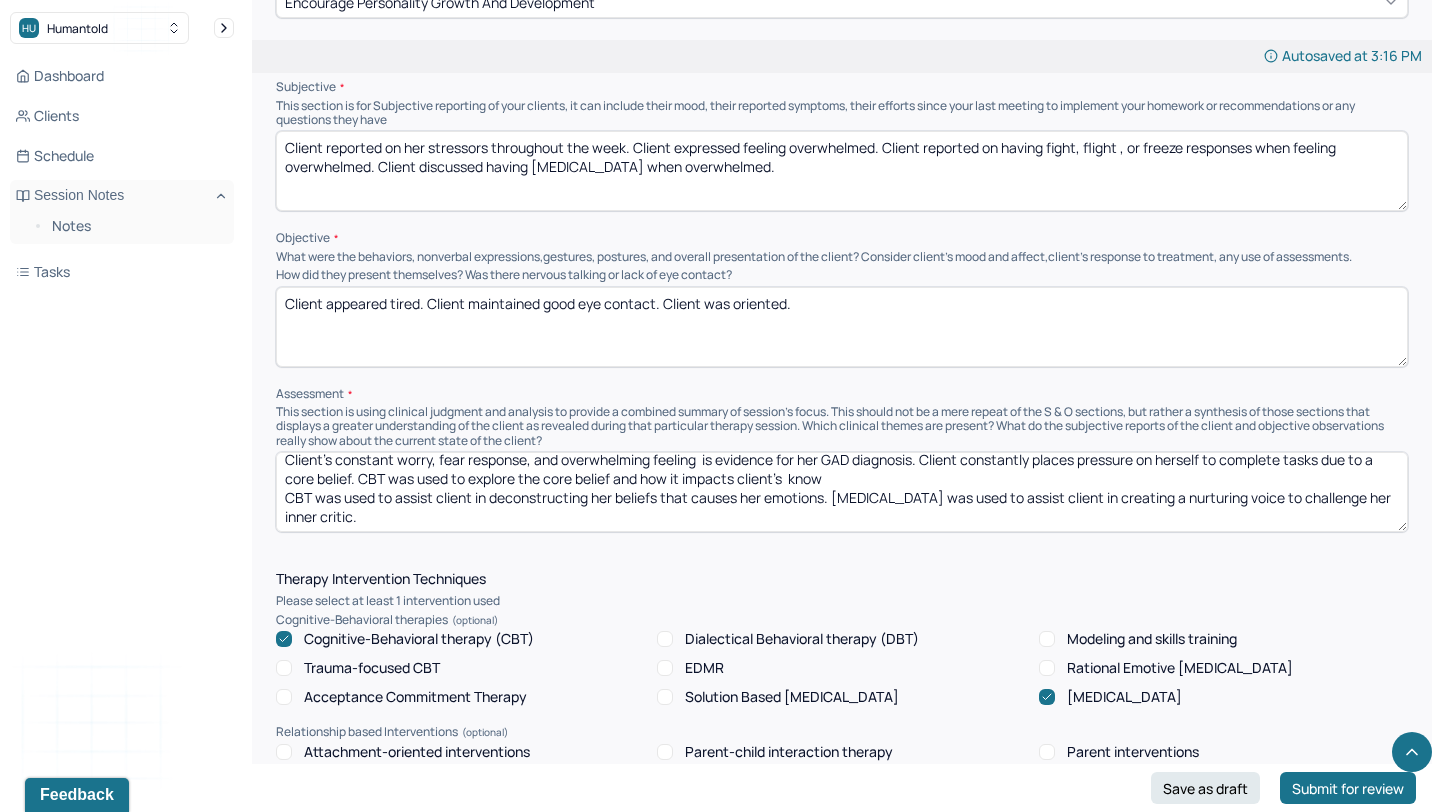 drag, startPoint x: 285, startPoint y: 505, endPoint x: 830, endPoint y: 490, distance: 545.20636 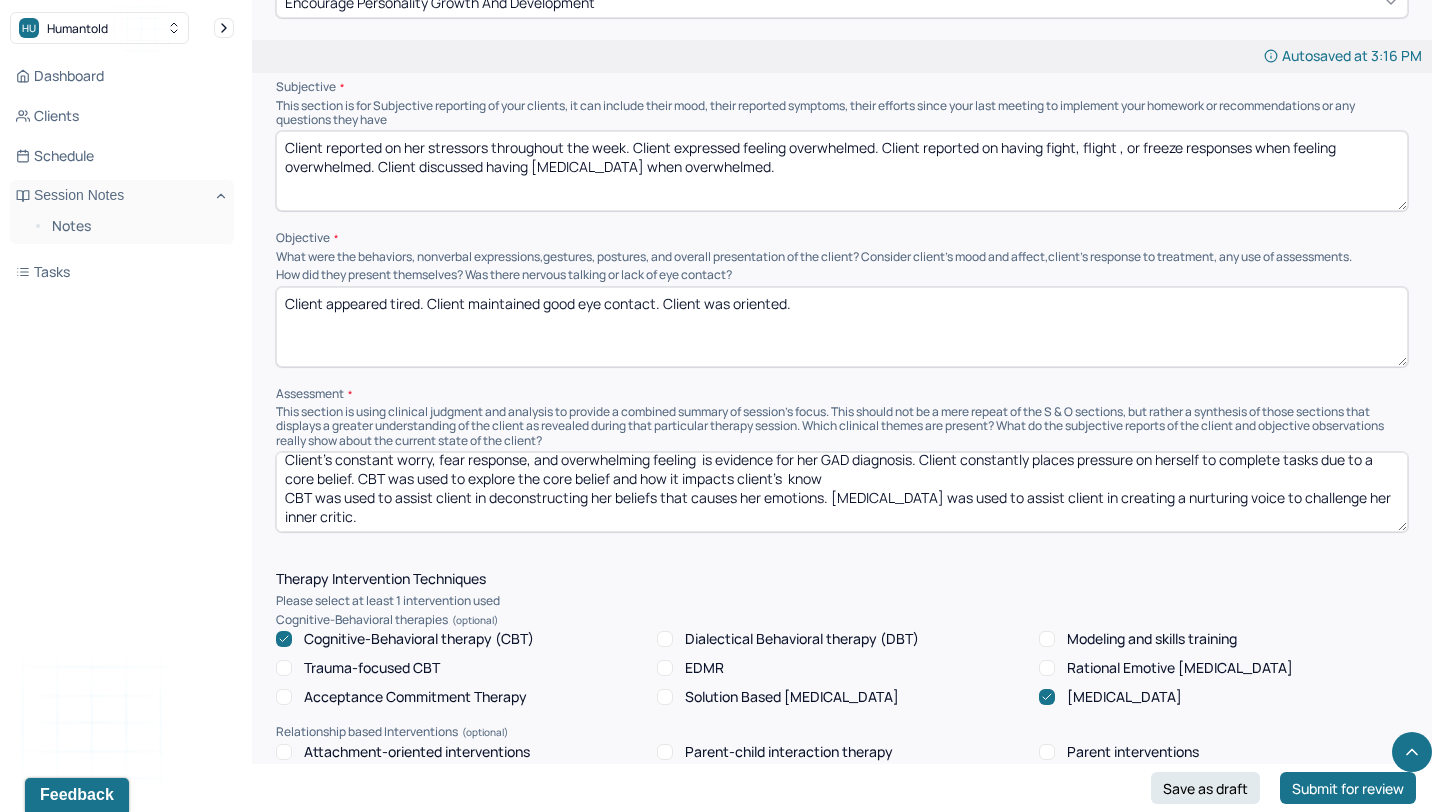 click on "Client's constant worry, fear response, and overwhelming feeling  is evidence for her GAD diagnosis. Client constantly places pressure on herself to complete tasks due to a core belief. CBT was used to explore the core belief and how it impacts client's  know
CBT was used to assist client in deconstructing her beliefs that causes her emotions. [MEDICAL_DATA] was used to assist client in creating a nurturing voice to challenge her inner critic." at bounding box center [842, 492] 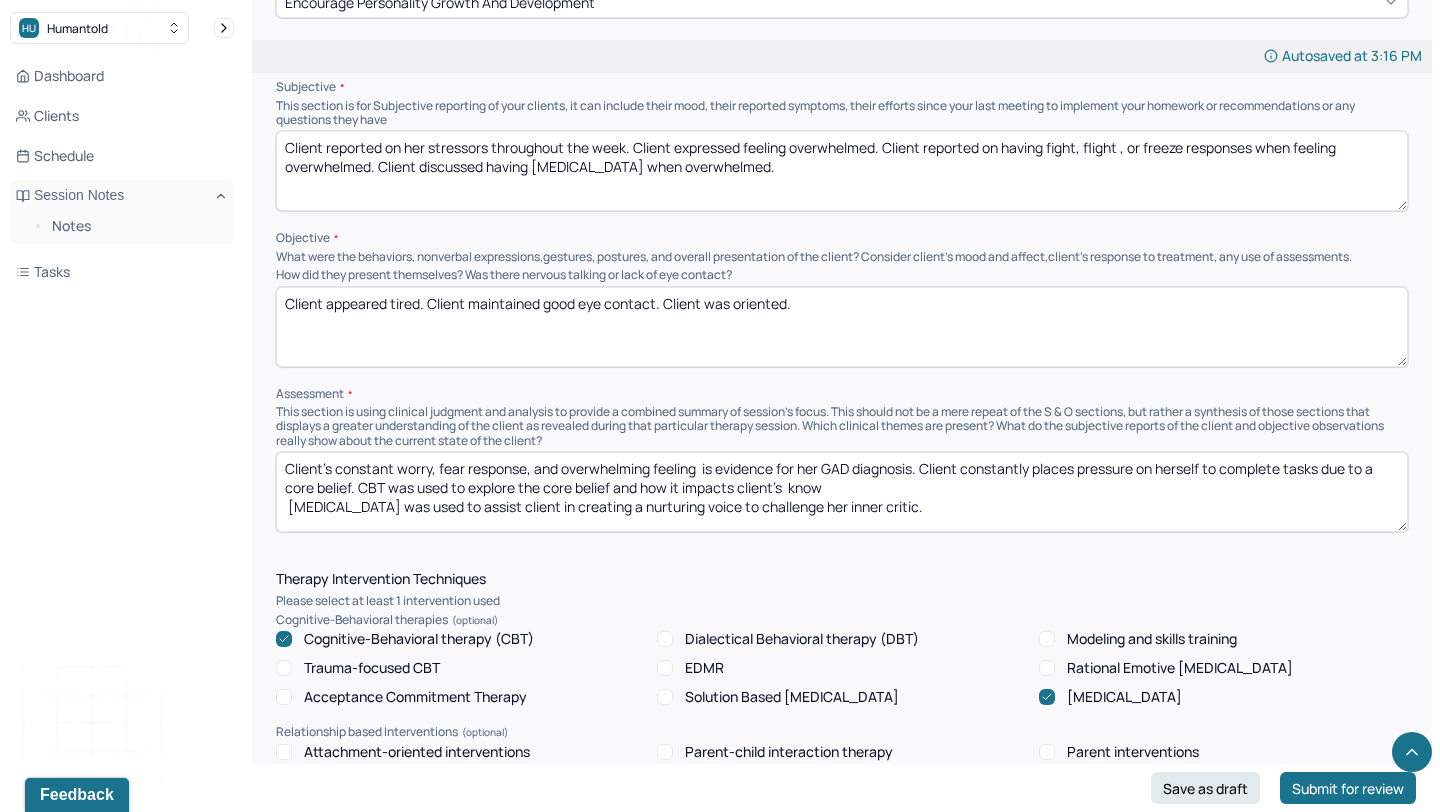scroll, scrollTop: 0, scrollLeft: 0, axis: both 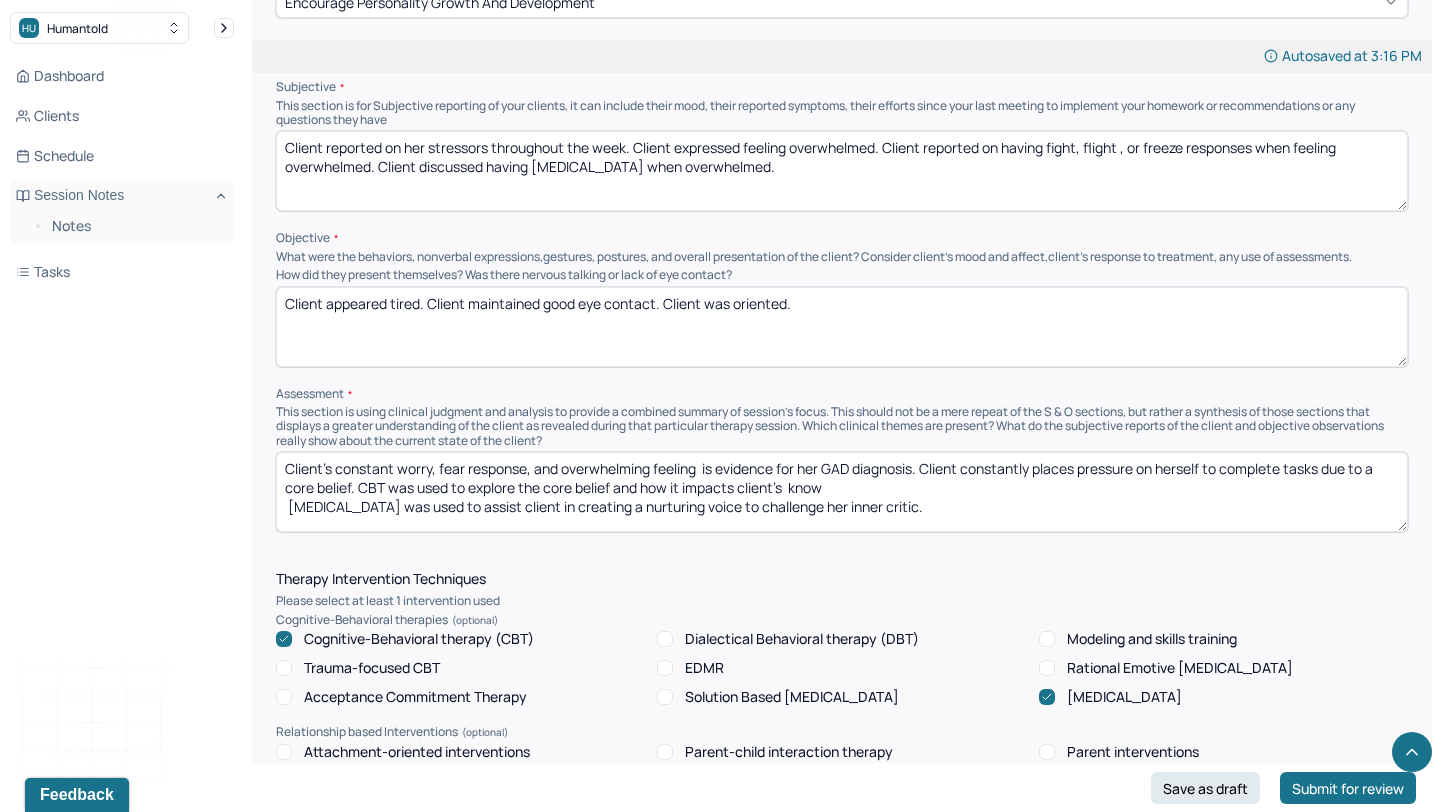 click on "Client's constant worry, fear response, and overwhelming feeling  is evidence for her GAD diagnosis. Client constantly places pressure on herself to complete tasks due to a core belief. CBT was used to explore the core belief and how it impacts client's  know
[MEDICAL_DATA] was used to assist client in creating a nurturing voice to challenge her inner critic." at bounding box center [842, 492] 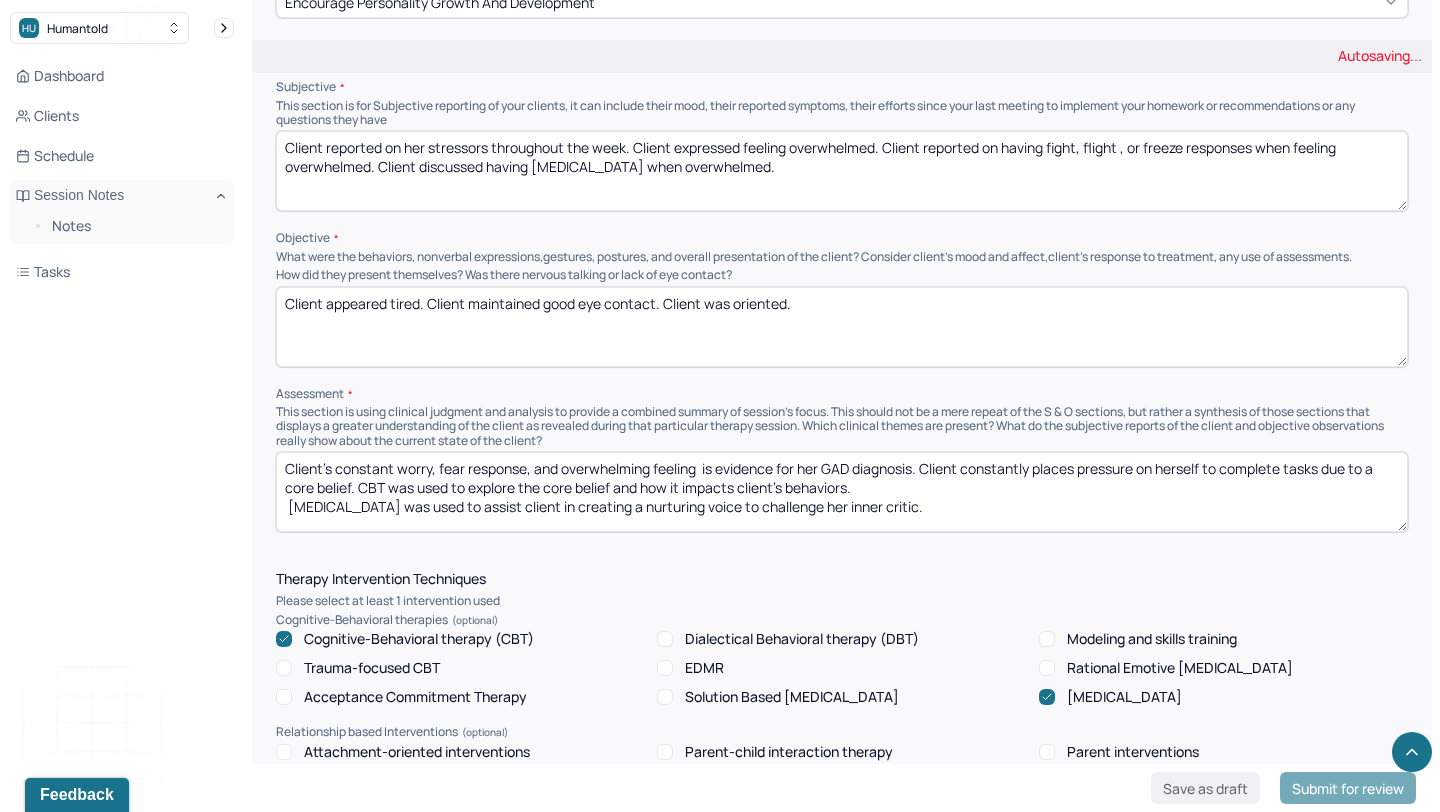 click on "Client's constant worry, fear response, and overwhelming feeling  is evidence for her GAD diagnosis. Client constantly places pressure on herself to complete tasks due to a core belief. CBT was used to explore the core belief and how it impacts client's  know
[MEDICAL_DATA] was used to assist client in creating a nurturing voice to challenge her inner critic." at bounding box center [842, 492] 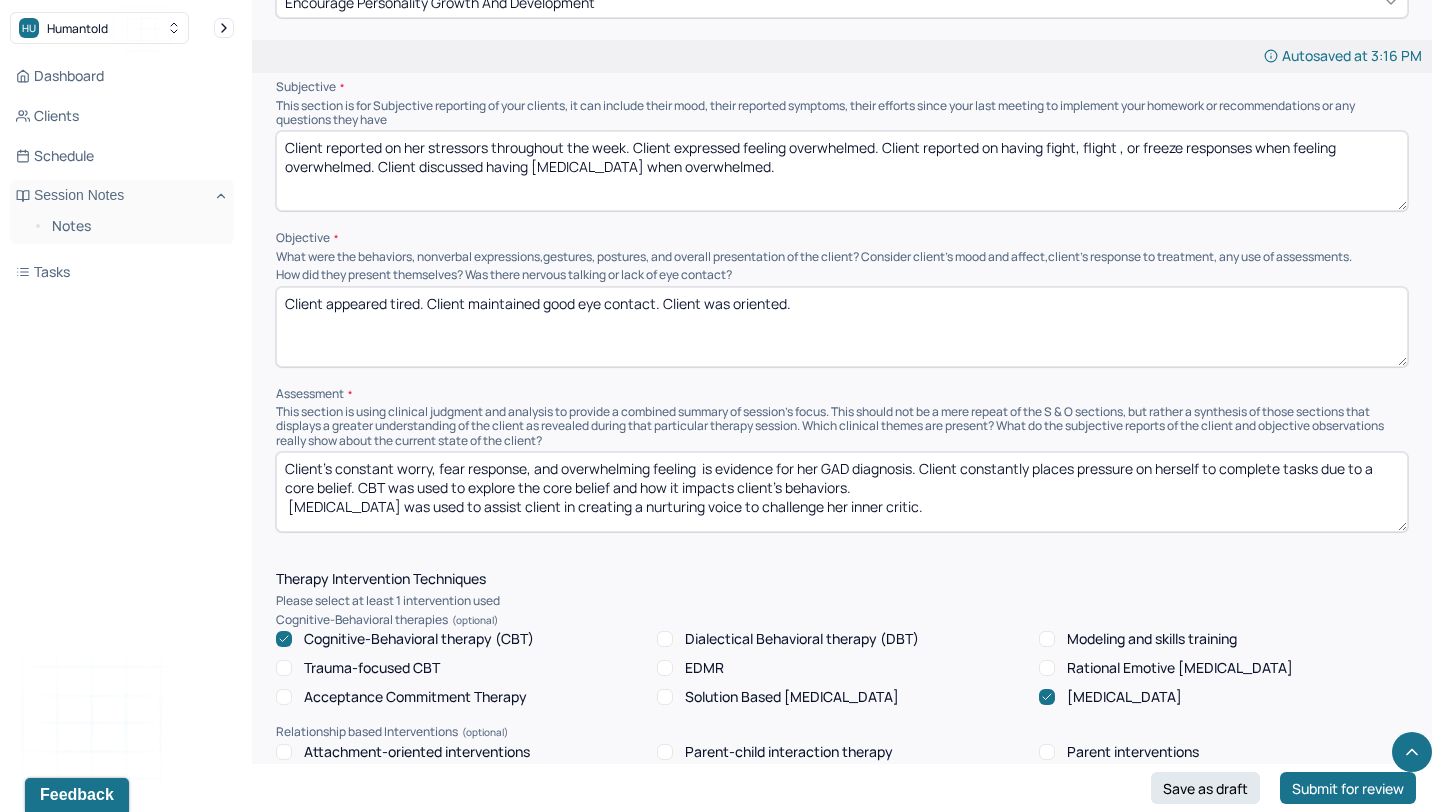 click on "Client's constant worry, fear response, and overwhelming feeling  is evidence for her GAD diagnosis. Client constantly places pressure on herself to complete tasks due to a core belief. CBT was used to explore the core belief and how it impacts client's behaviors.
[MEDICAL_DATA] was used to assist client in creating a nurturing voice to challenge her inner critic." at bounding box center (842, 492) 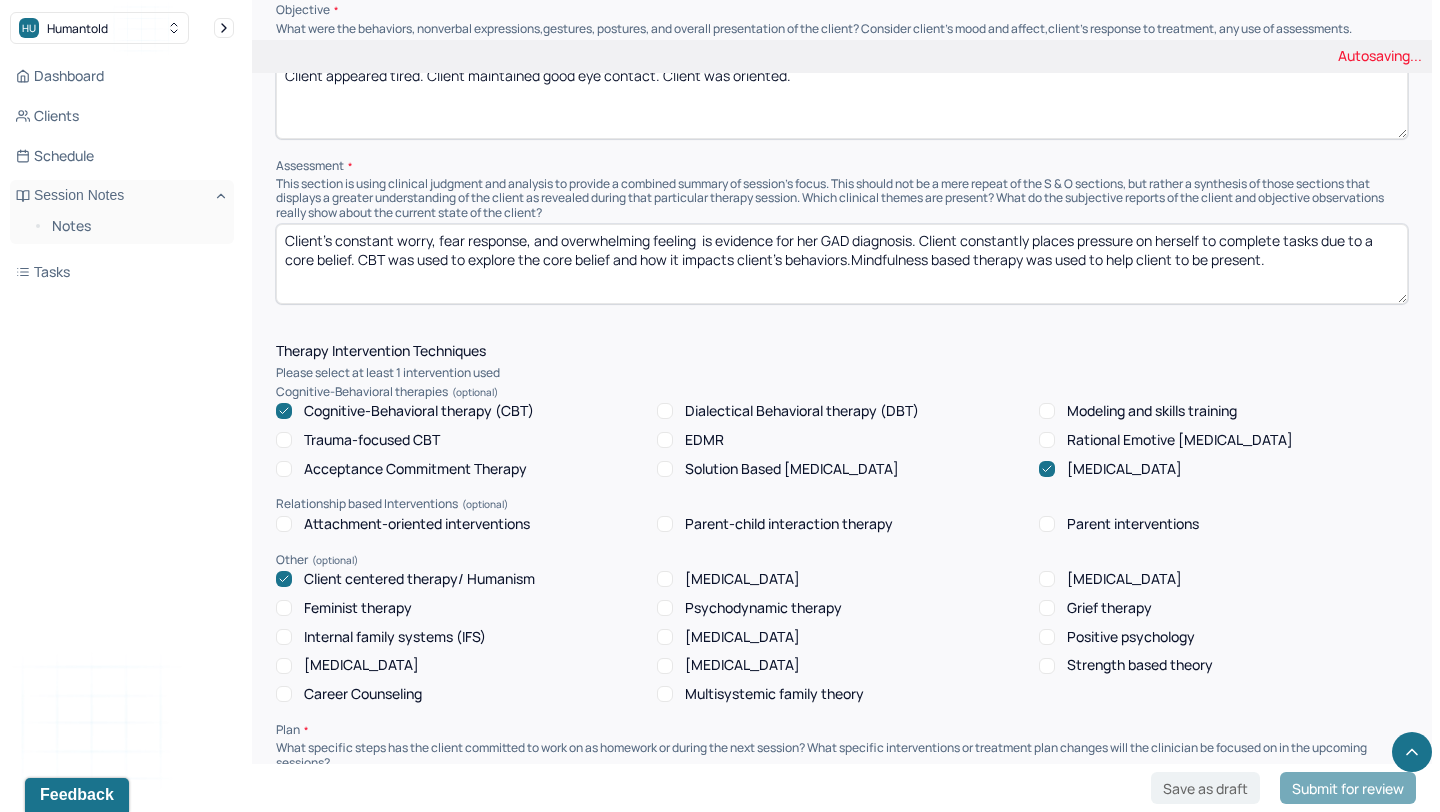 scroll, scrollTop: 1408, scrollLeft: 0, axis: vertical 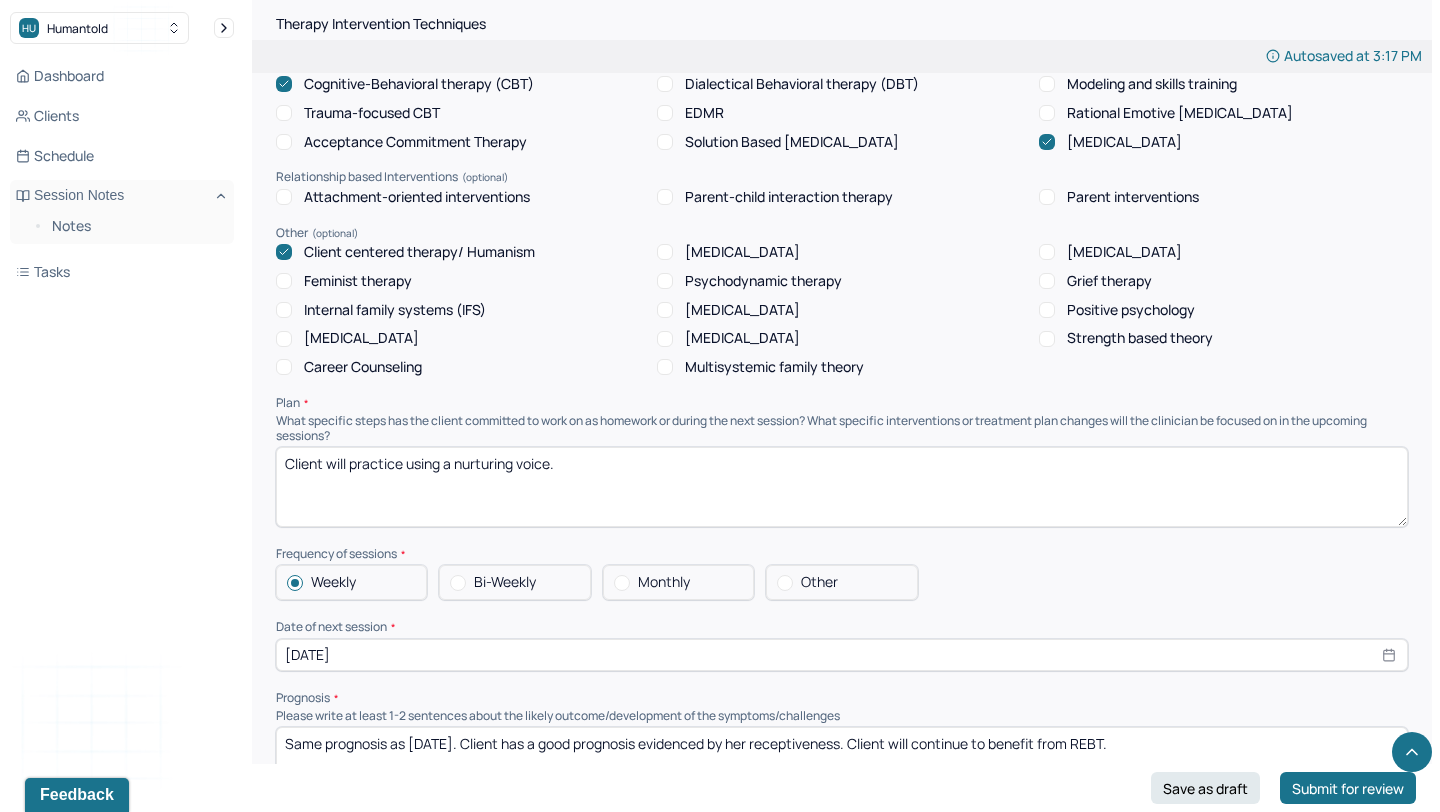 type on "Client's constant worry, fear response, and overwhelming feeling  is evidence for her GAD diagnosis. Client constantly places pressure on herself to complete tasks due to a core belief. CBT was used to explore the core belief and how it impacts client's behaviors.Mindfulness based therapy was used to help client to be present." 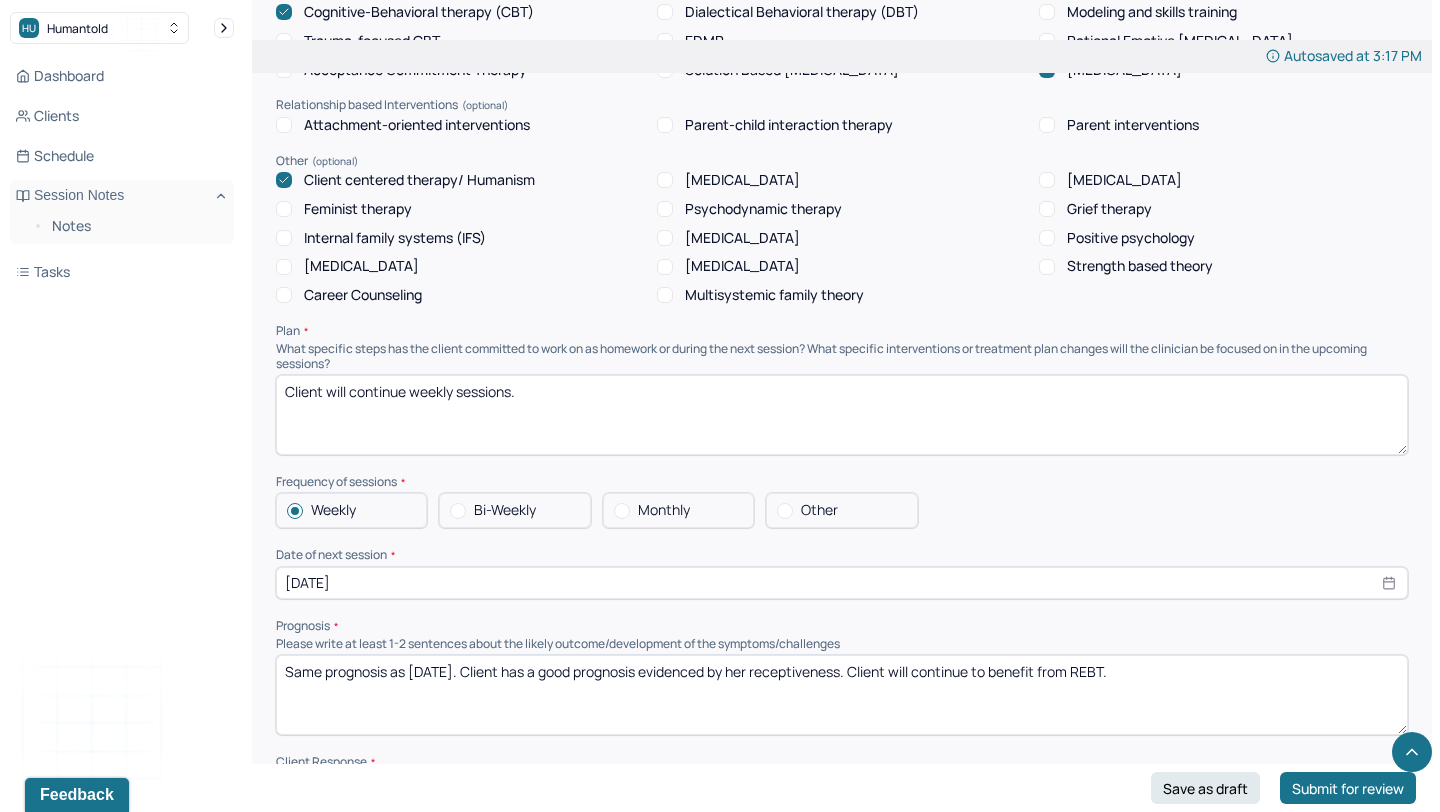 scroll, scrollTop: 1859, scrollLeft: 0, axis: vertical 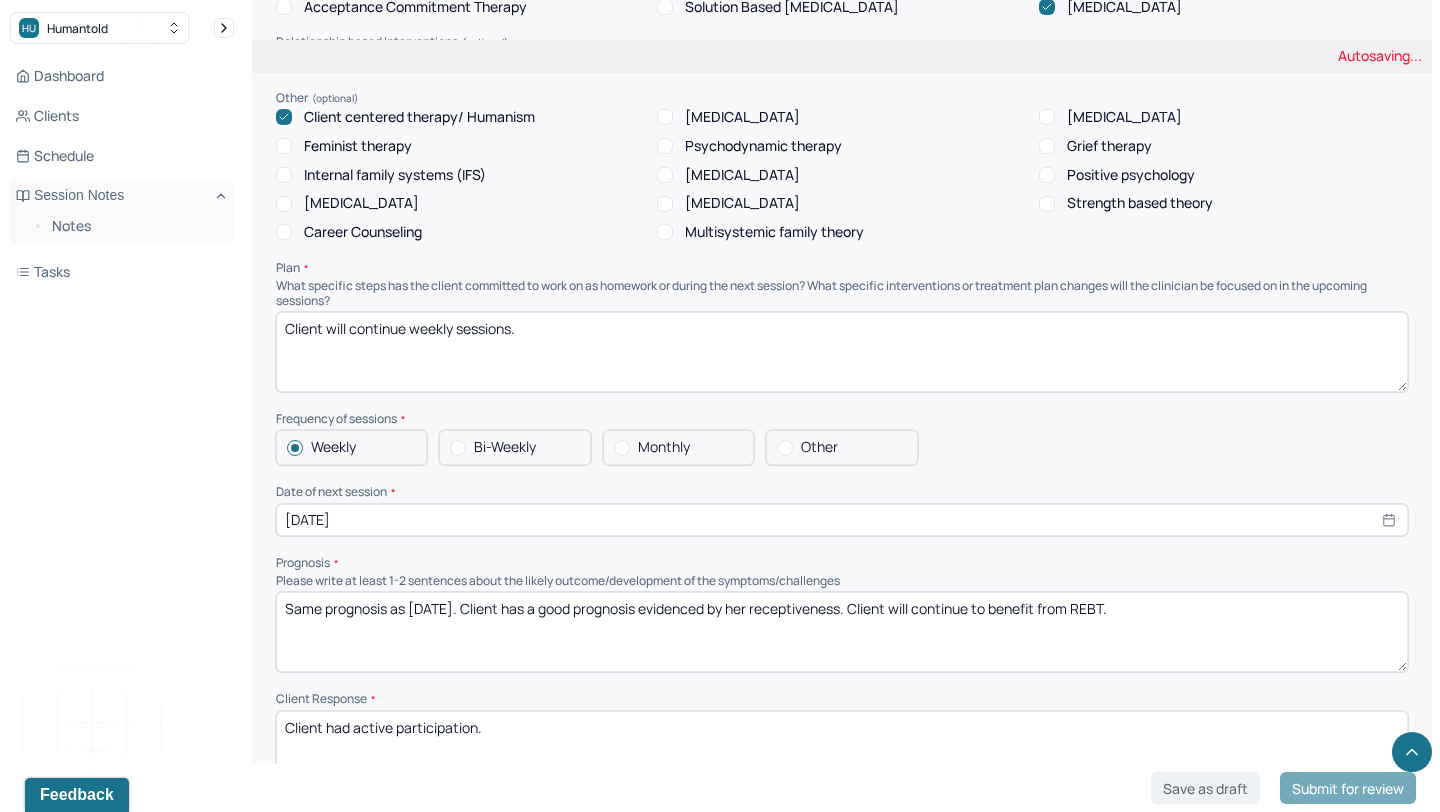 type on "Client will continue weekly sessions." 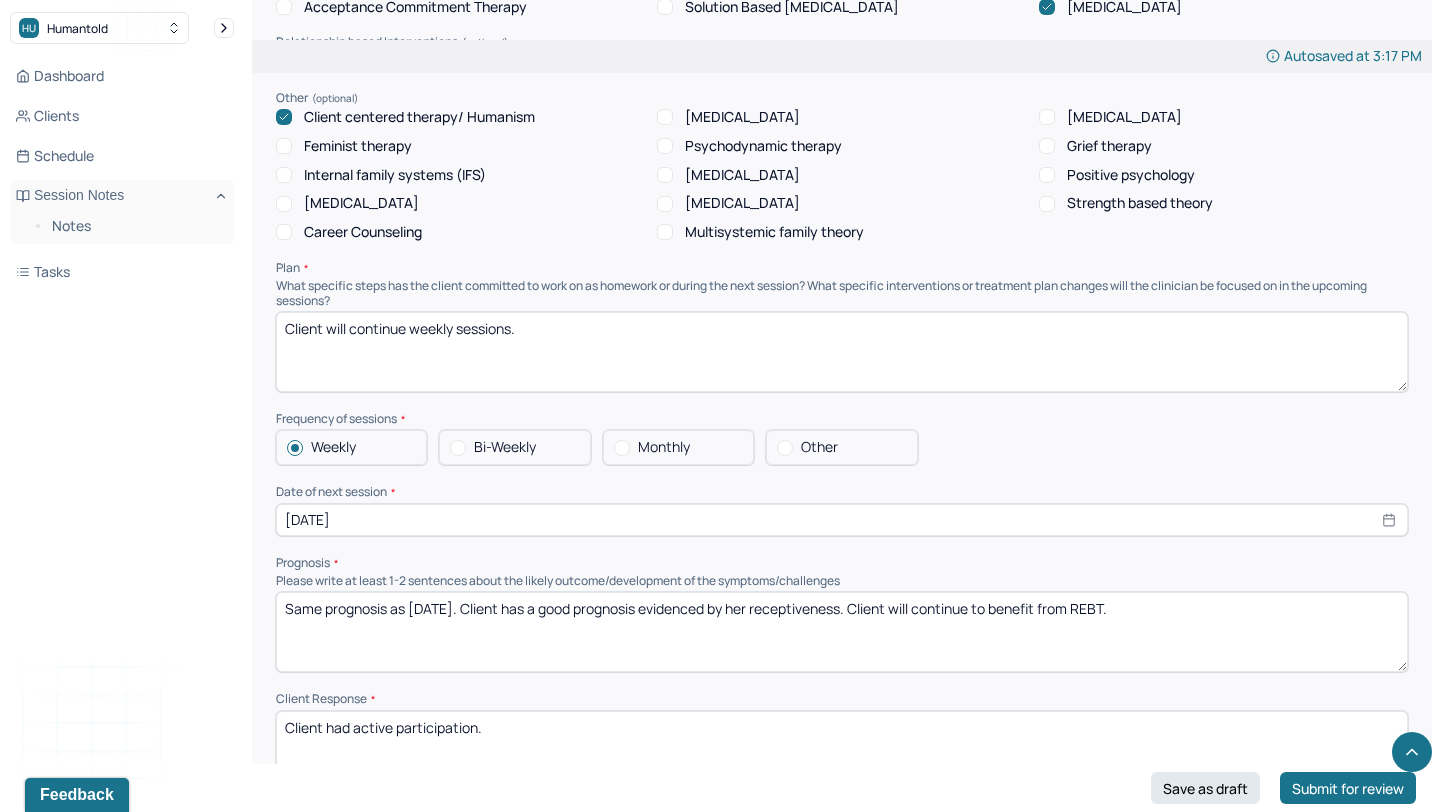 click on "[DATE]" at bounding box center [842, 520] 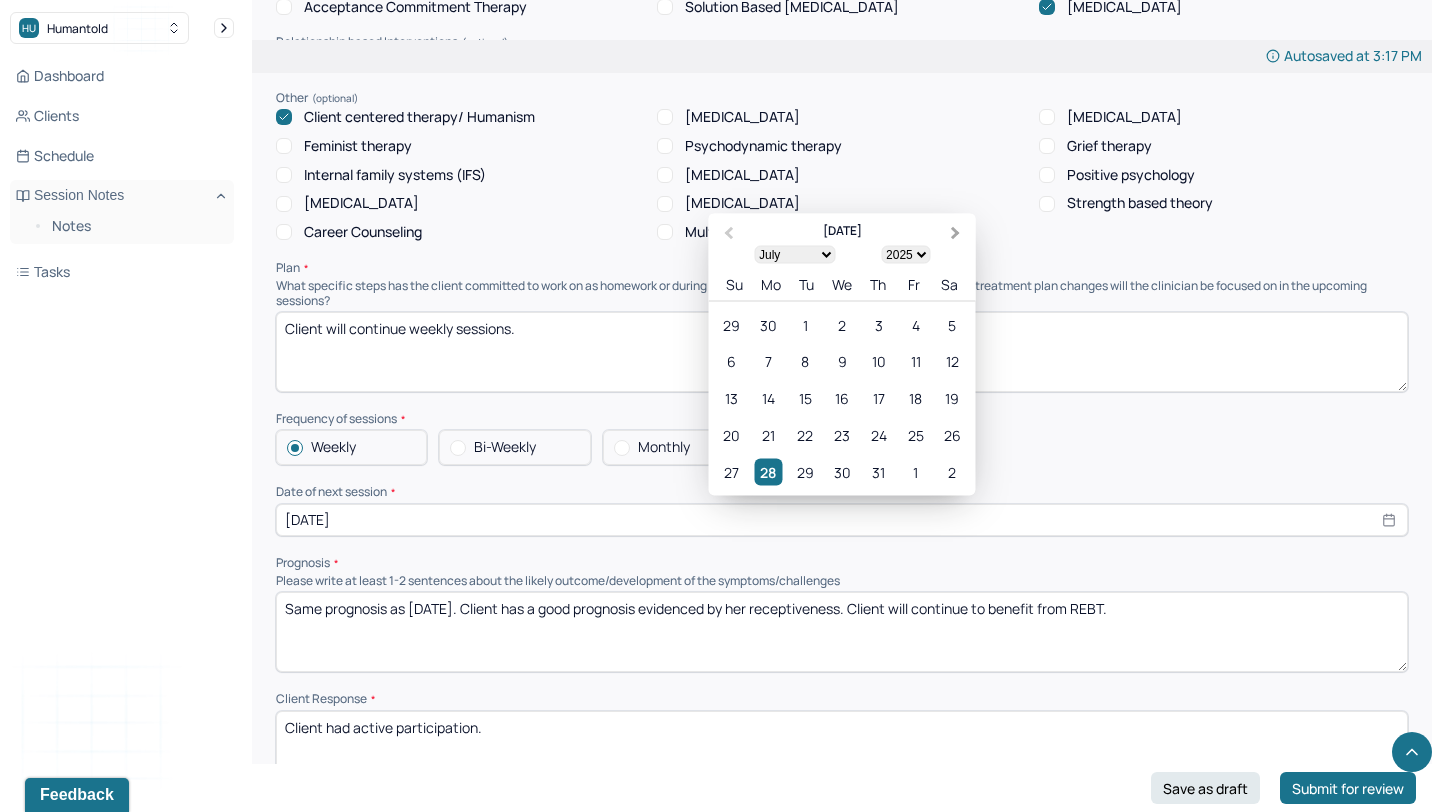 click on "Next Month" at bounding box center (958, 234) 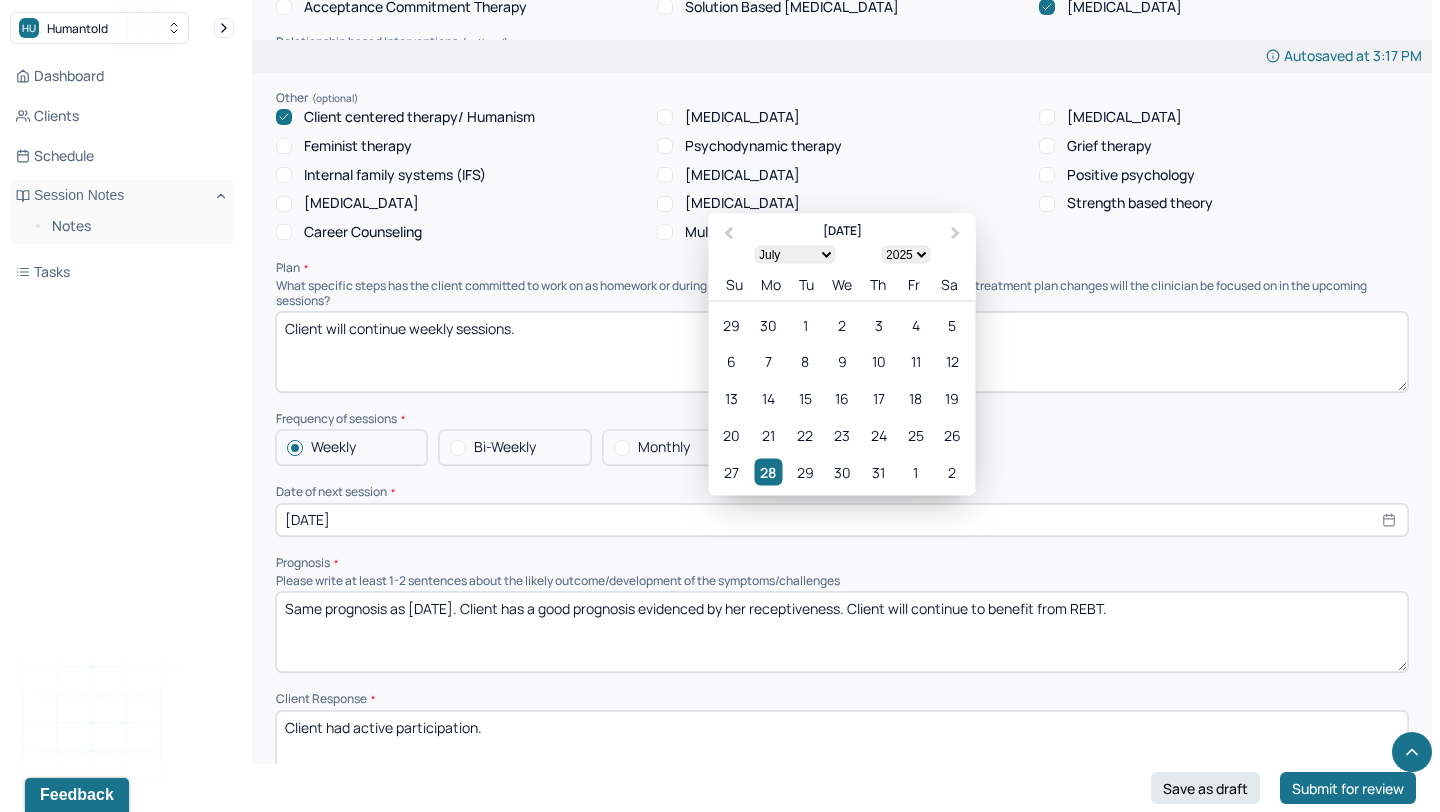 select on "7" 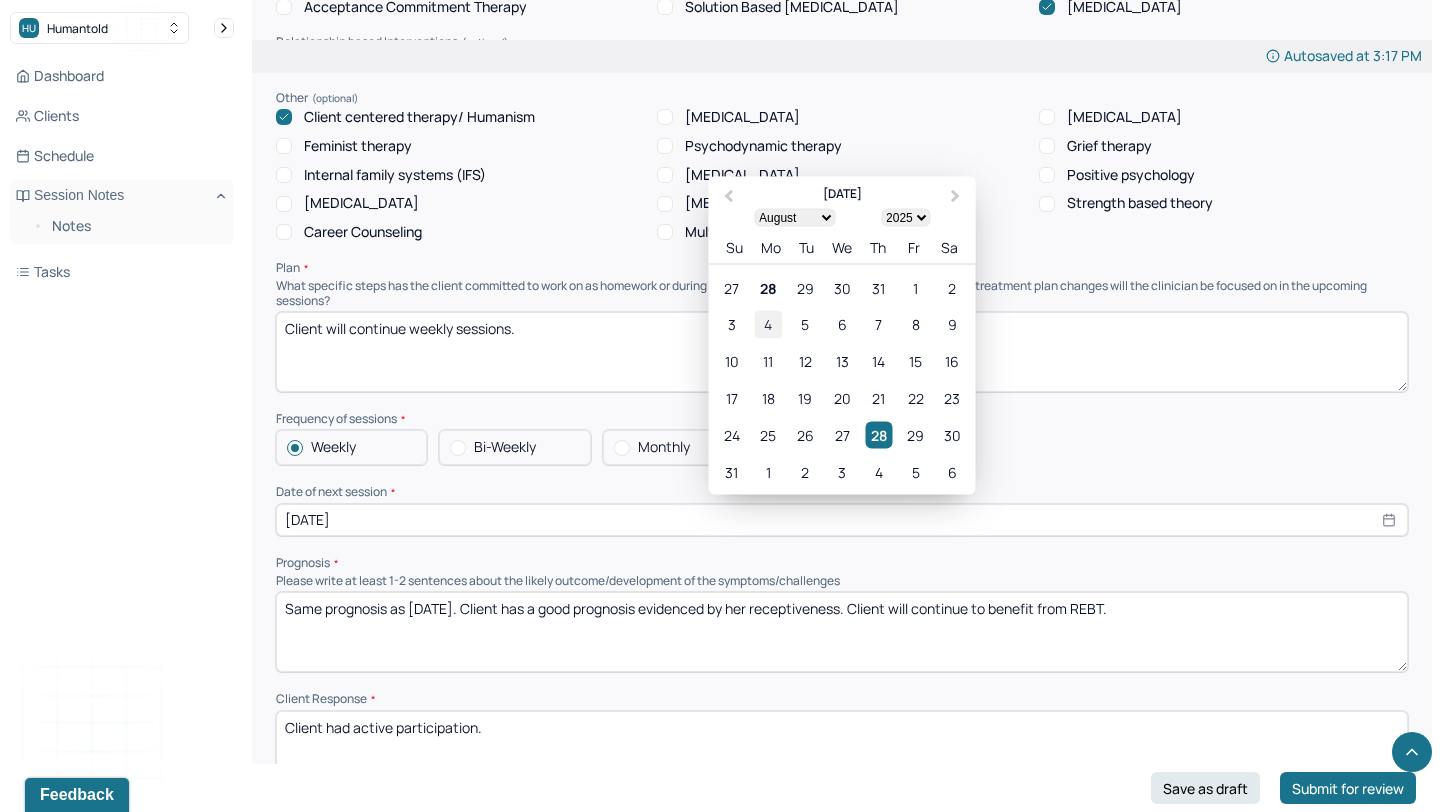 click on "4" at bounding box center [768, 324] 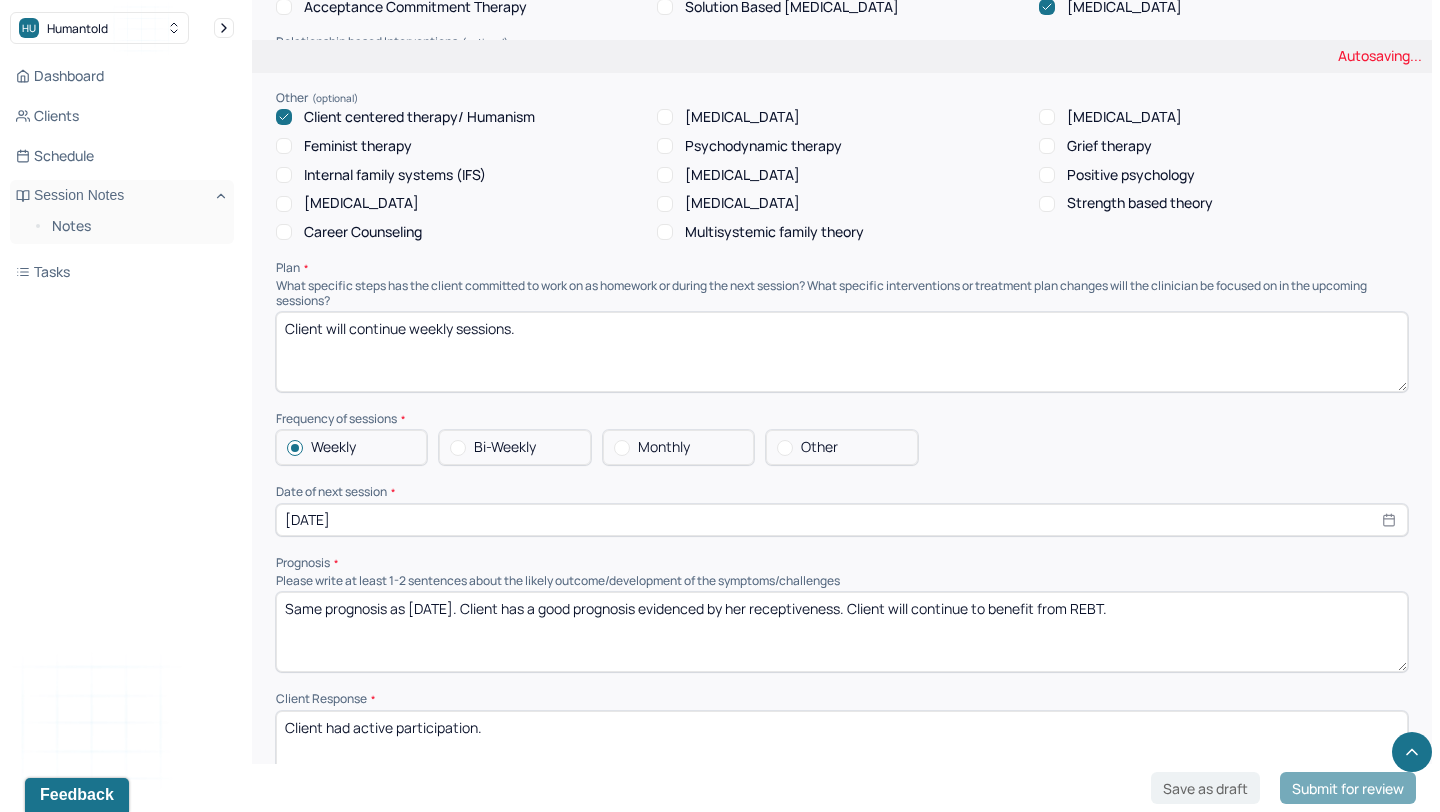 click on "Same prognosis as [DATE]. Client has a good prognosis evidenced by her receptiveness. Client will continue to benefit from REBT." at bounding box center (842, 632) 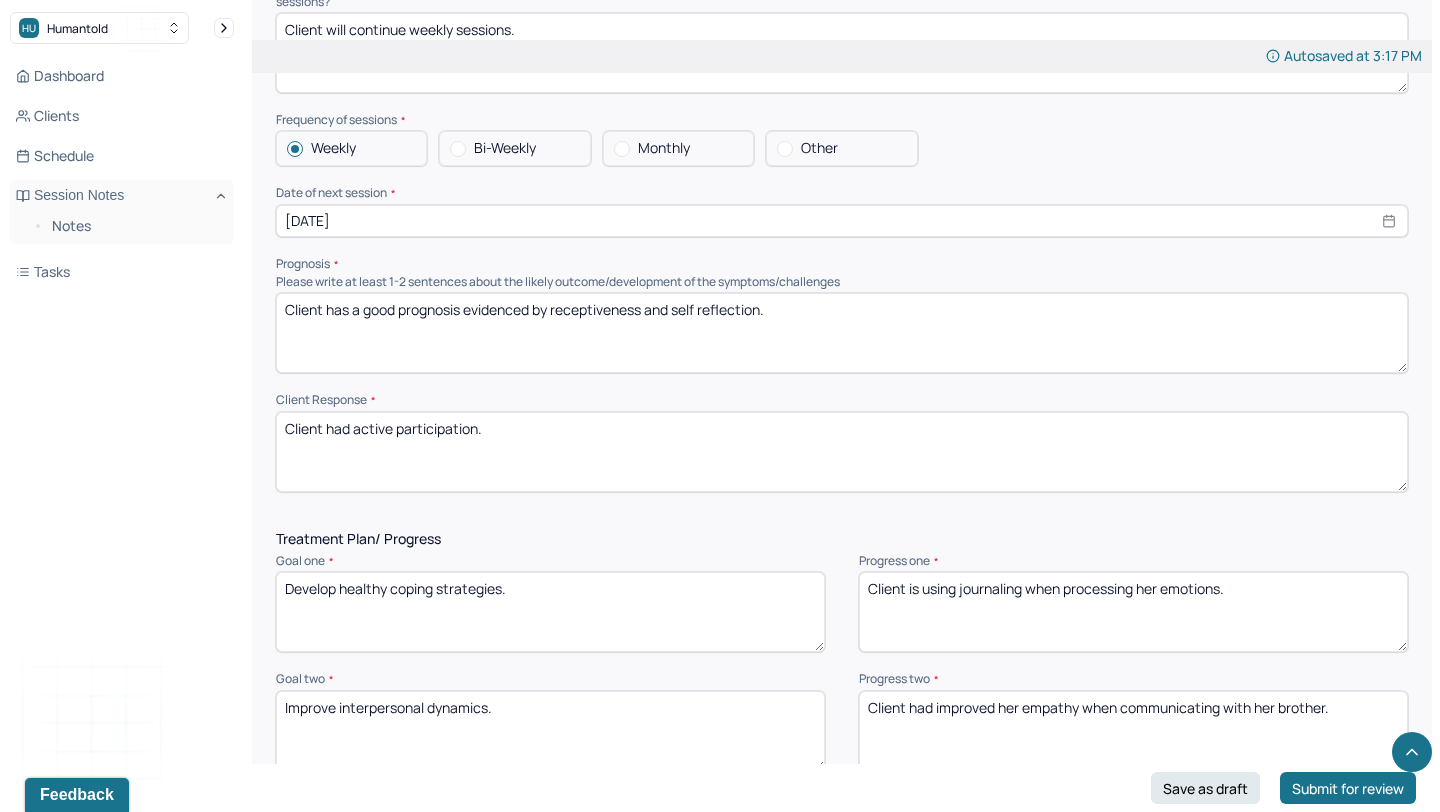 scroll, scrollTop: 2185, scrollLeft: 0, axis: vertical 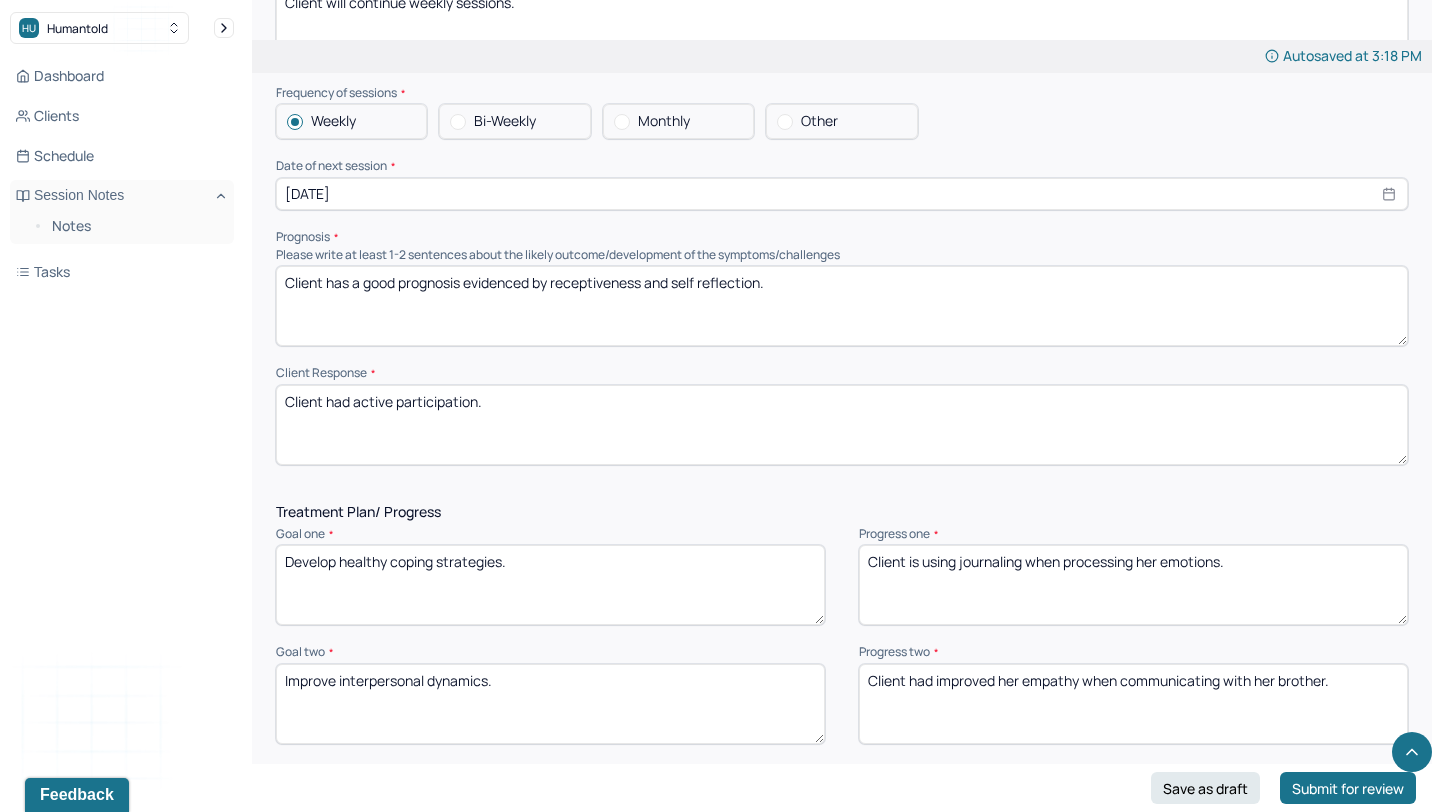 type on "Client has a good prognosis evidenced by receptiveness and self reflection." 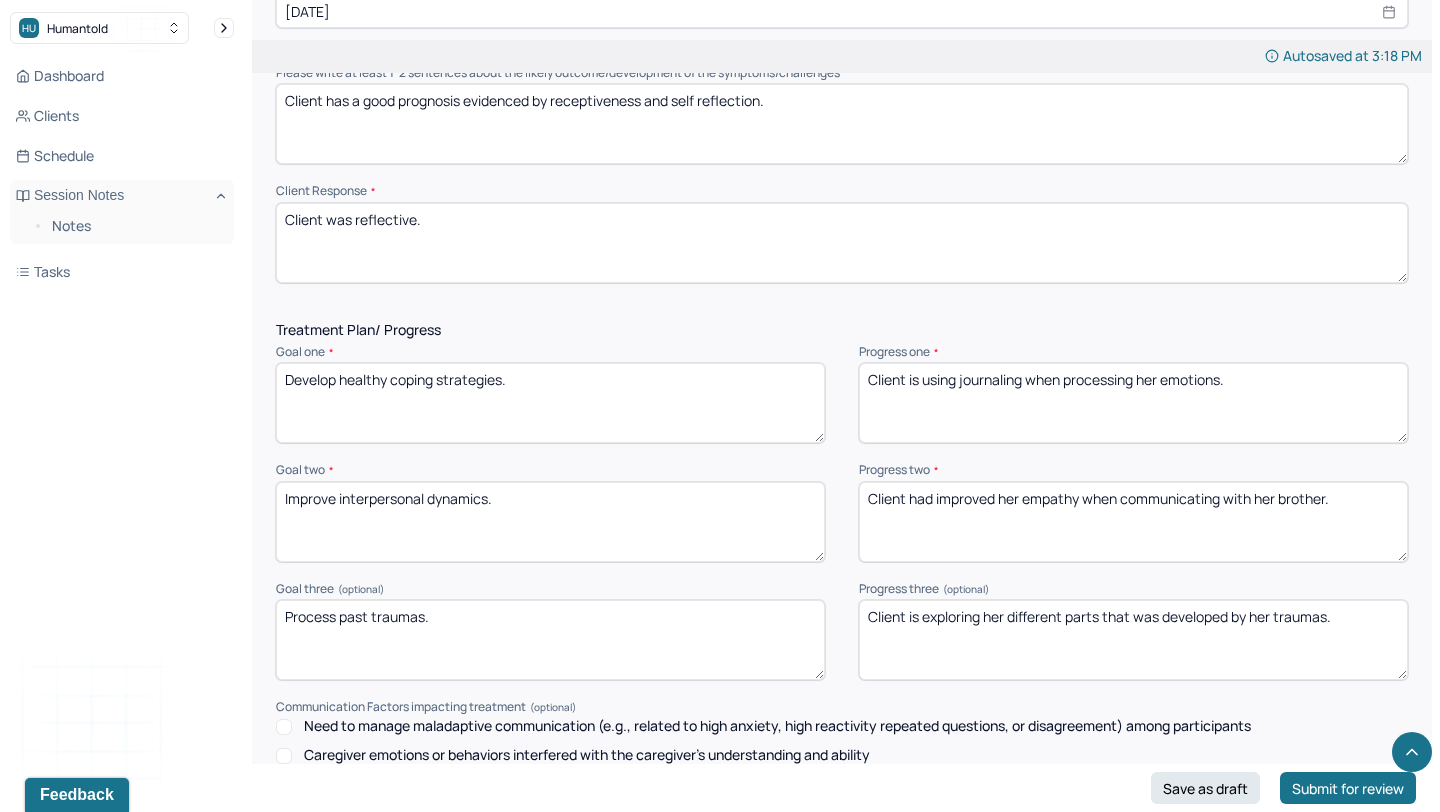 scroll, scrollTop: 2389, scrollLeft: 0, axis: vertical 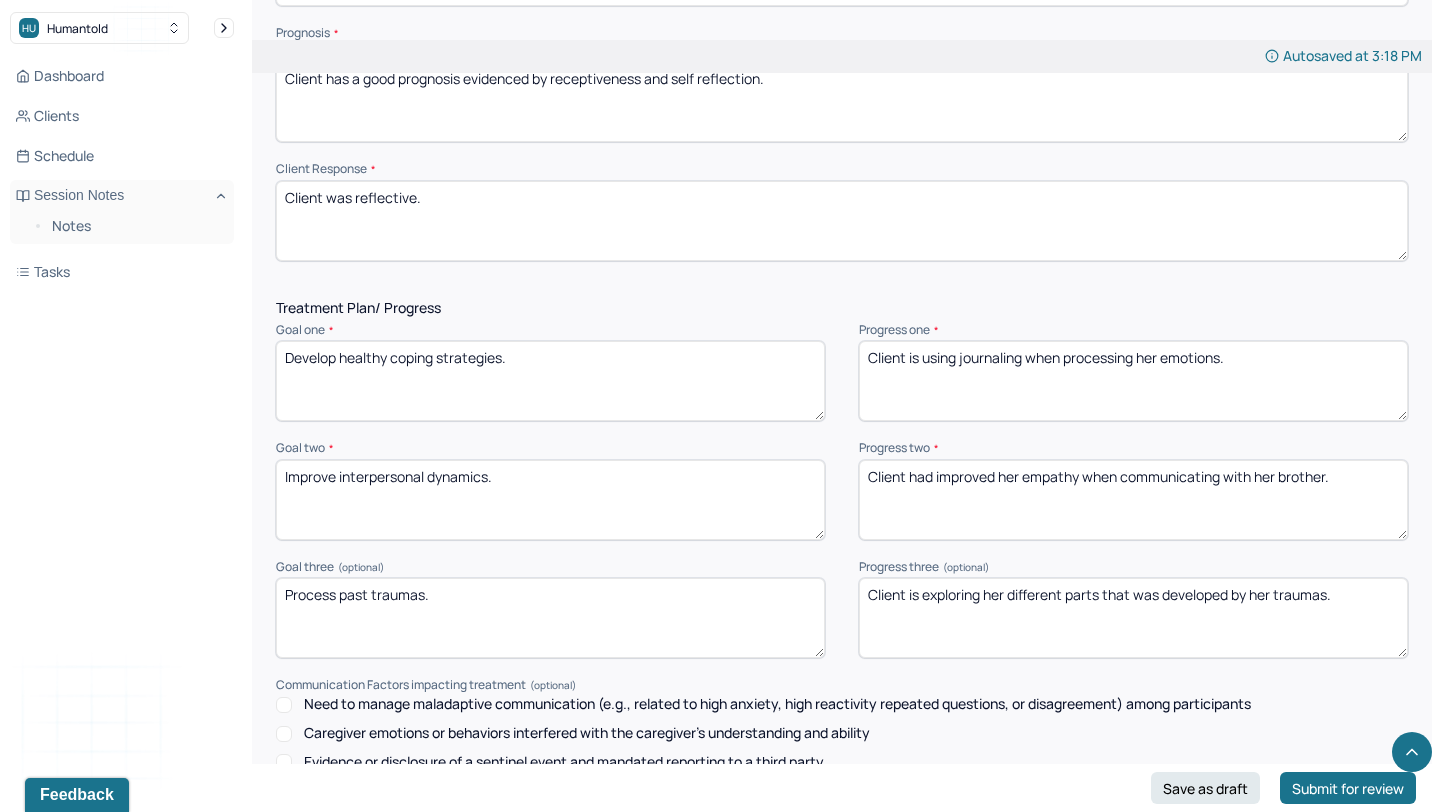 type on "Client was reflective." 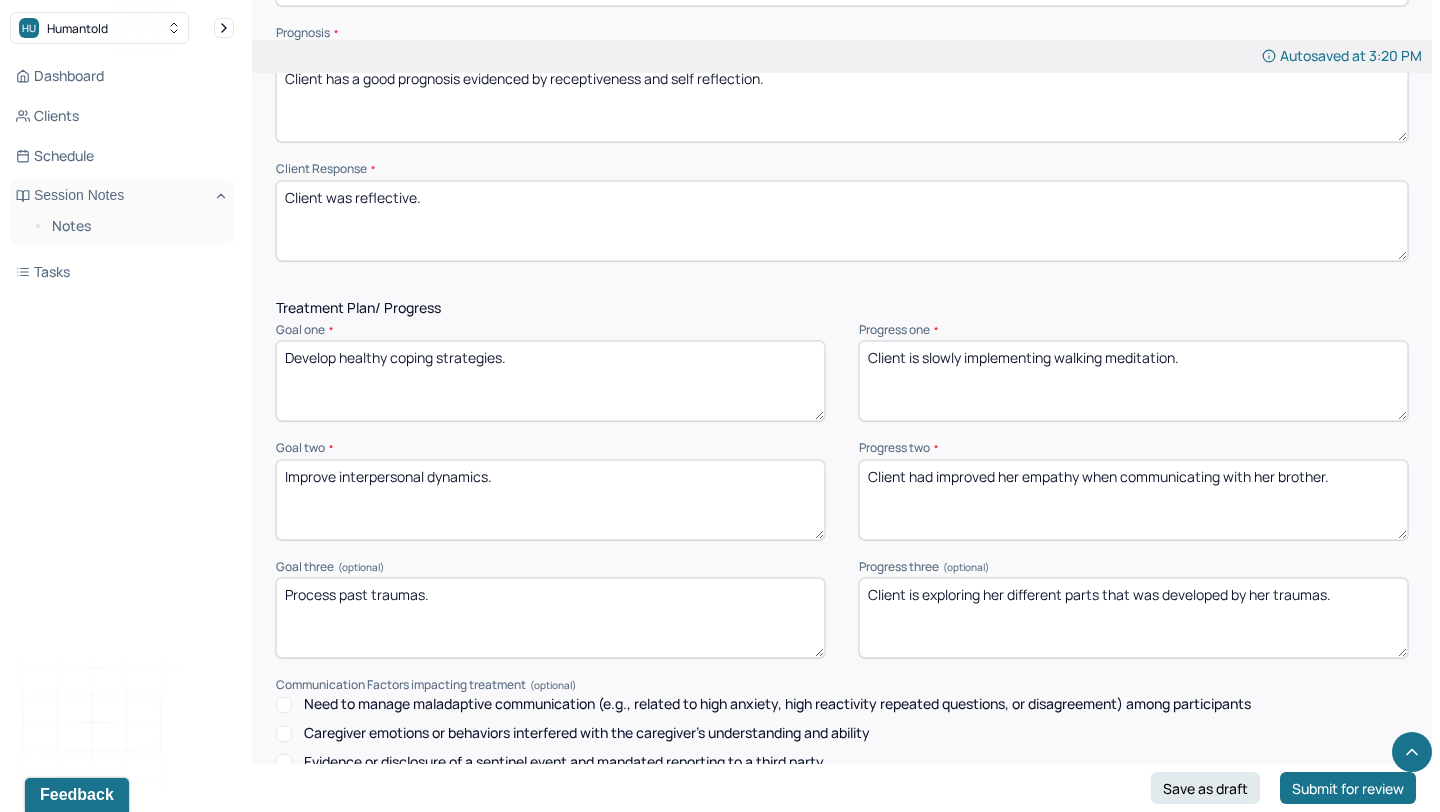 type on "Client is slowly implementing walking meditation." 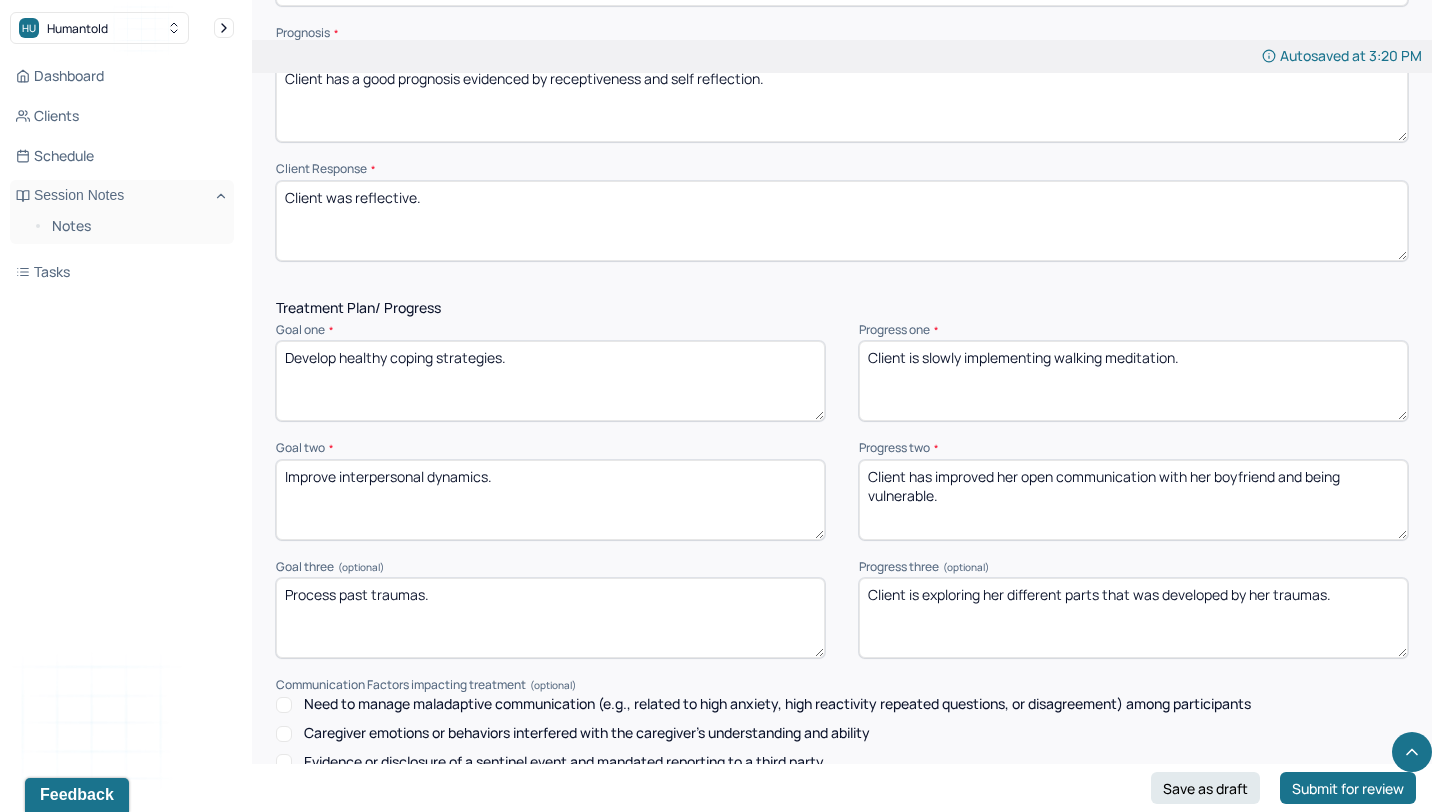 type on "Client has improved her open communication with her boyfriend and being vulnerable." 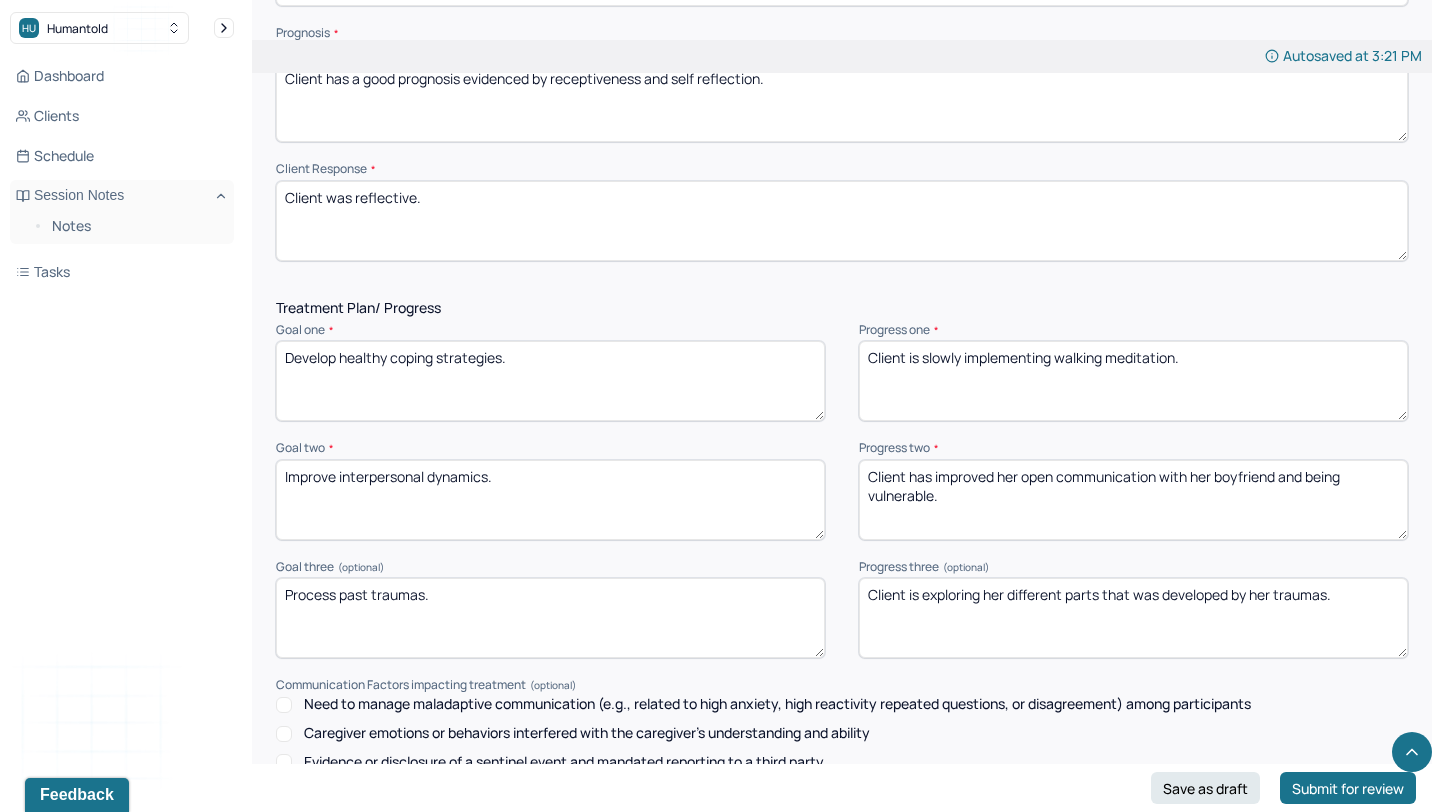 click on "Client is exploring her different parts that was developed by her traumas." at bounding box center [1133, 618] 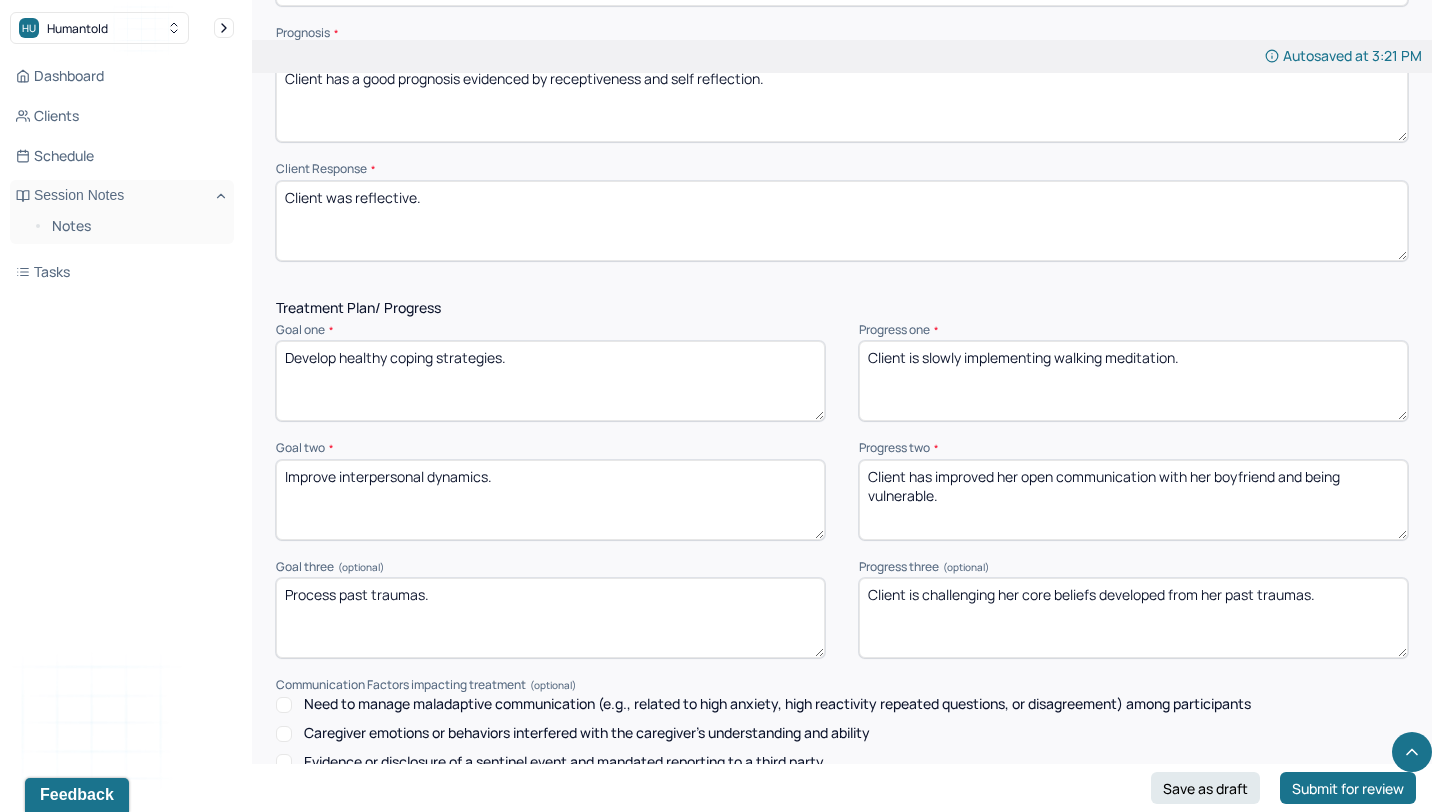 scroll, scrollTop: 2761, scrollLeft: 0, axis: vertical 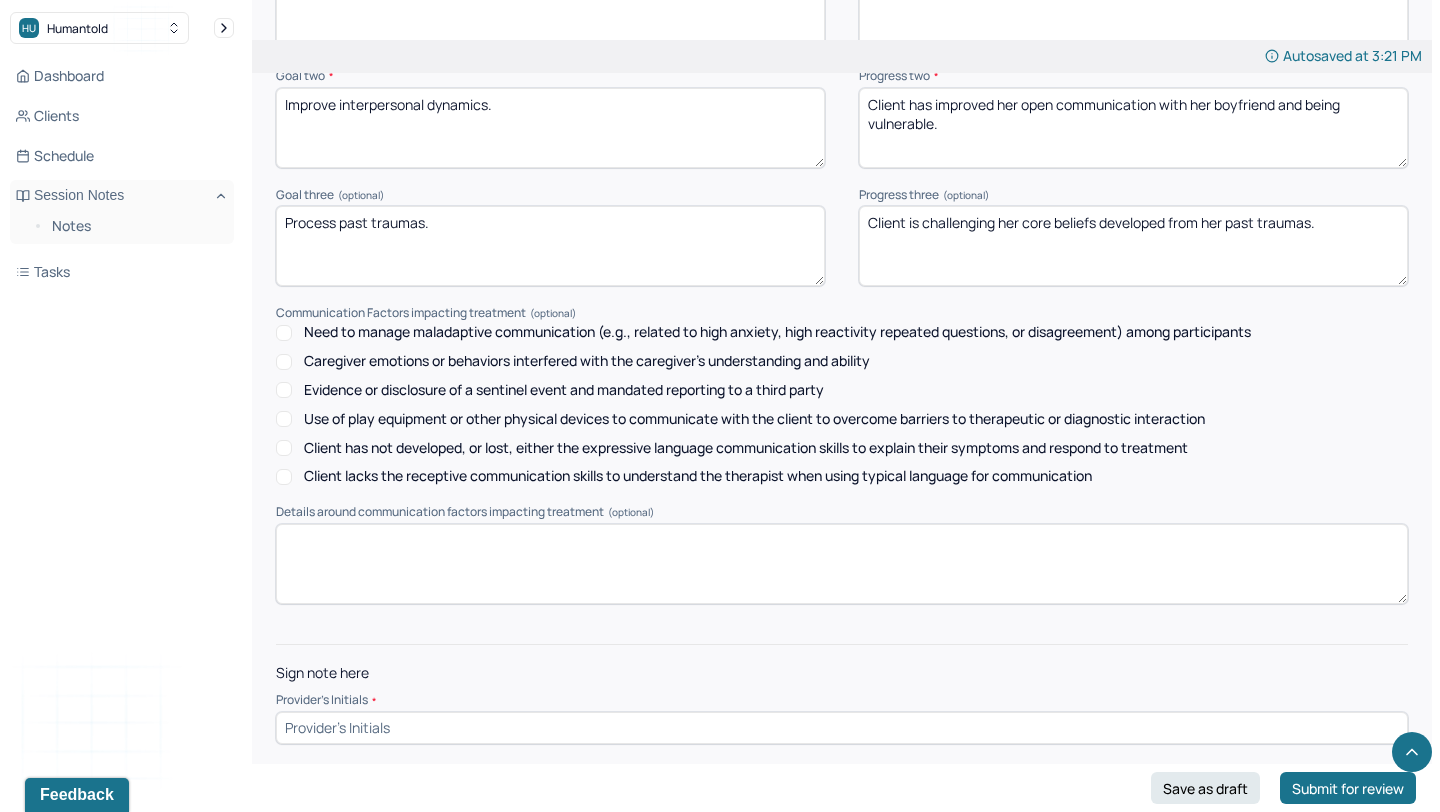 type on "Client is challenging her core beliefs developed from her past traumas." 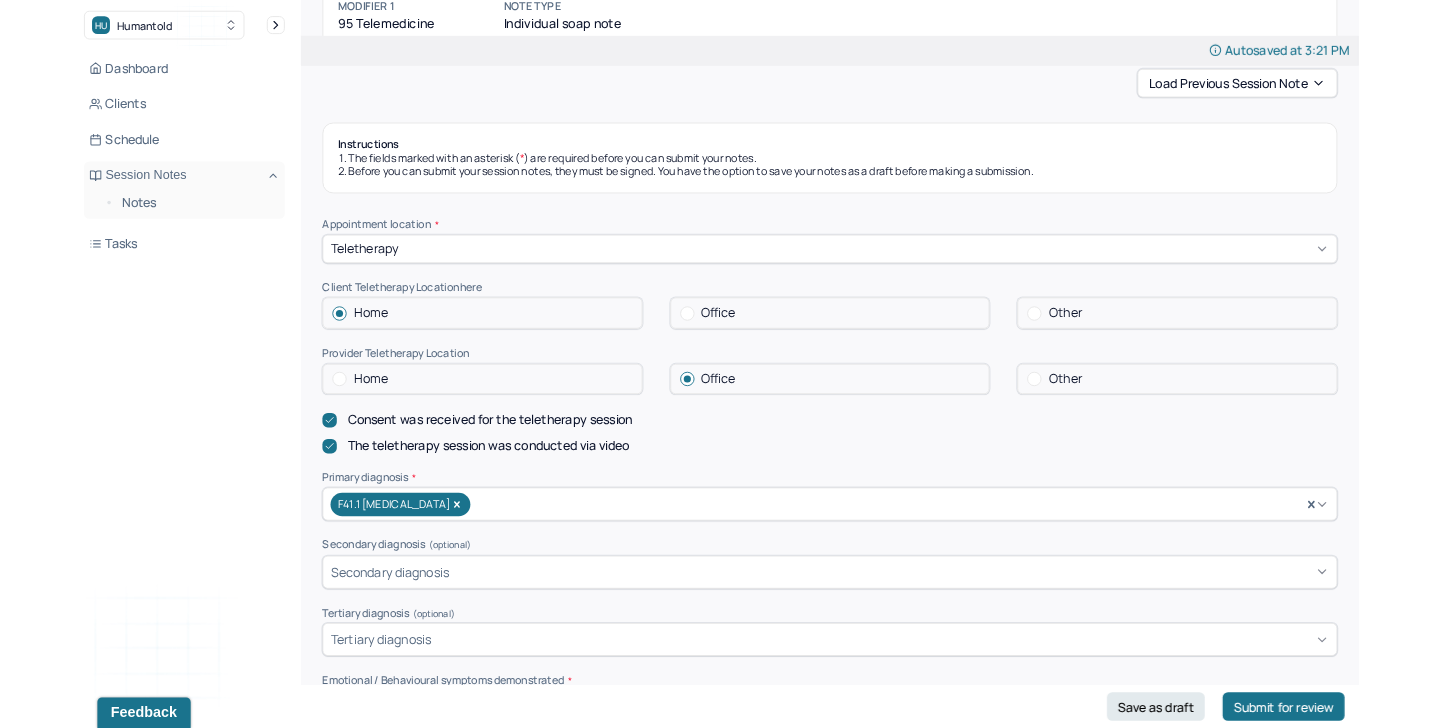 scroll, scrollTop: 0, scrollLeft: 0, axis: both 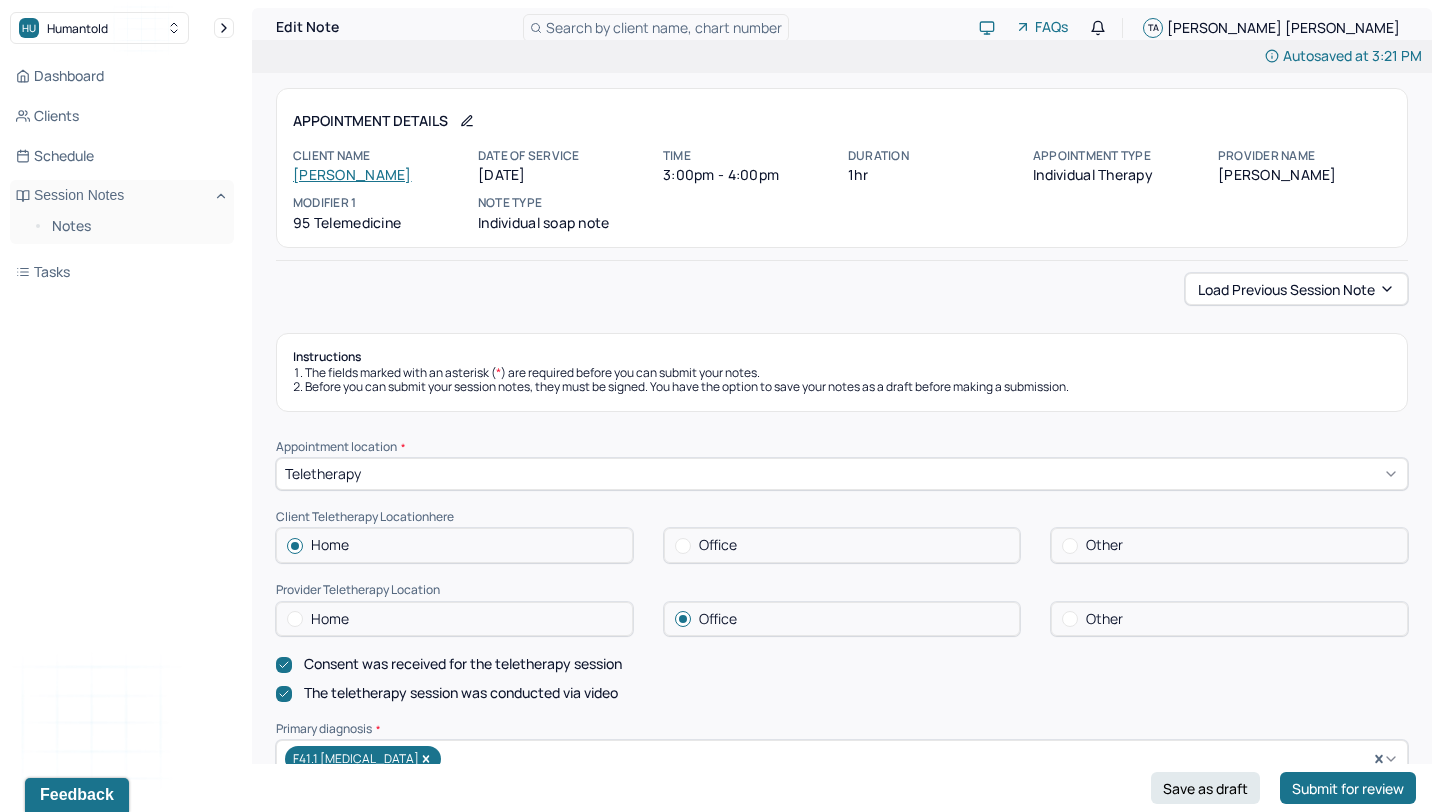 type on "TA" 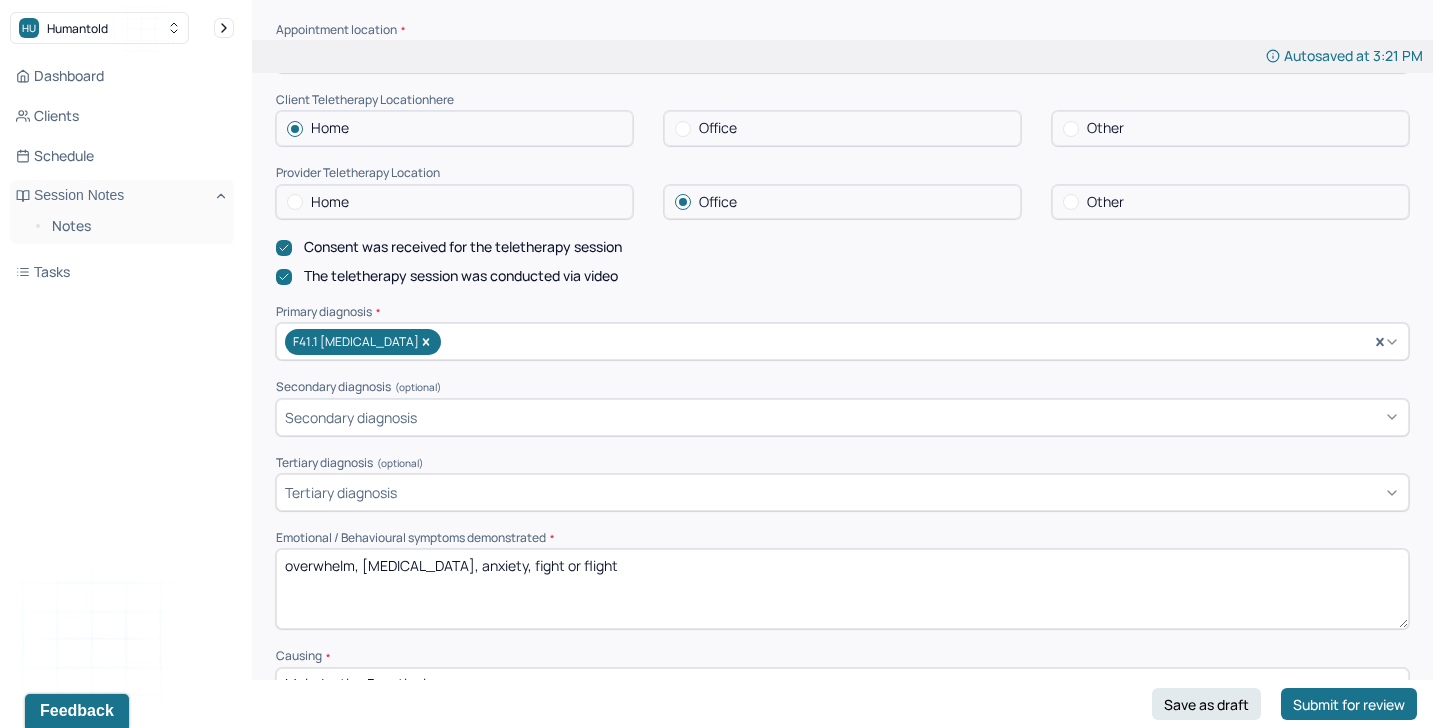 scroll, scrollTop: 439, scrollLeft: 0, axis: vertical 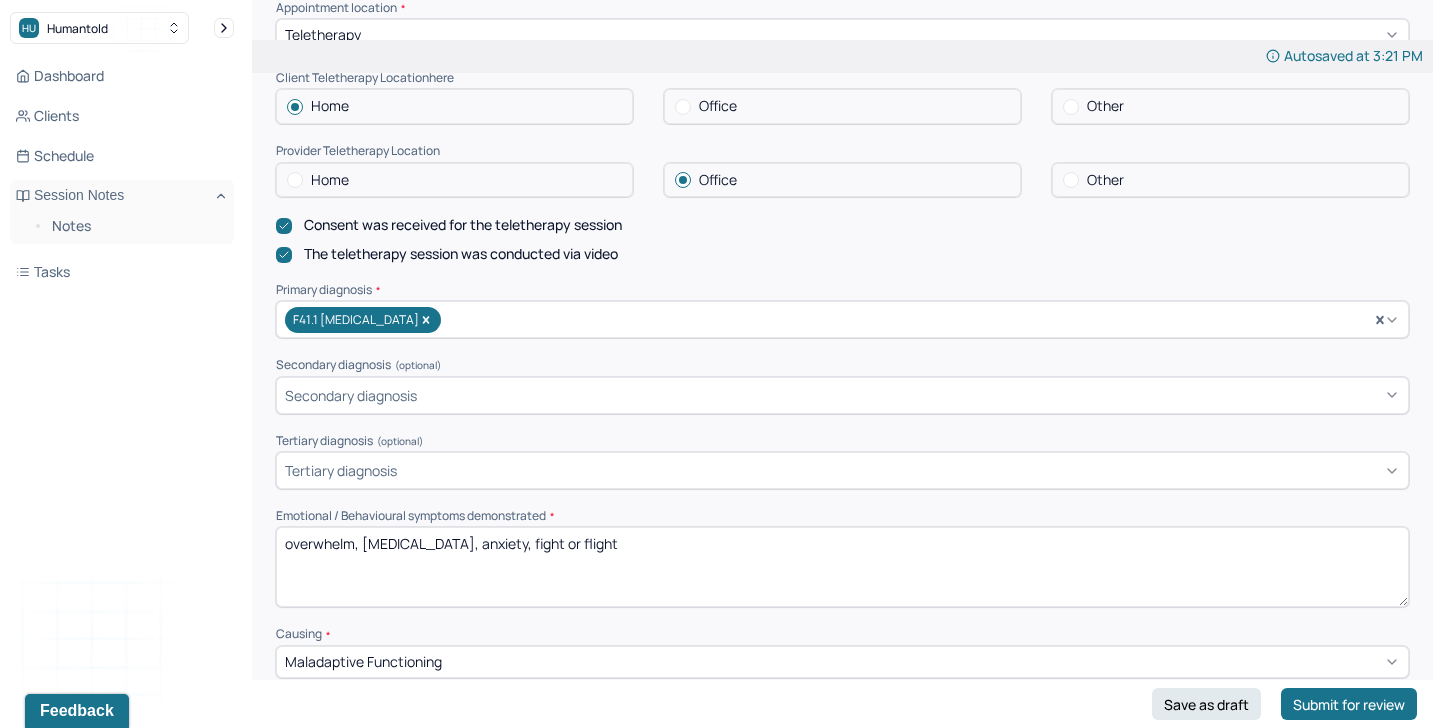 click on "overwhelm, [MEDICAL_DATA], anxiety, fight or flight" at bounding box center [842, 567] 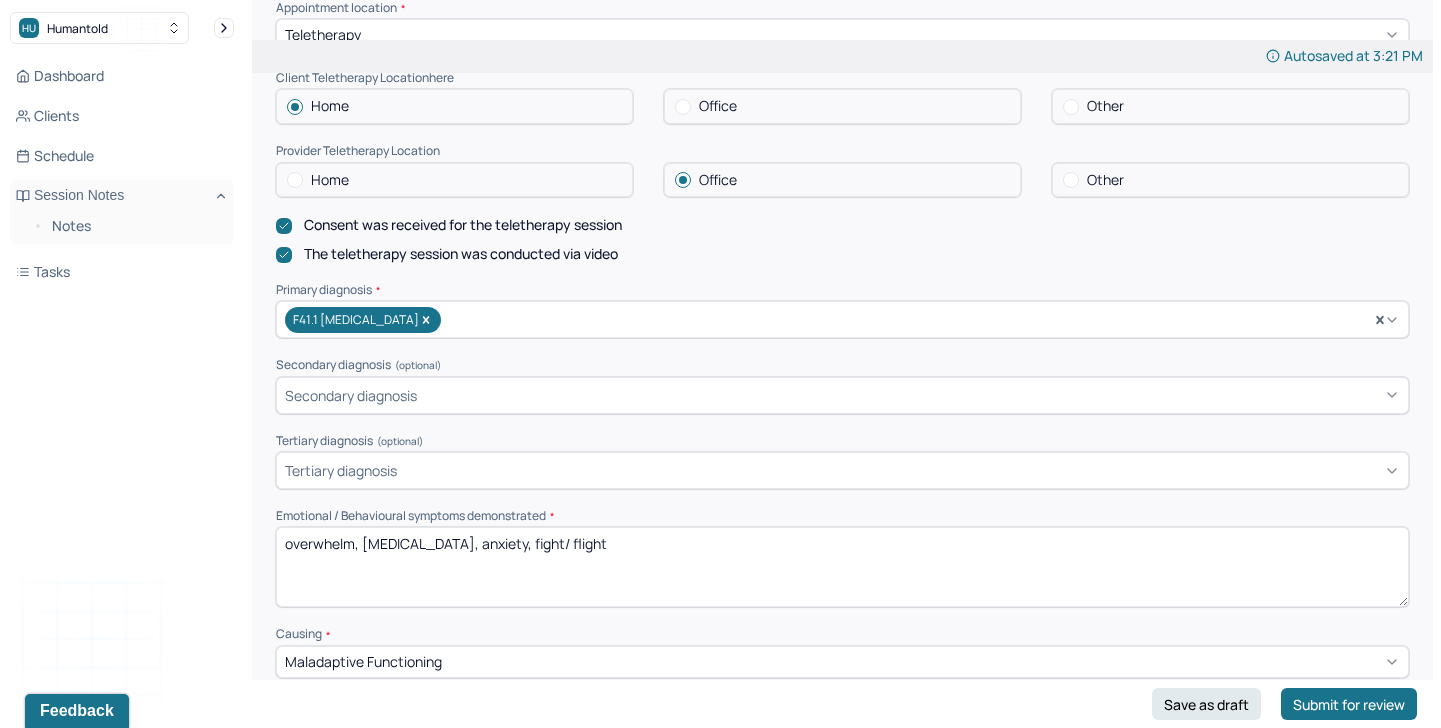 click on "overwhelm, [MEDICAL_DATA], anxiety, fight or flight" at bounding box center [842, 567] 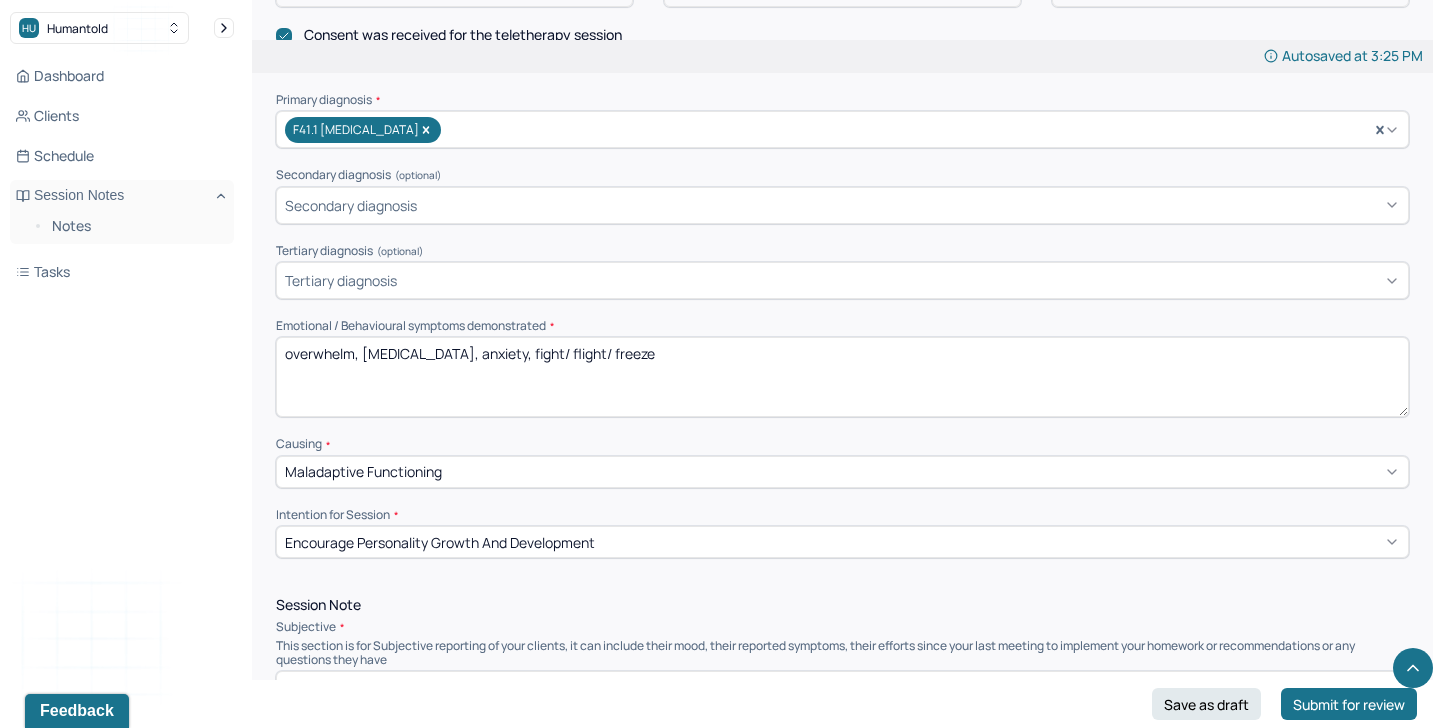 type on "overwhelm, [MEDICAL_DATA], anxiety, fight/ flight/ freeze" 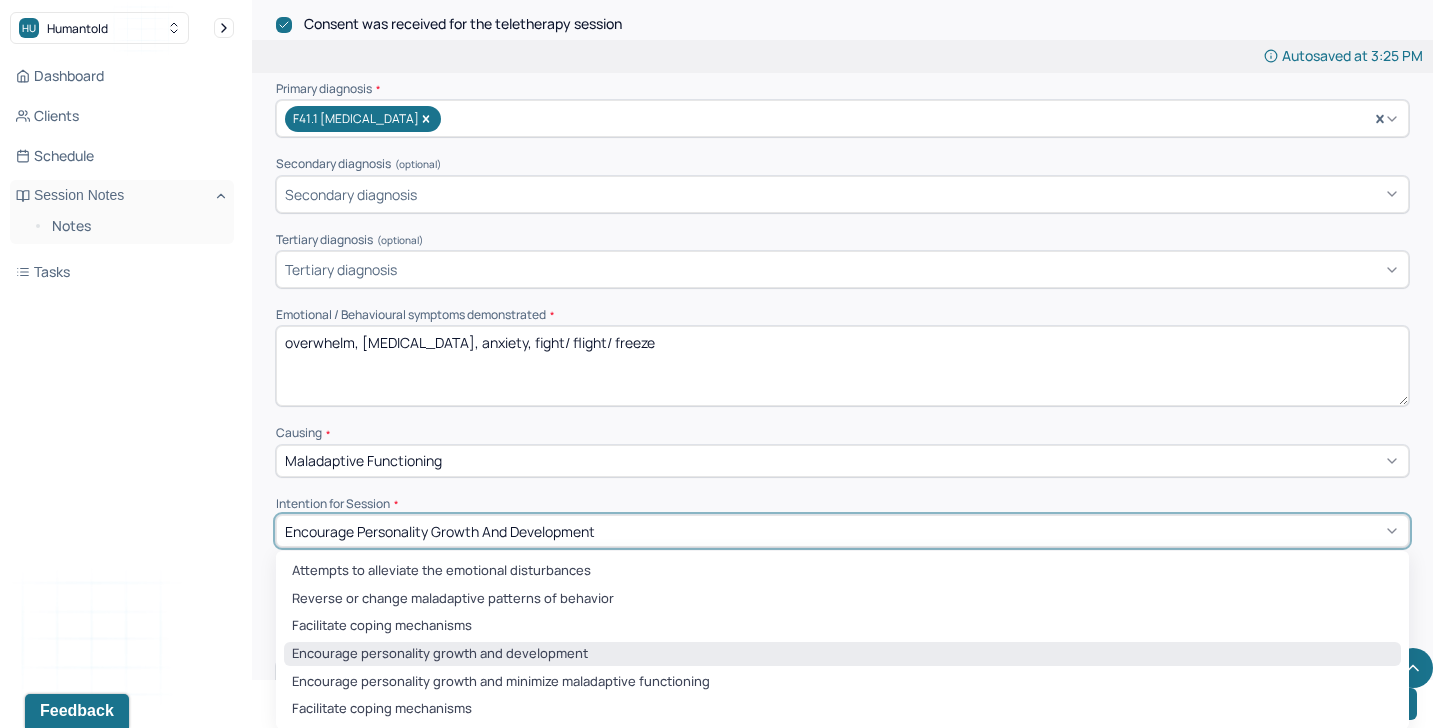 scroll, scrollTop: 641, scrollLeft: 0, axis: vertical 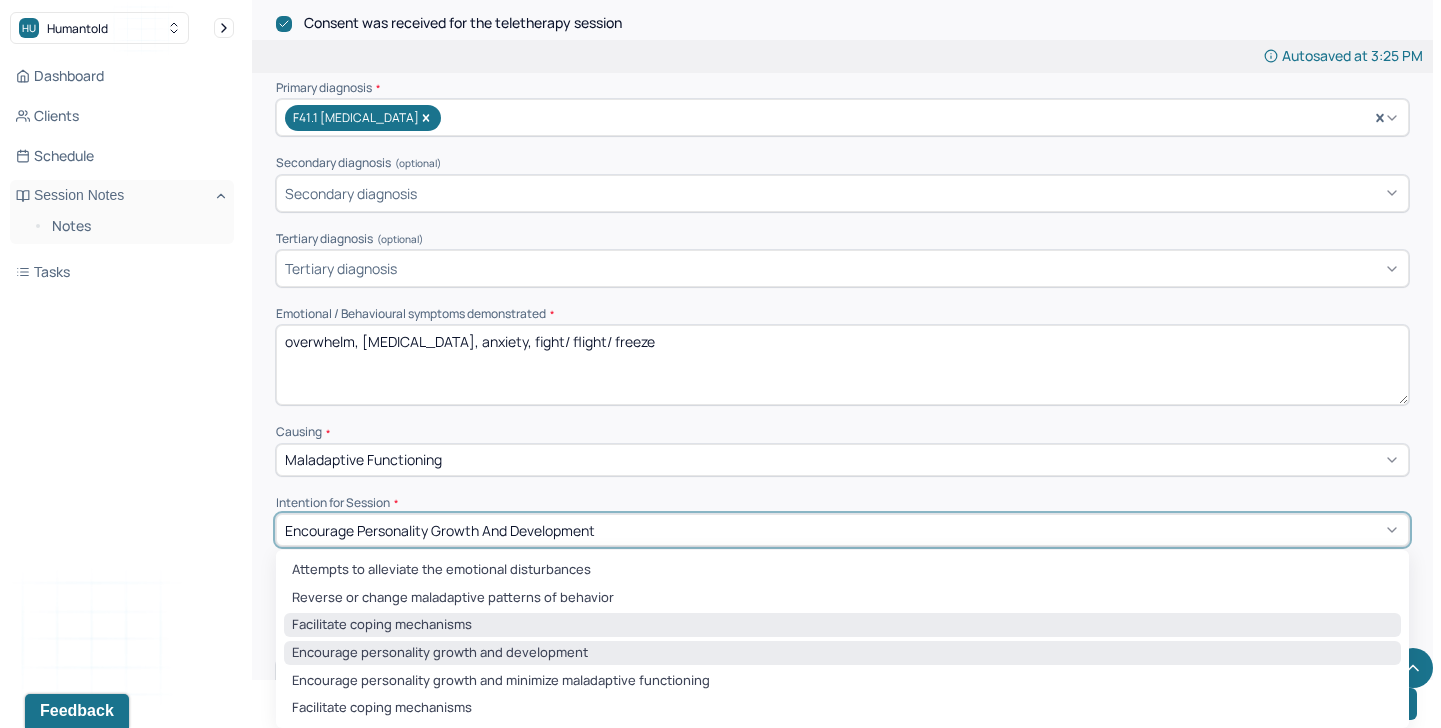 click on "Facilitate coping mechanisms" at bounding box center [842, 625] 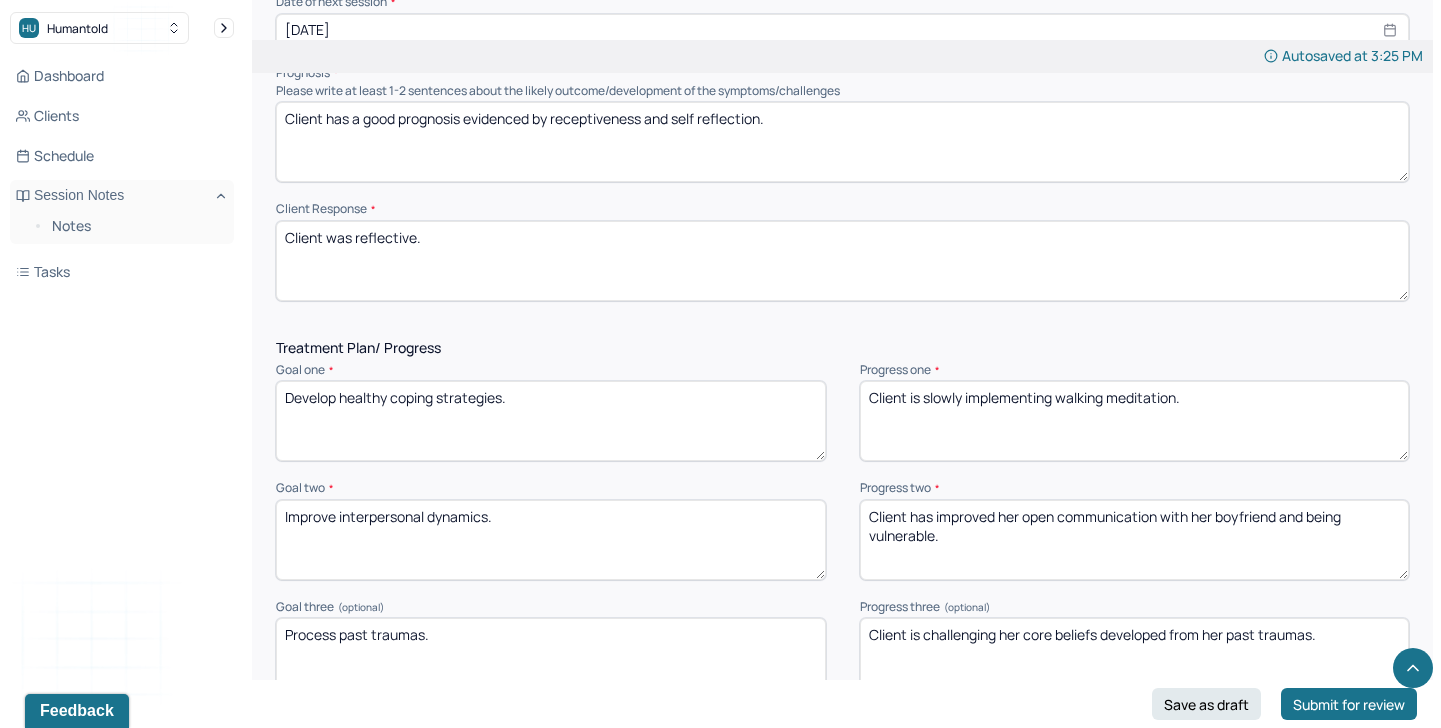 scroll, scrollTop: 2388, scrollLeft: 0, axis: vertical 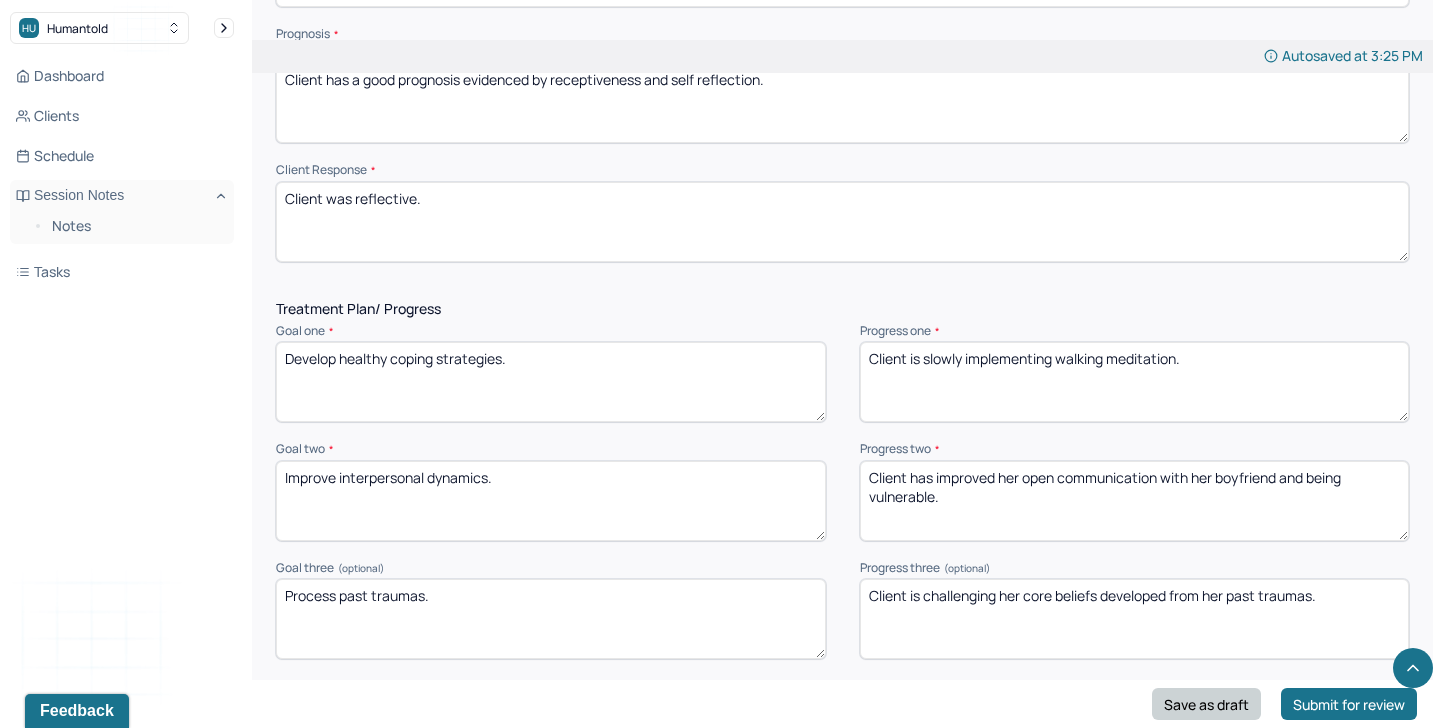 click on "Save as draft" at bounding box center [1206, 704] 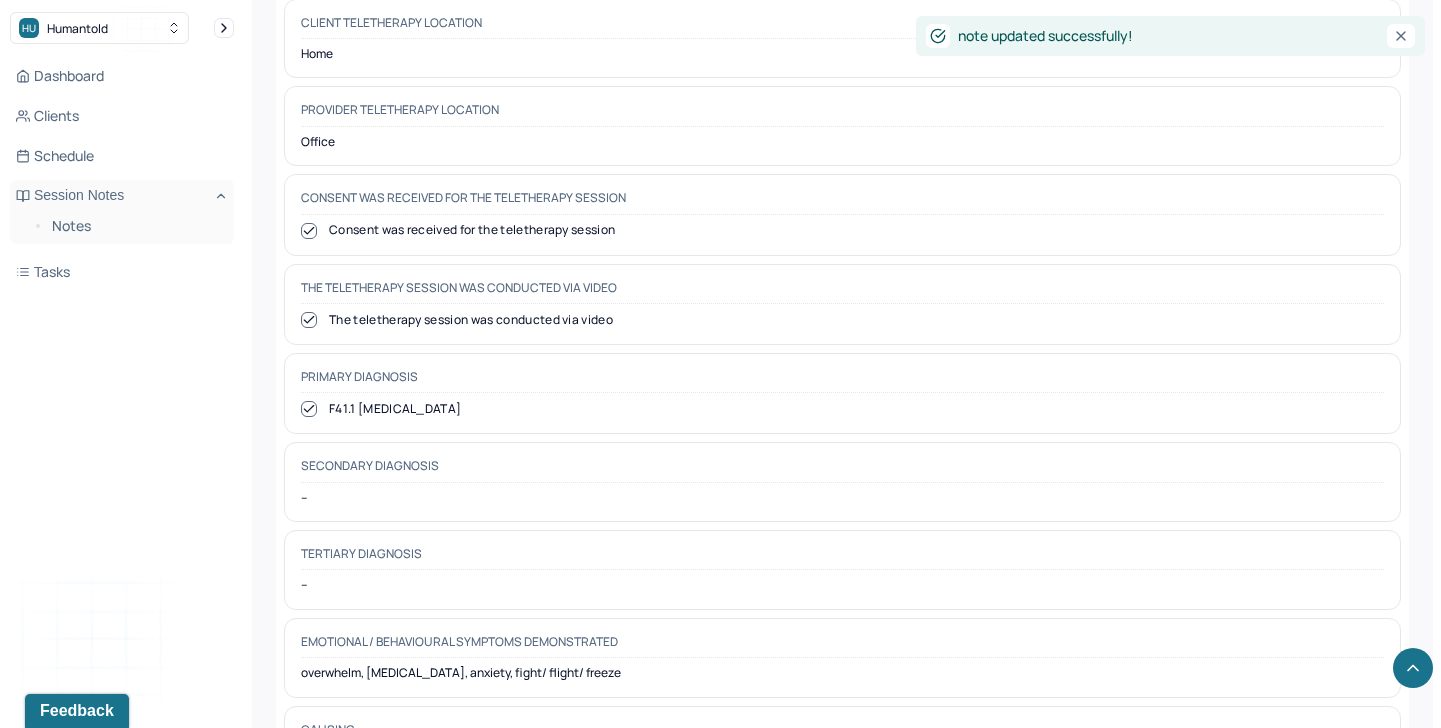 scroll, scrollTop: 0, scrollLeft: 0, axis: both 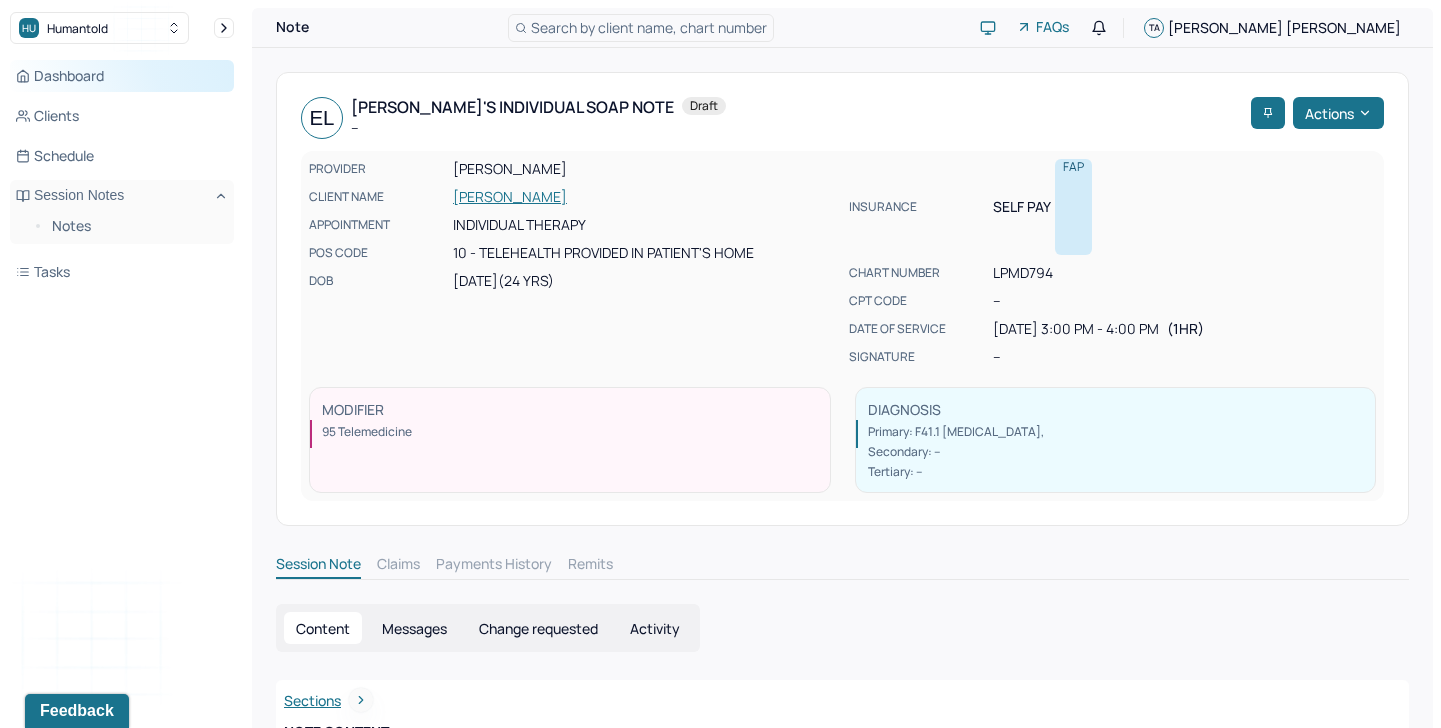 click on "Dashboard" at bounding box center (122, 76) 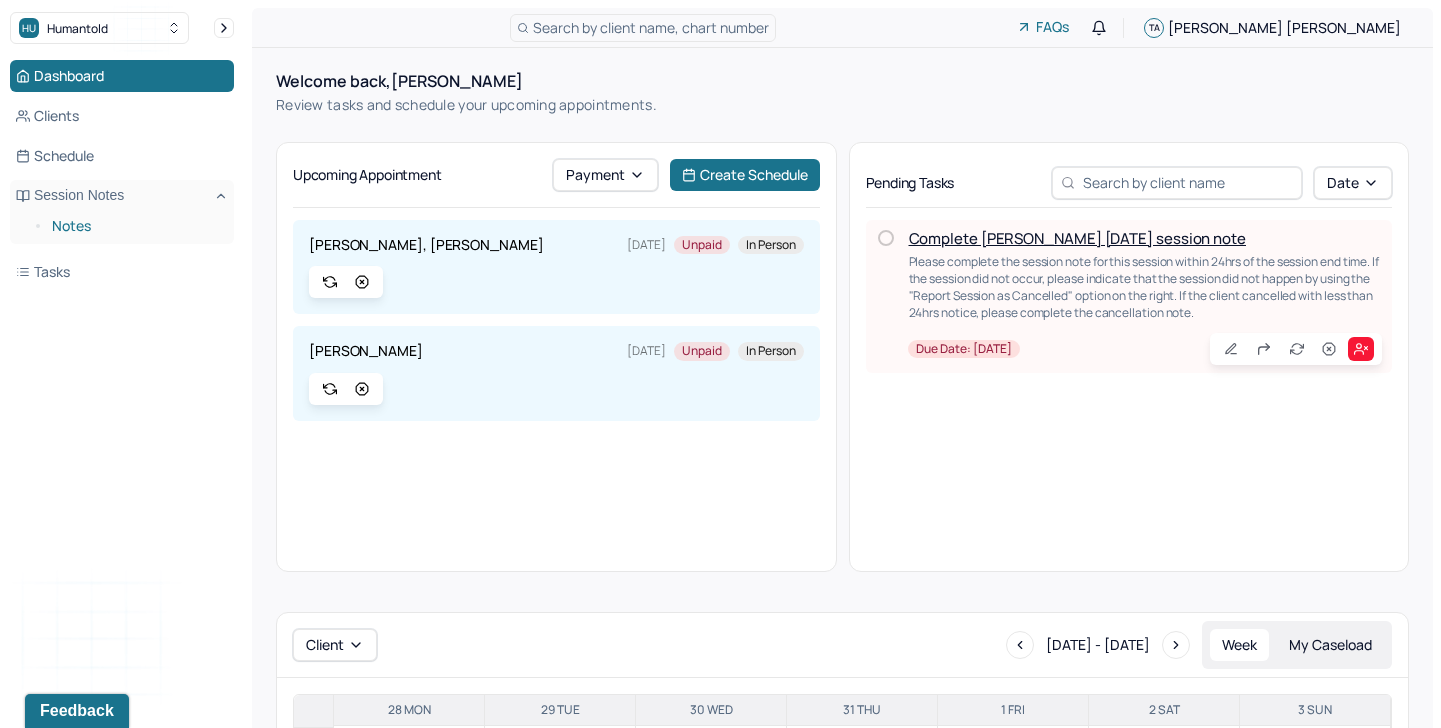 click on "Notes" at bounding box center [135, 226] 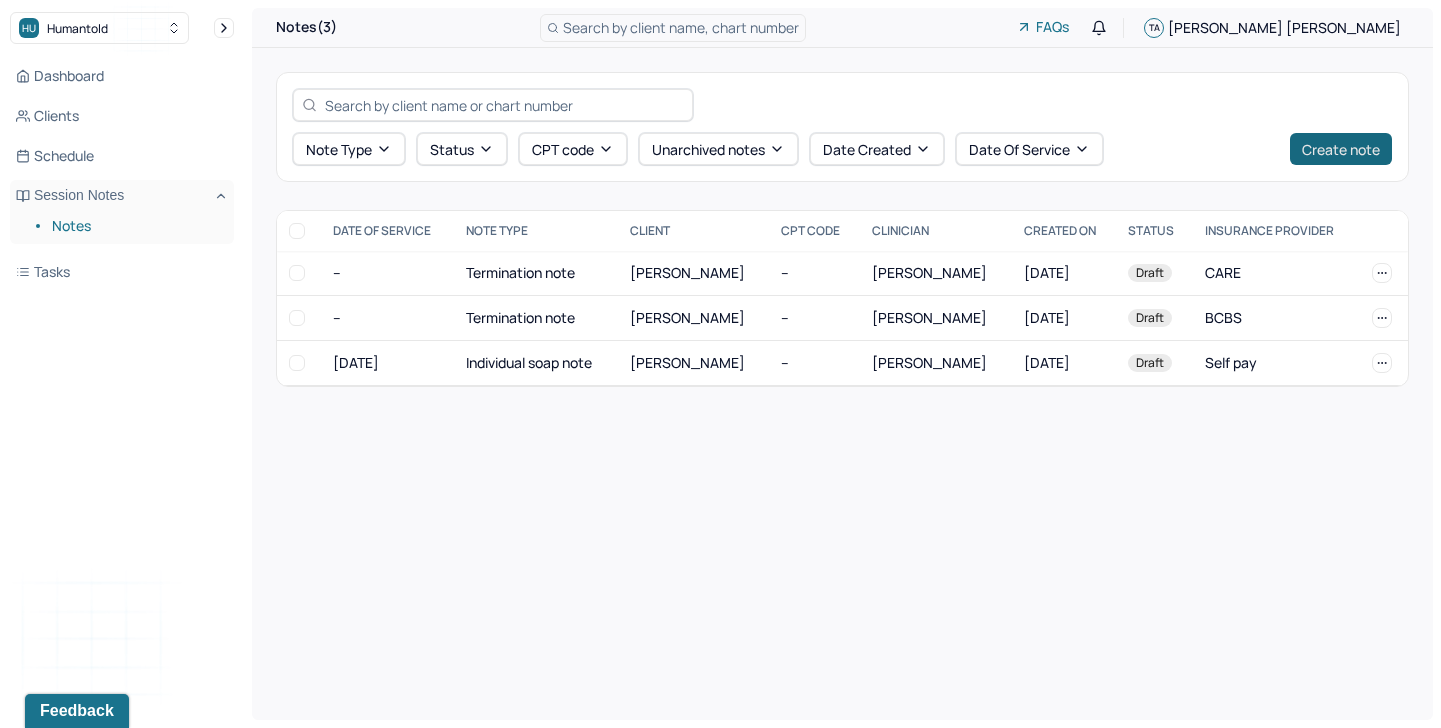 click on "Create note" at bounding box center (1341, 149) 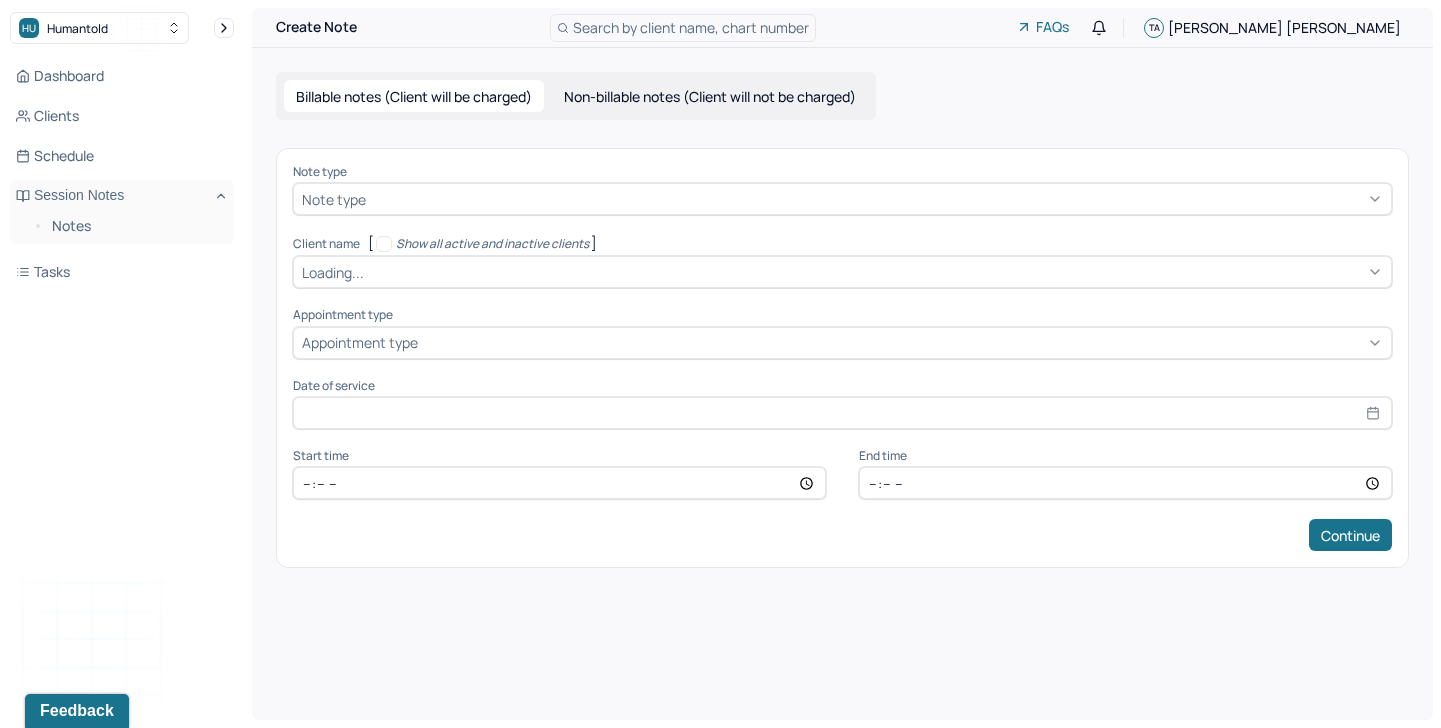click on "Non-billable notes (Client will not be charged)" at bounding box center [710, 96] 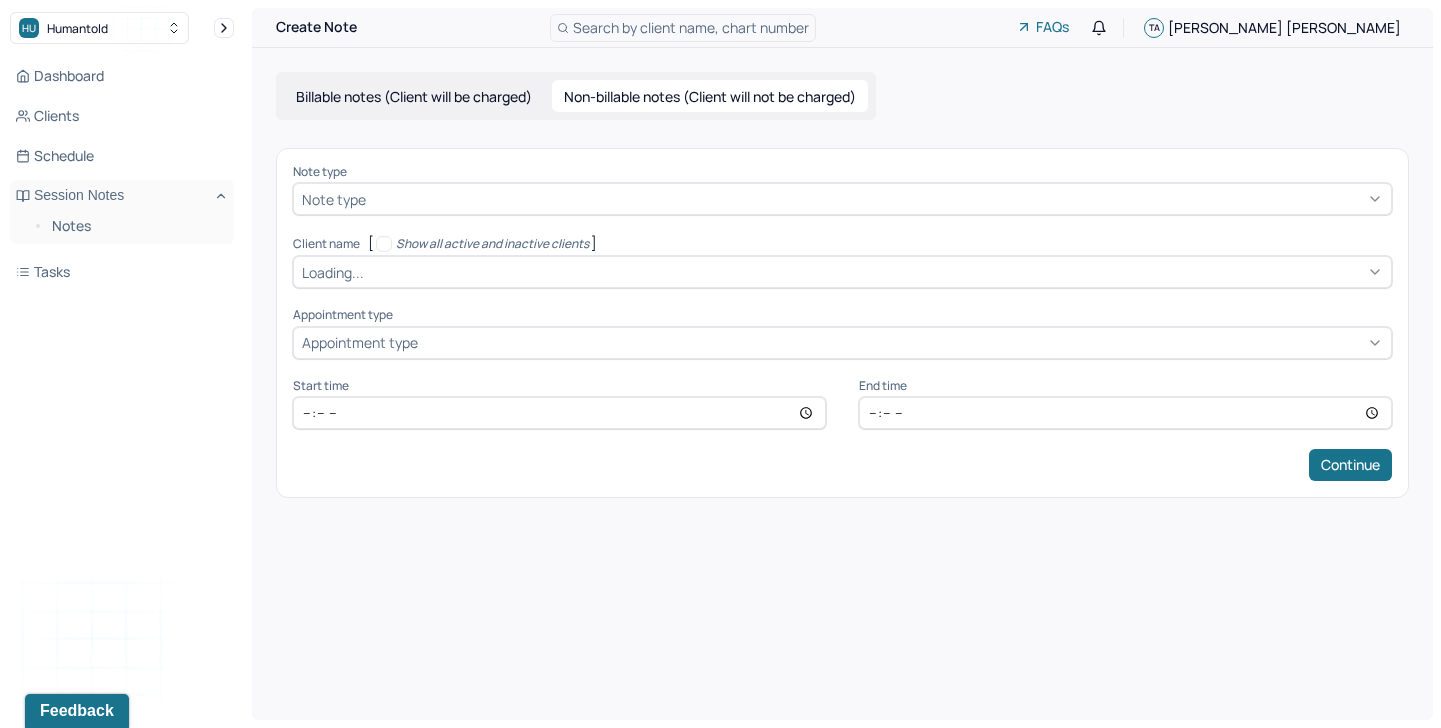 click at bounding box center [876, 199] 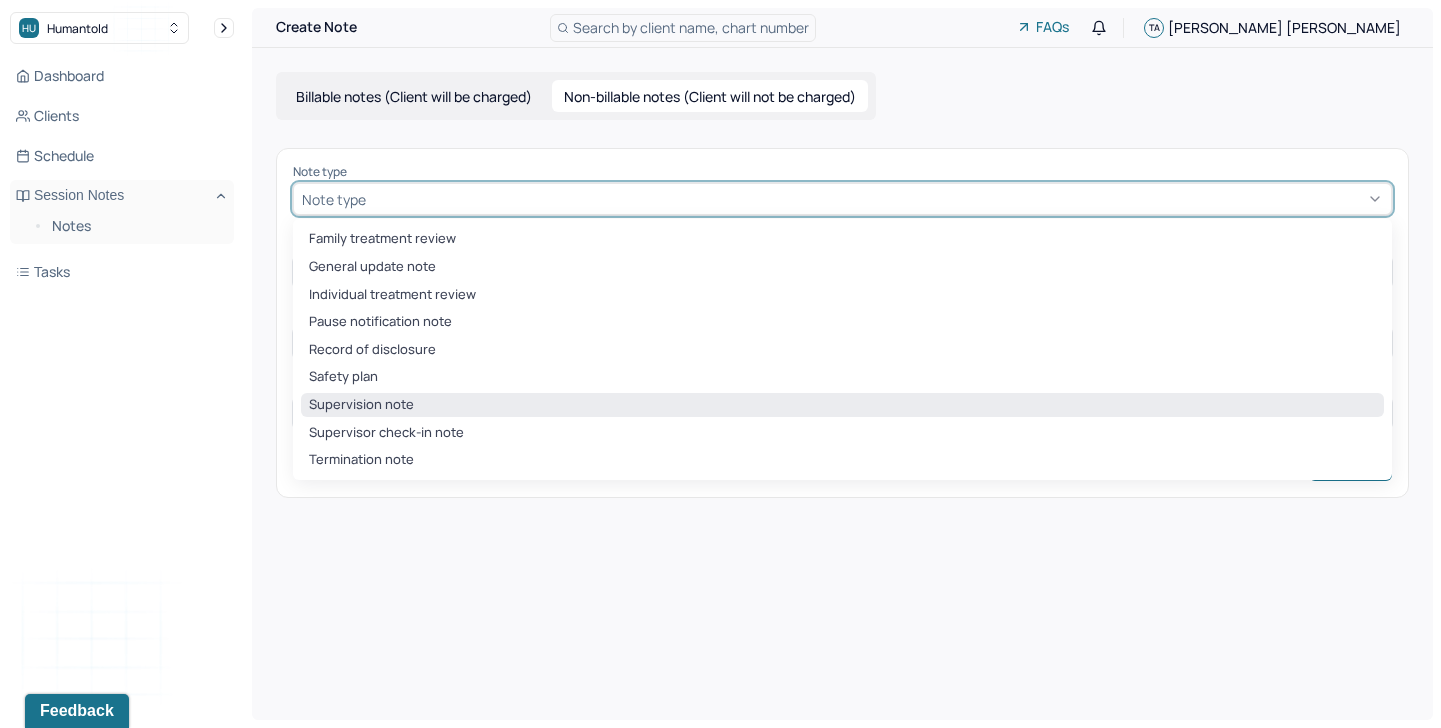 click on "Supervision note" at bounding box center [842, 405] 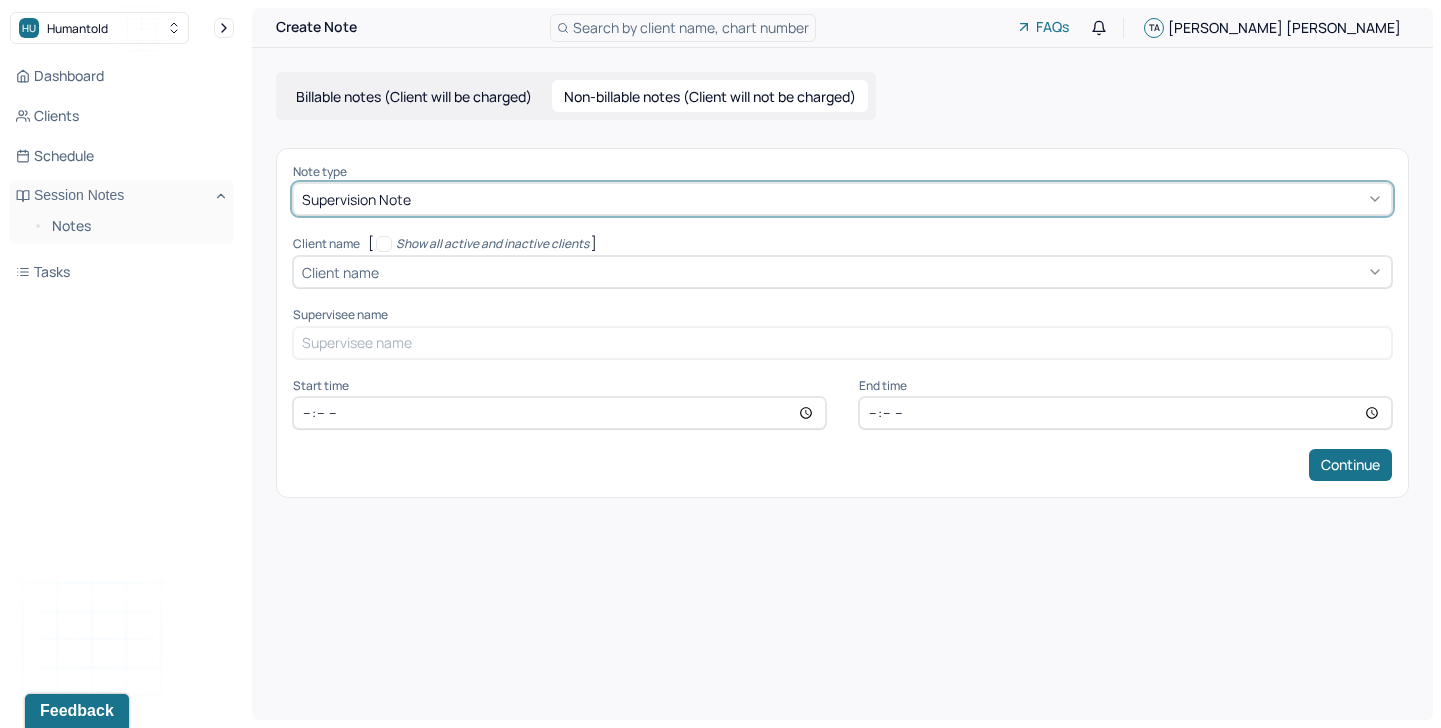 click on "Client name" at bounding box center (842, 272) 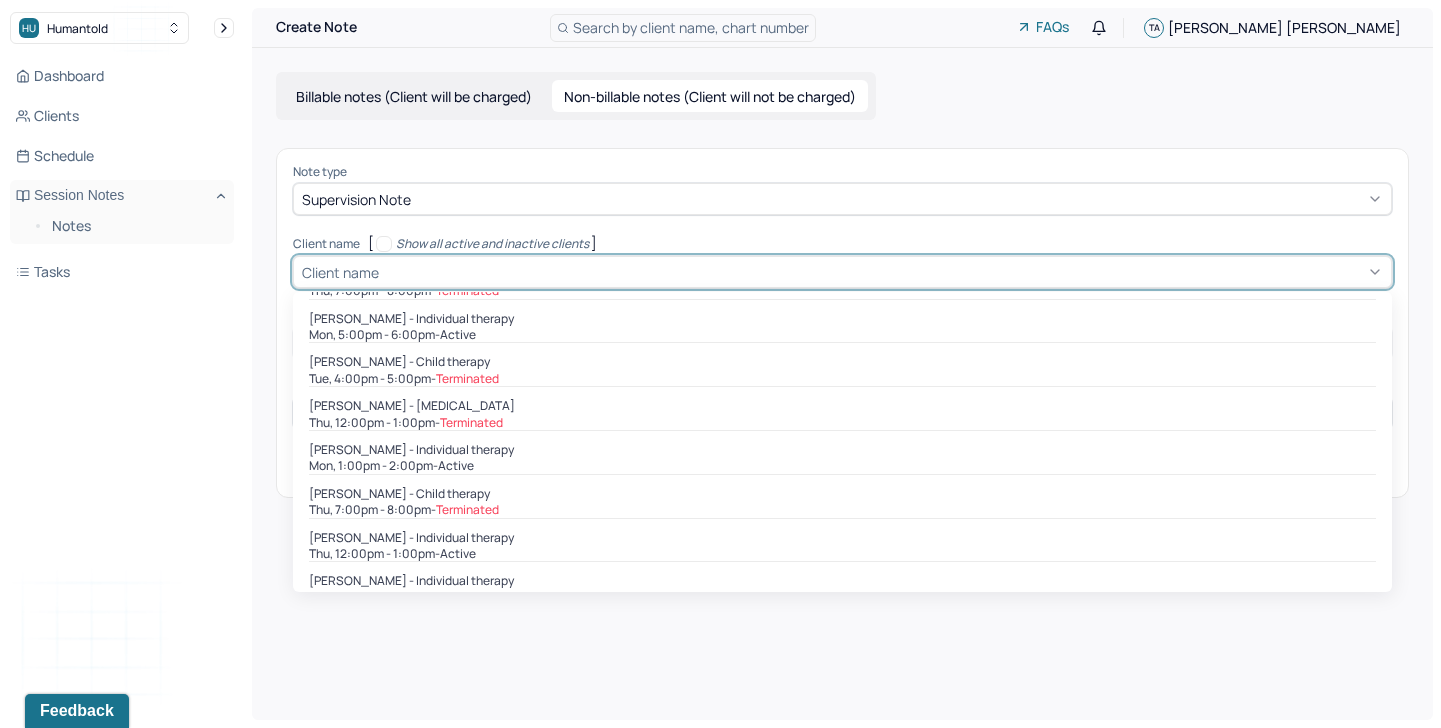 scroll, scrollTop: 1010, scrollLeft: 0, axis: vertical 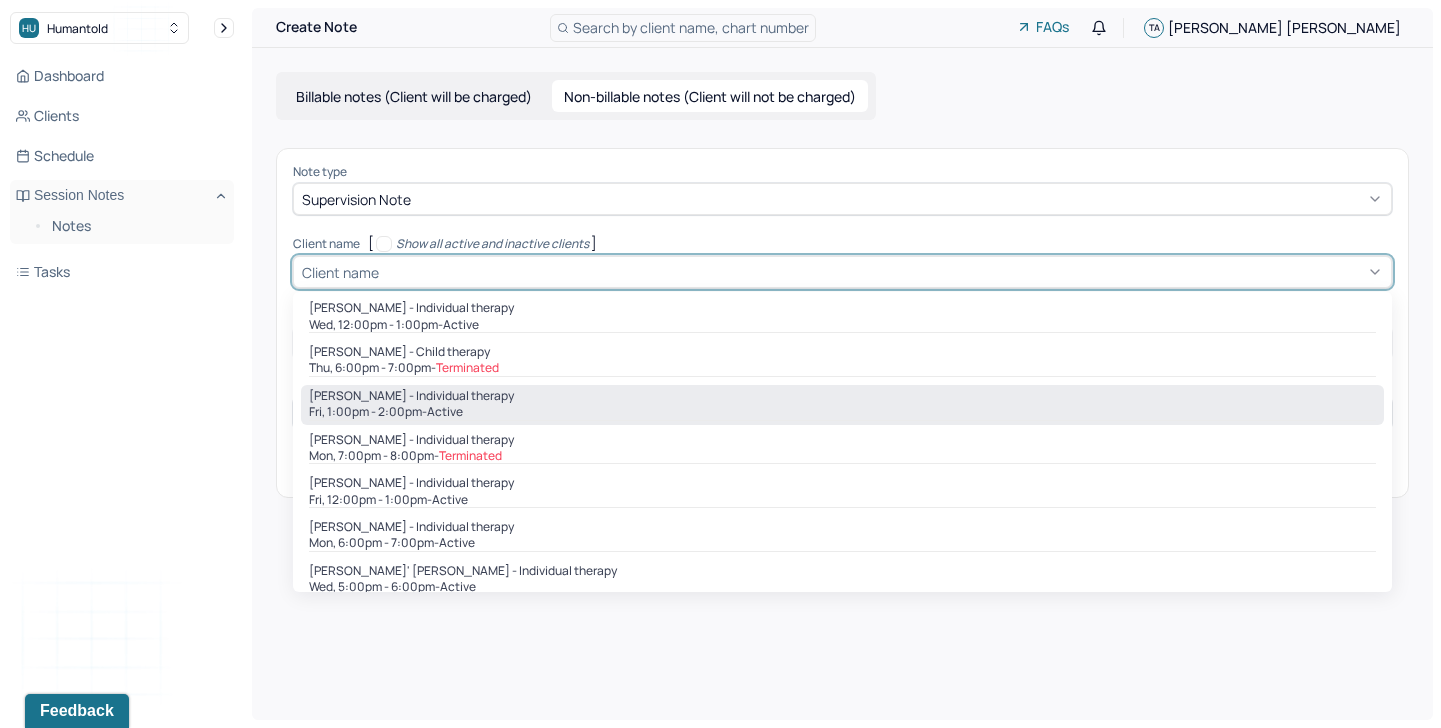 click on "[PERSON_NAME] - Individual therapy Fri, 1:00pm - 2:00pm  -  active" at bounding box center [842, 405] 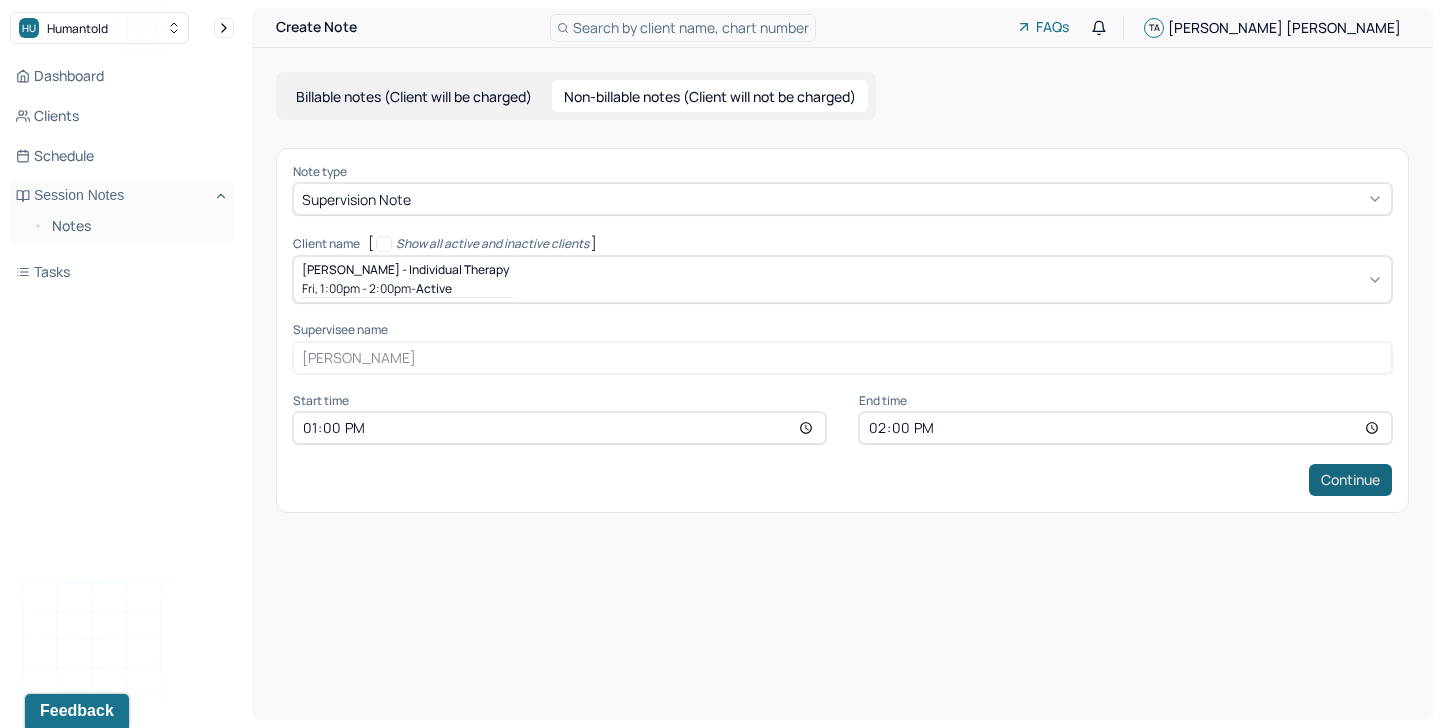 click on "Continue" at bounding box center [1350, 480] 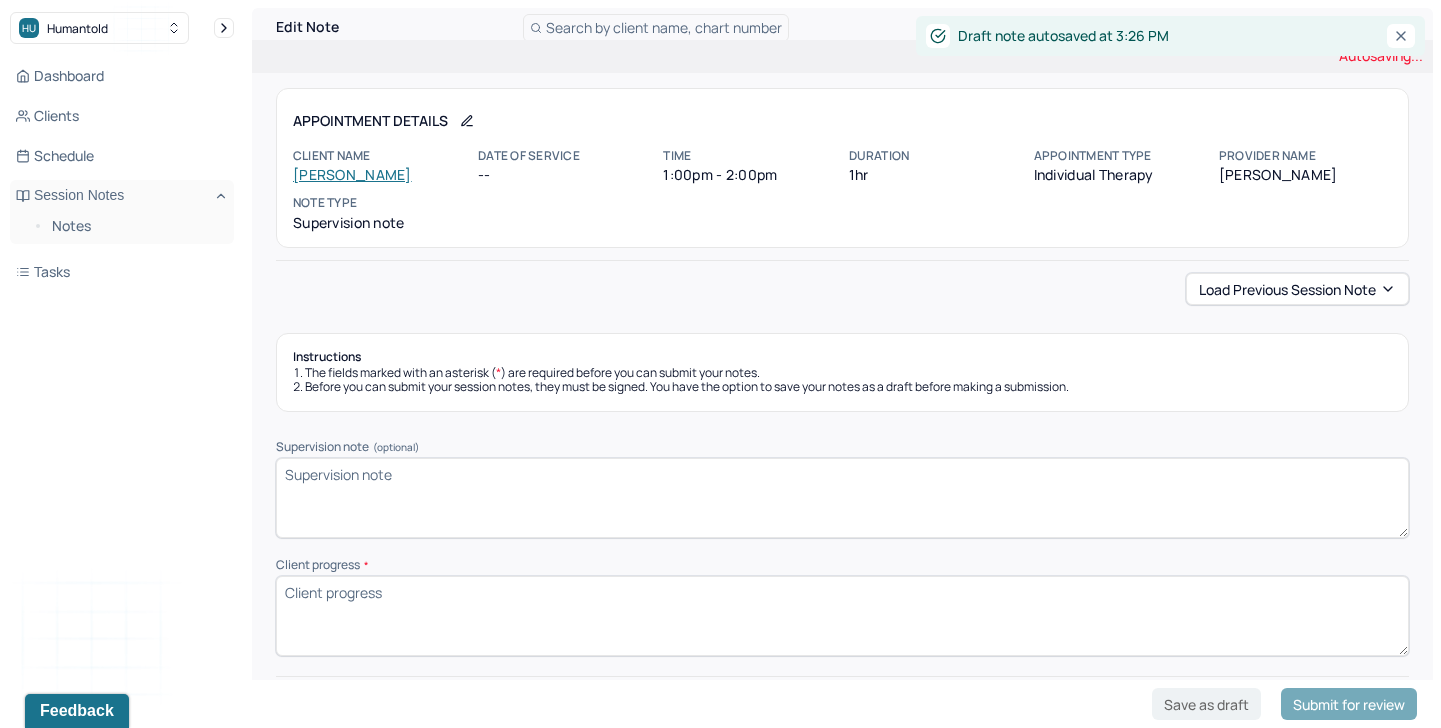 click on "Supervision note (optional)" at bounding box center [842, 498] 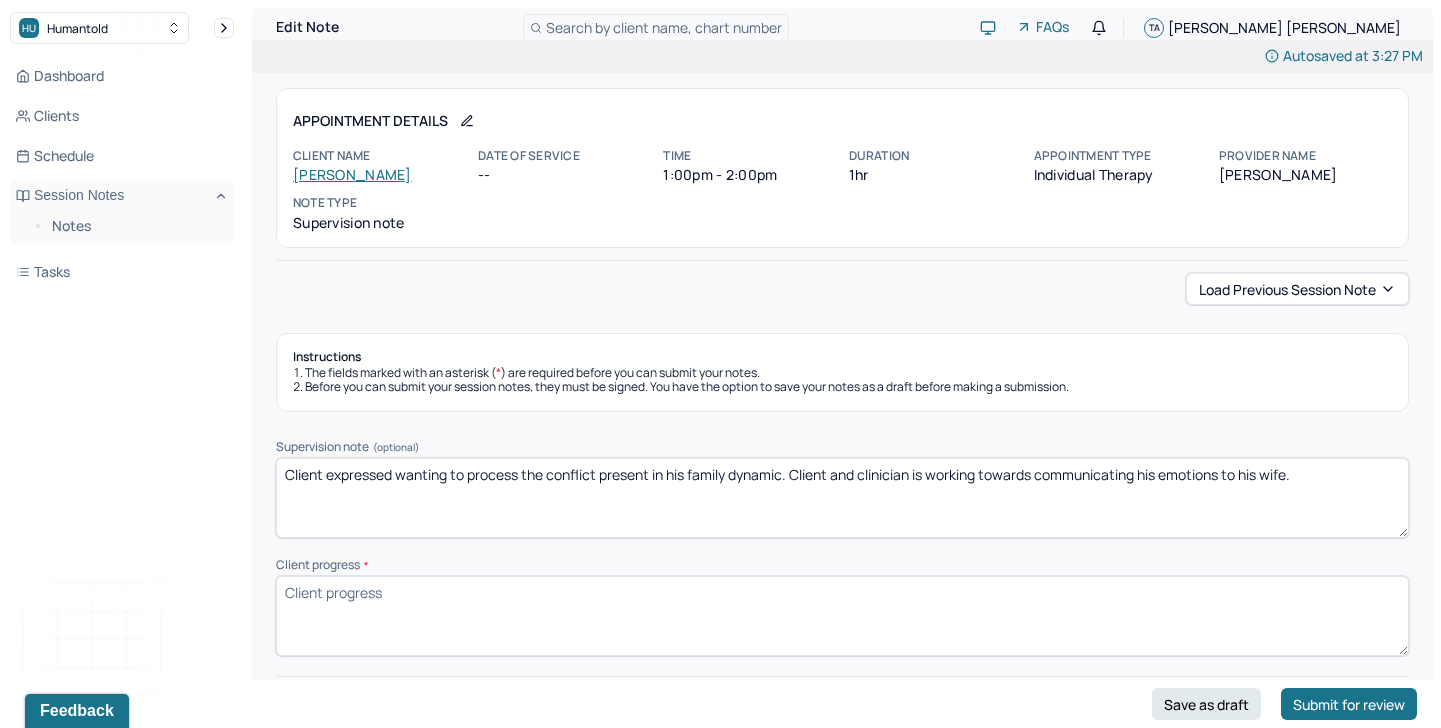 type on "Client expressed wanting to process the conflict present in his family dynamic. Client and clinician is working towards communicating his emotions to his wife." 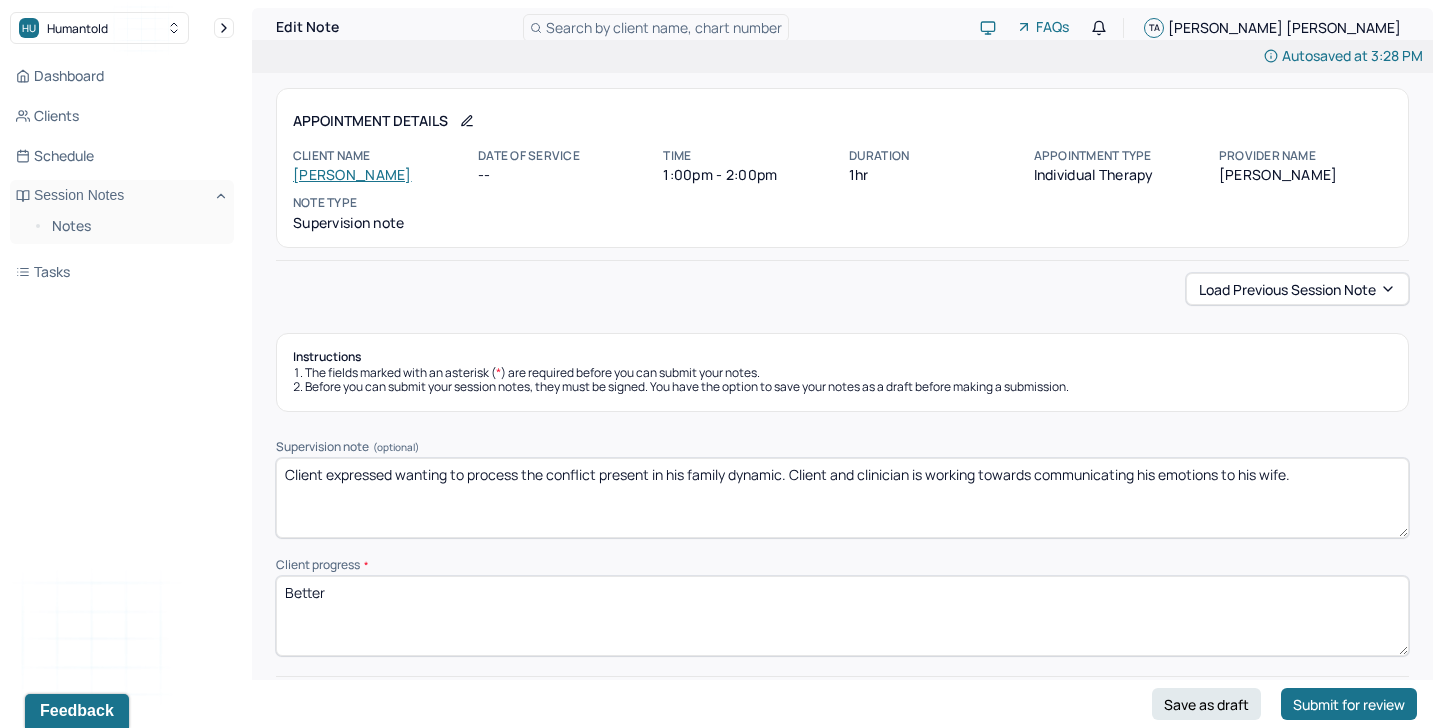 scroll, scrollTop: 122, scrollLeft: 0, axis: vertical 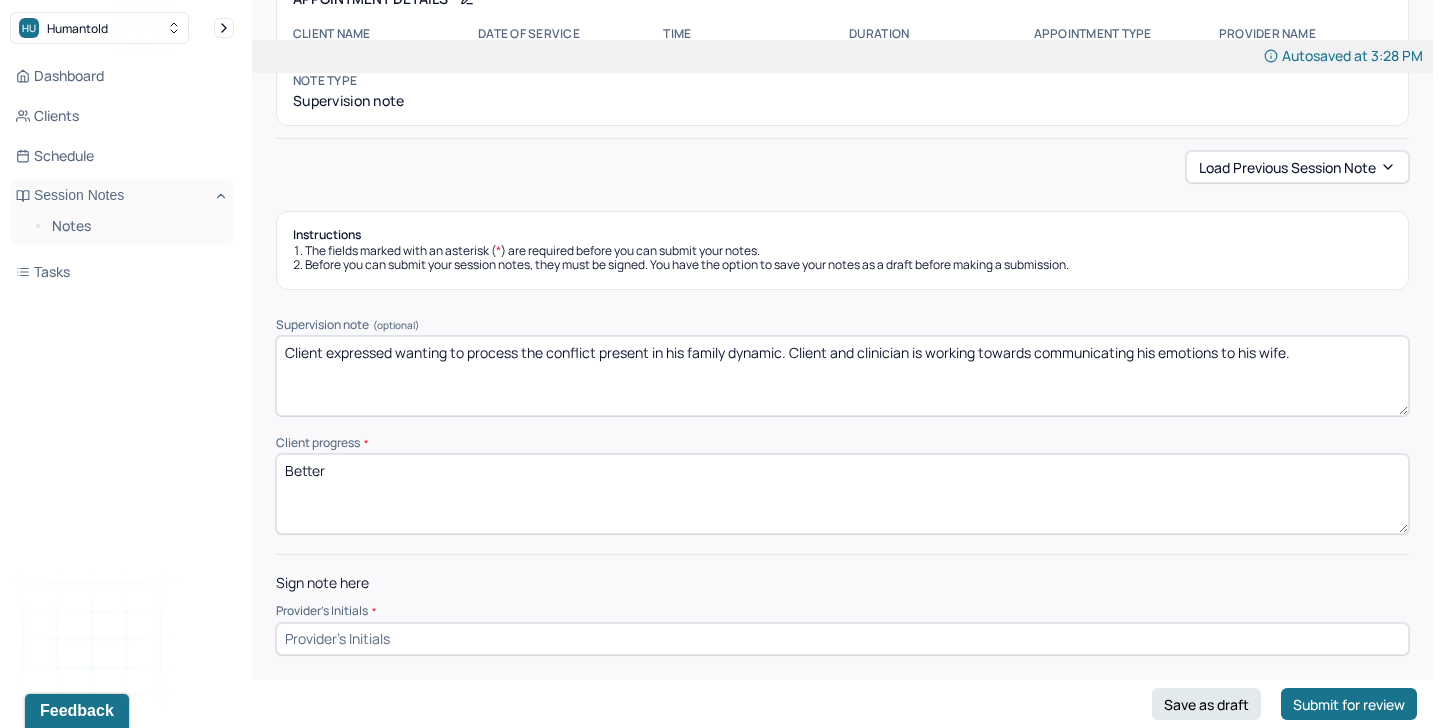 type on "Better" 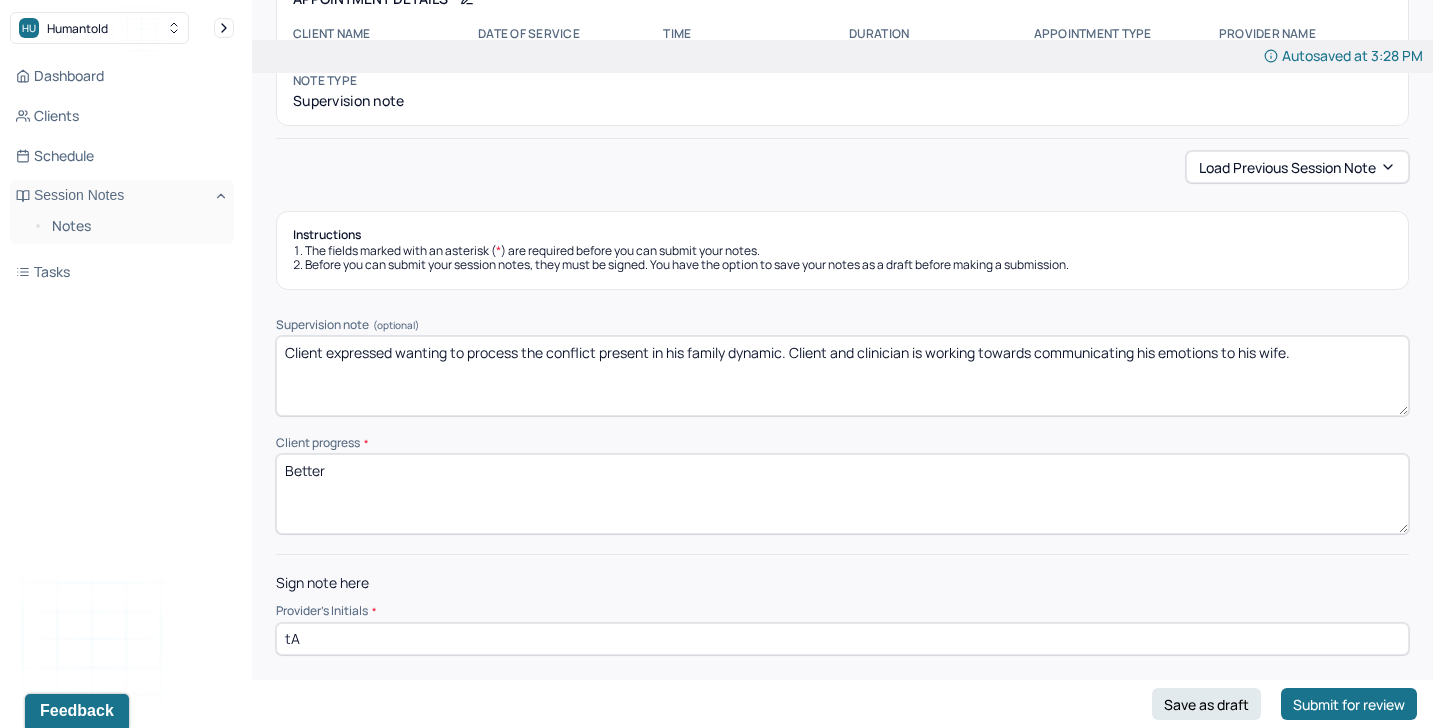 type on "t" 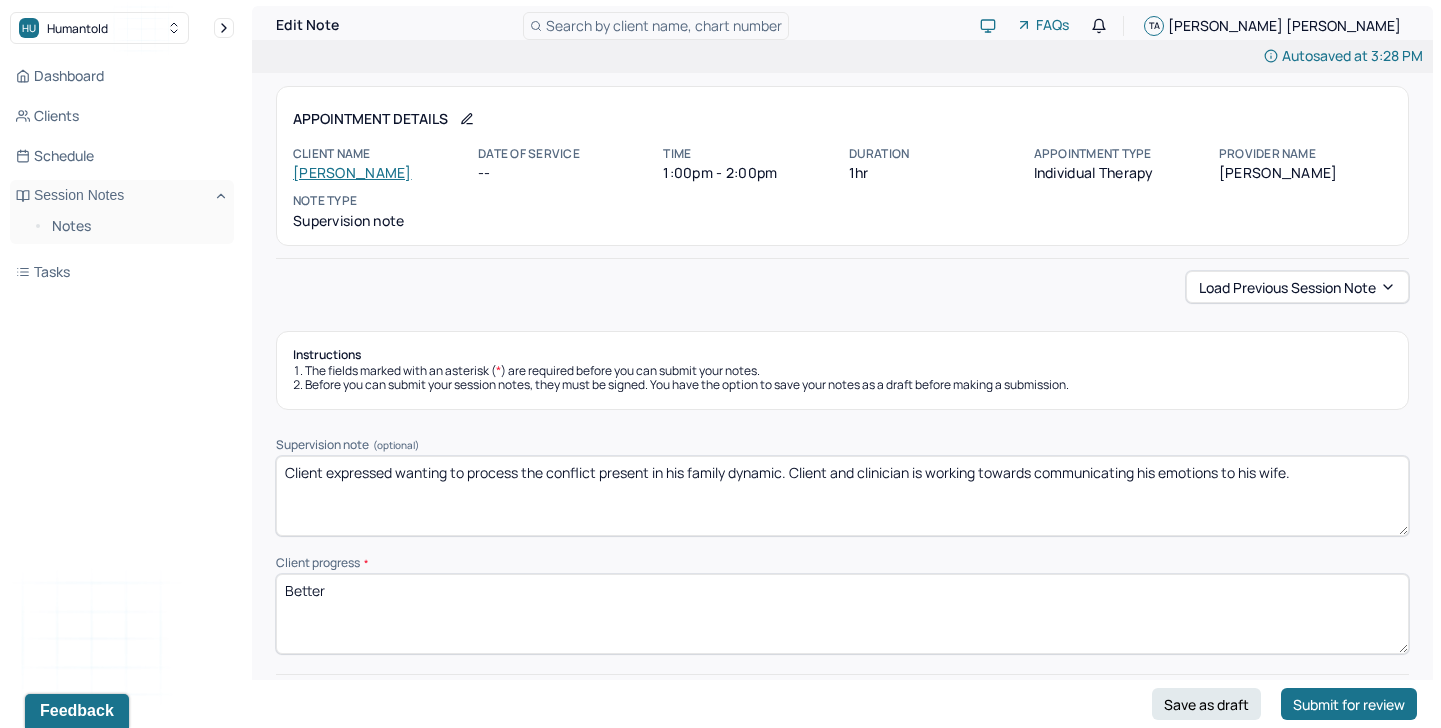 scroll, scrollTop: 0, scrollLeft: 0, axis: both 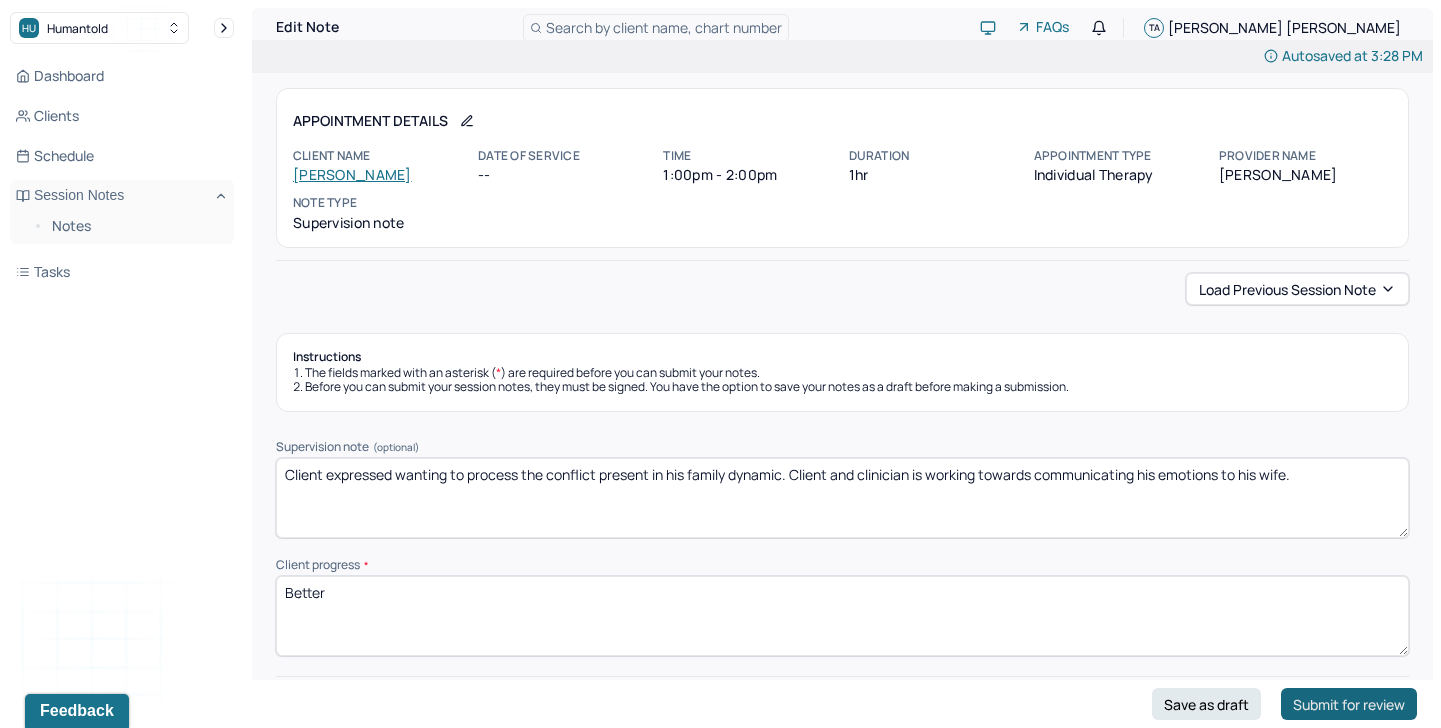 type on "TA" 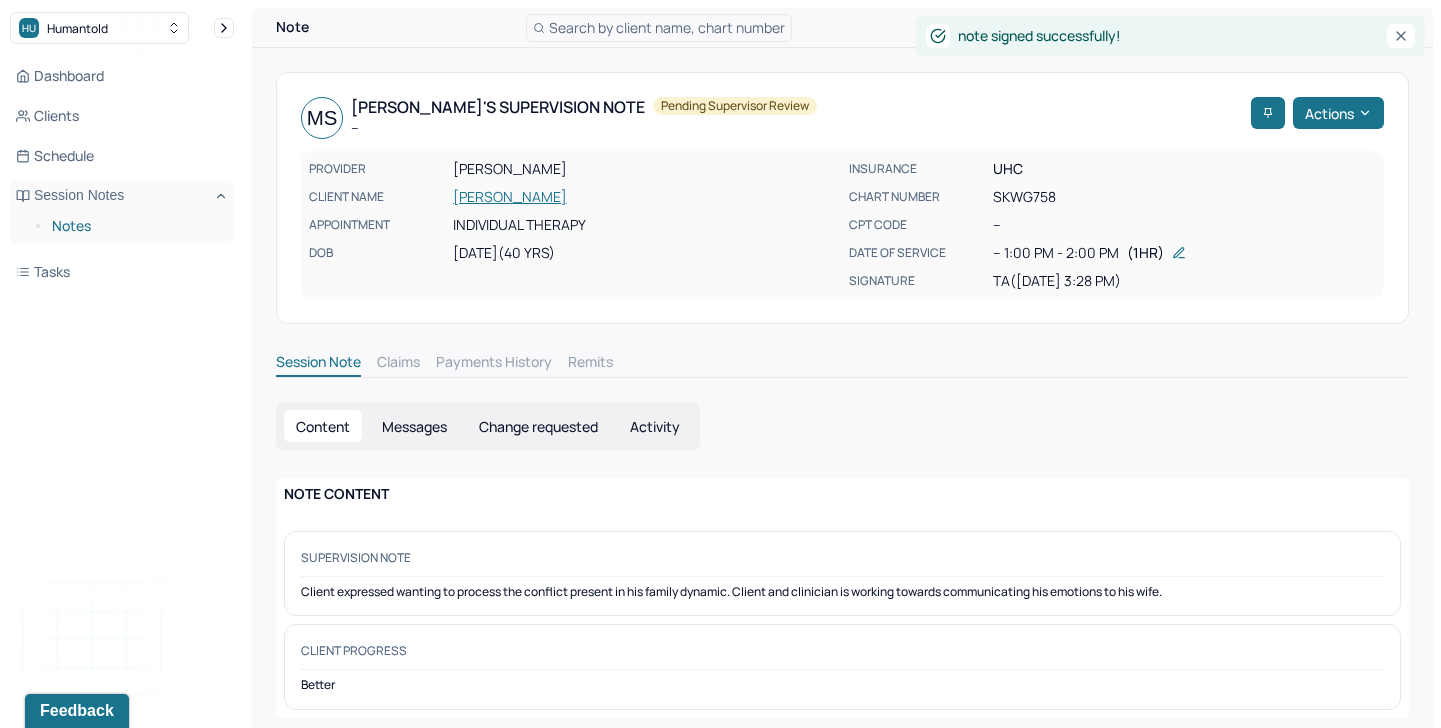 click on "Notes" at bounding box center (135, 226) 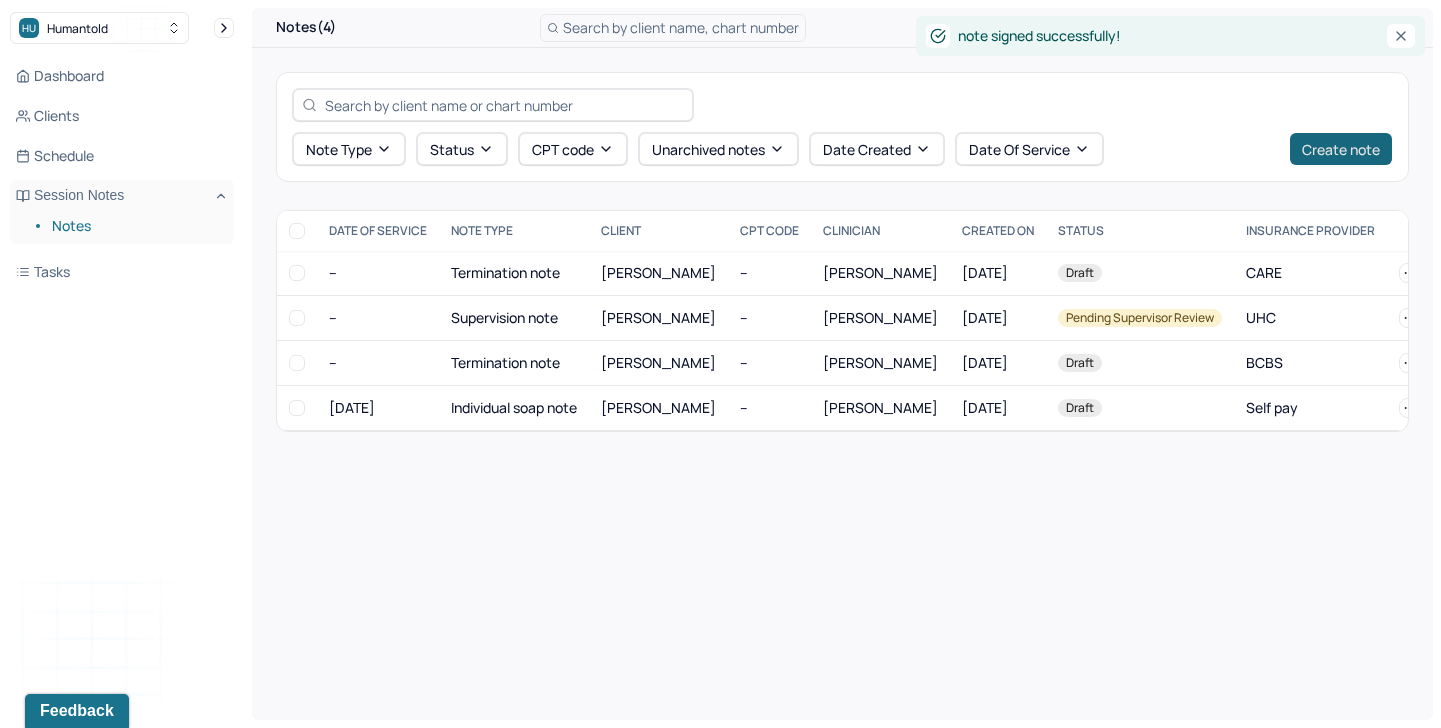 click on "Create note" at bounding box center [1341, 149] 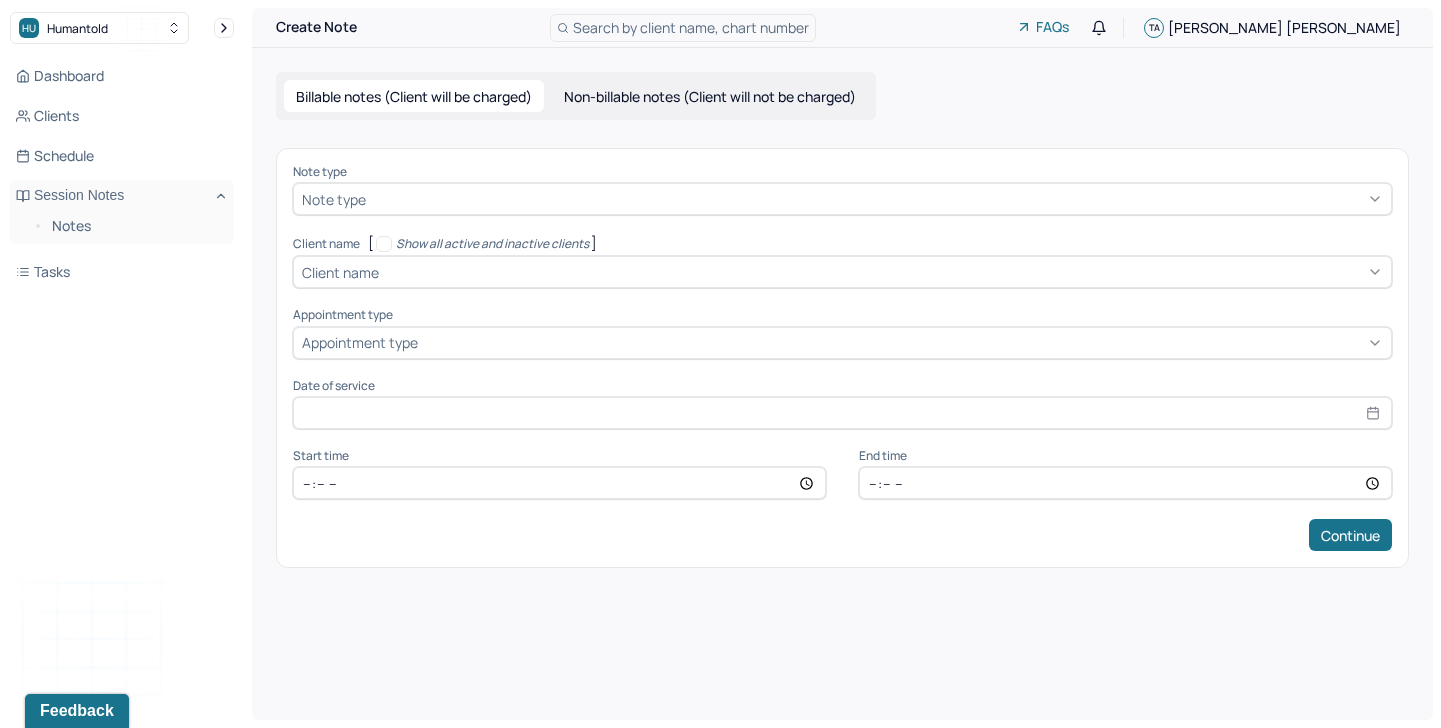 click on "Non-billable notes (Client will not be charged)" at bounding box center [710, 96] 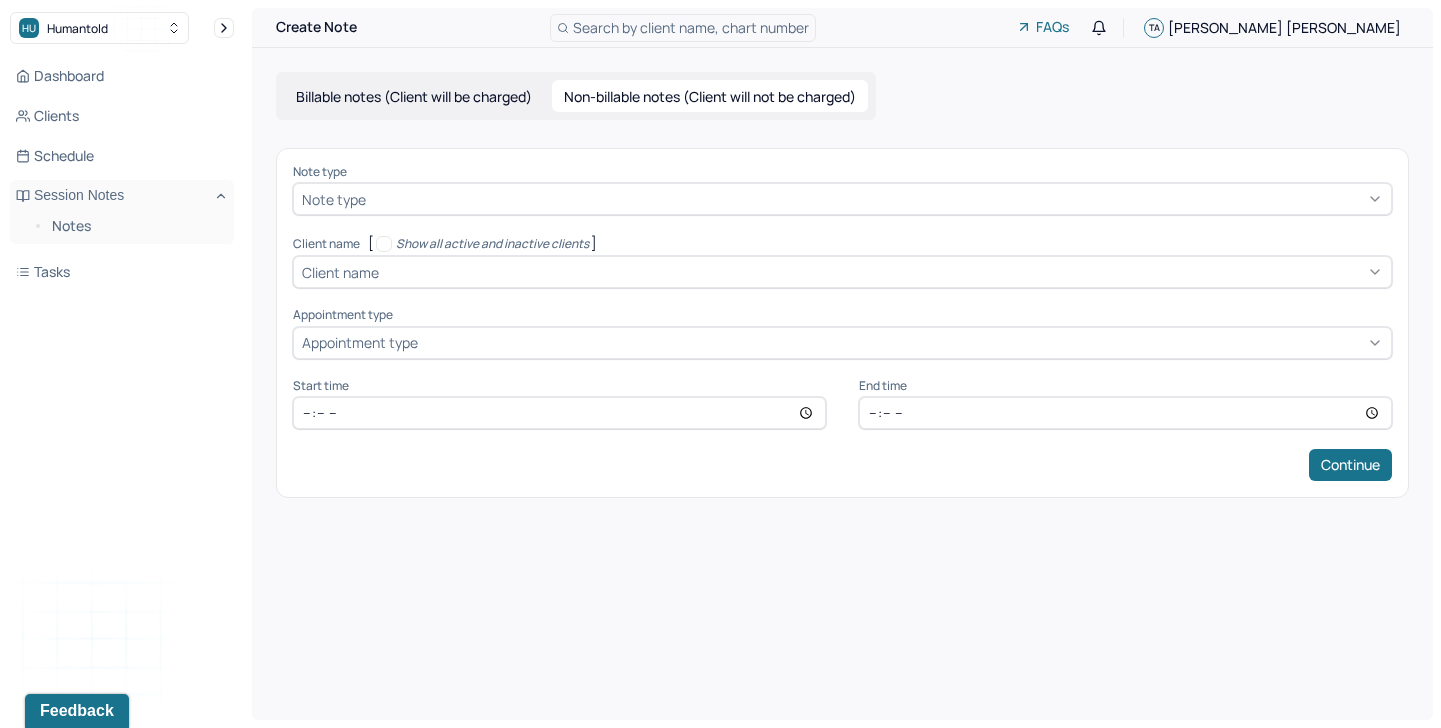 click at bounding box center [876, 199] 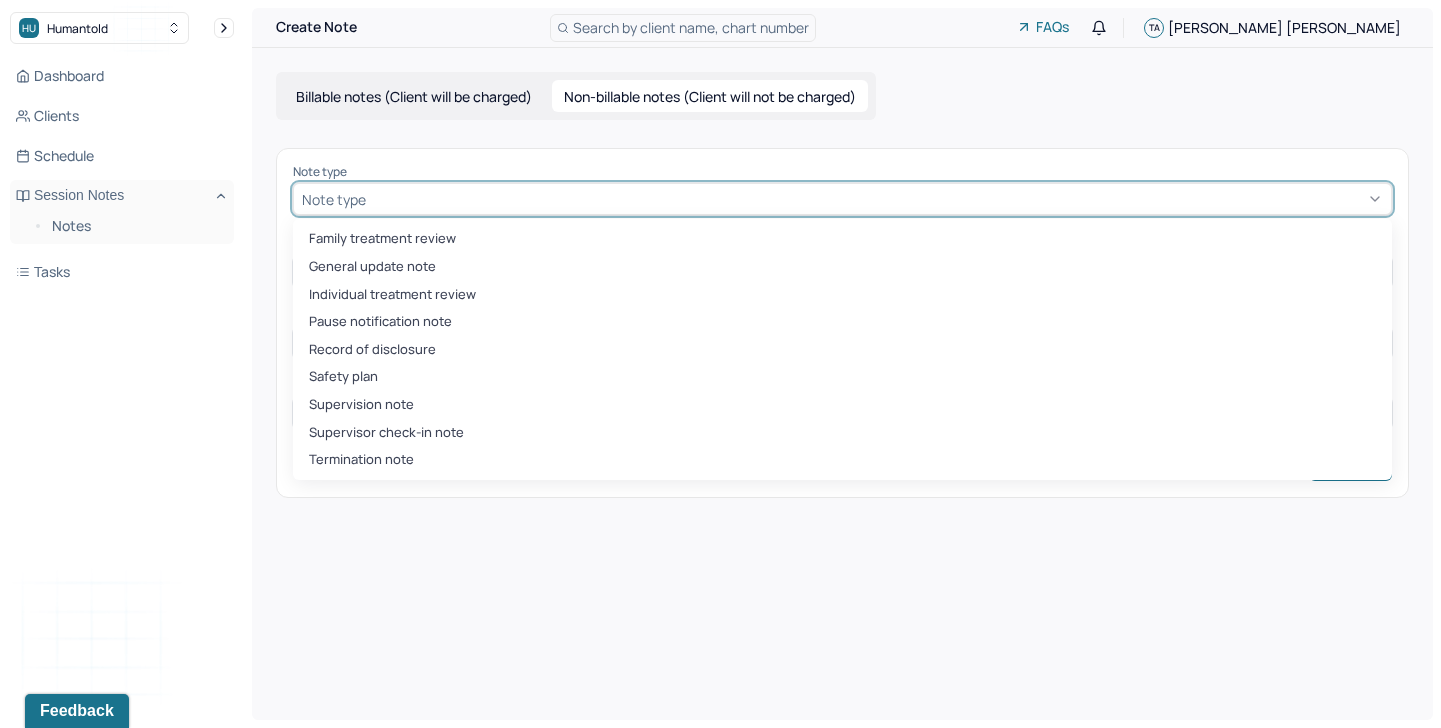 click on "Family treatment review General update note Individual treatment review Pause notification note Record of disclosure Safety plan Supervision note Supervisor check-in note Termination note" at bounding box center (842, 349) 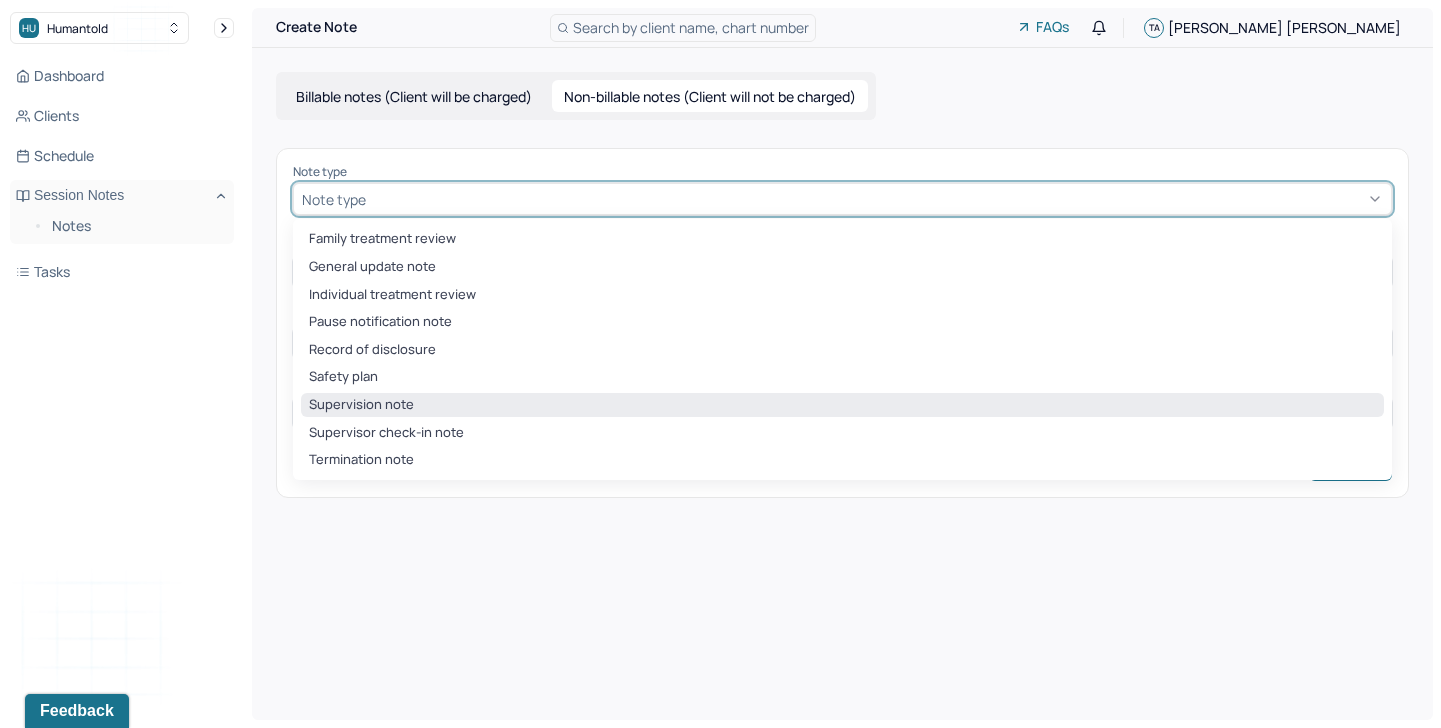 click on "Supervision note" at bounding box center [842, 405] 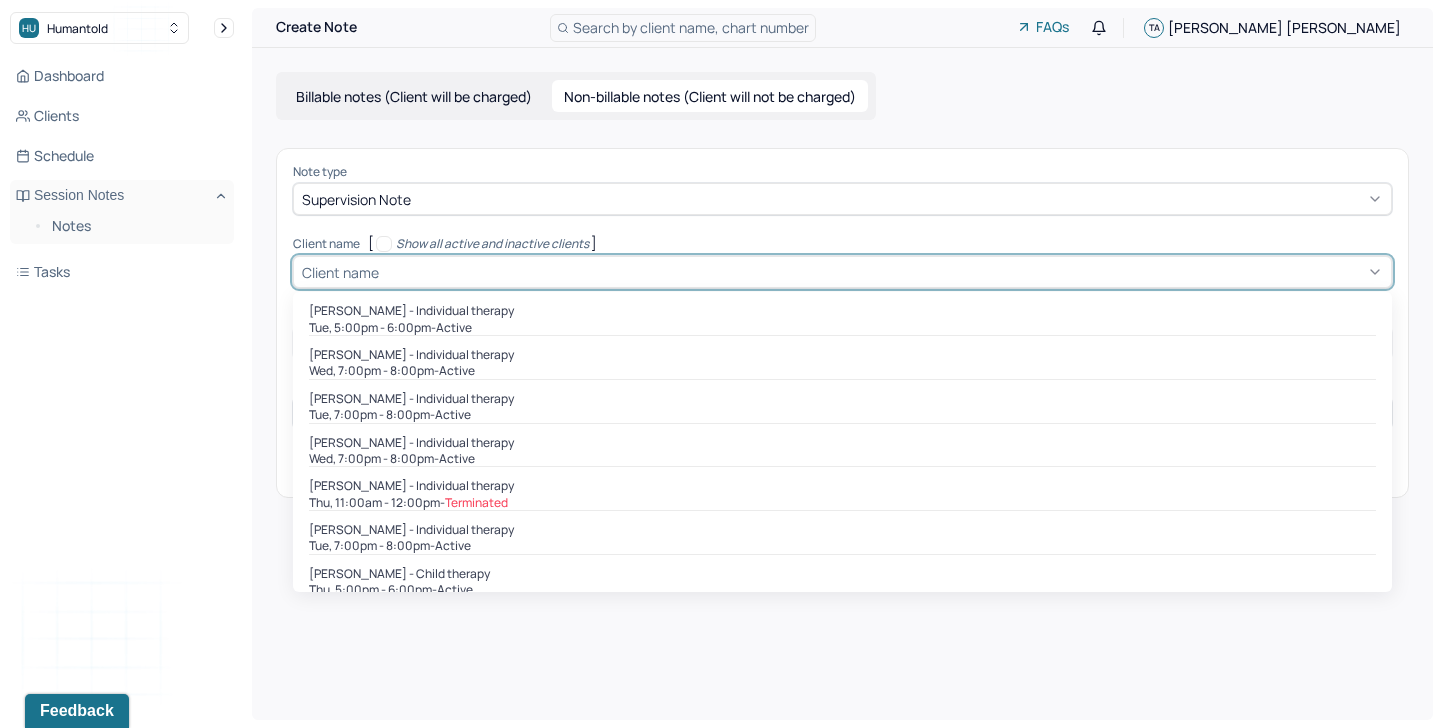 click at bounding box center [883, 272] 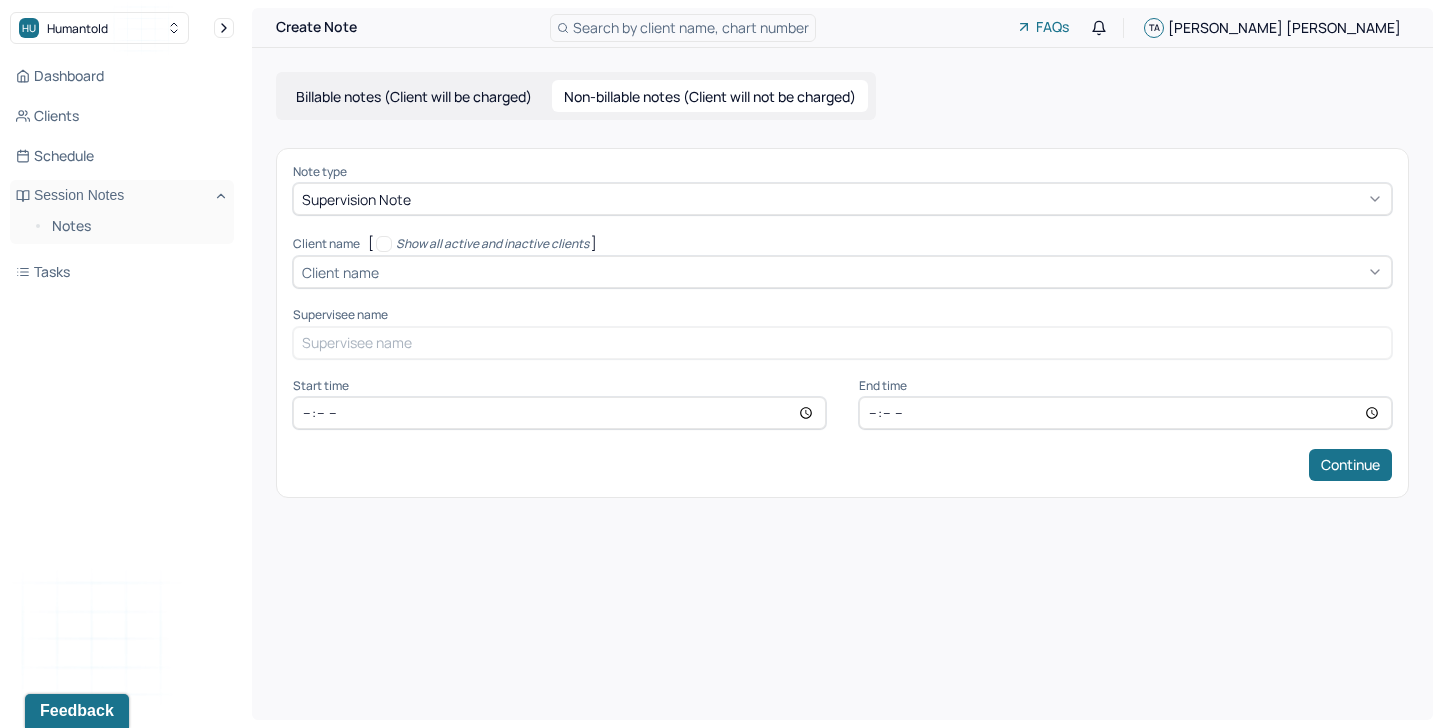 click at bounding box center [883, 272] 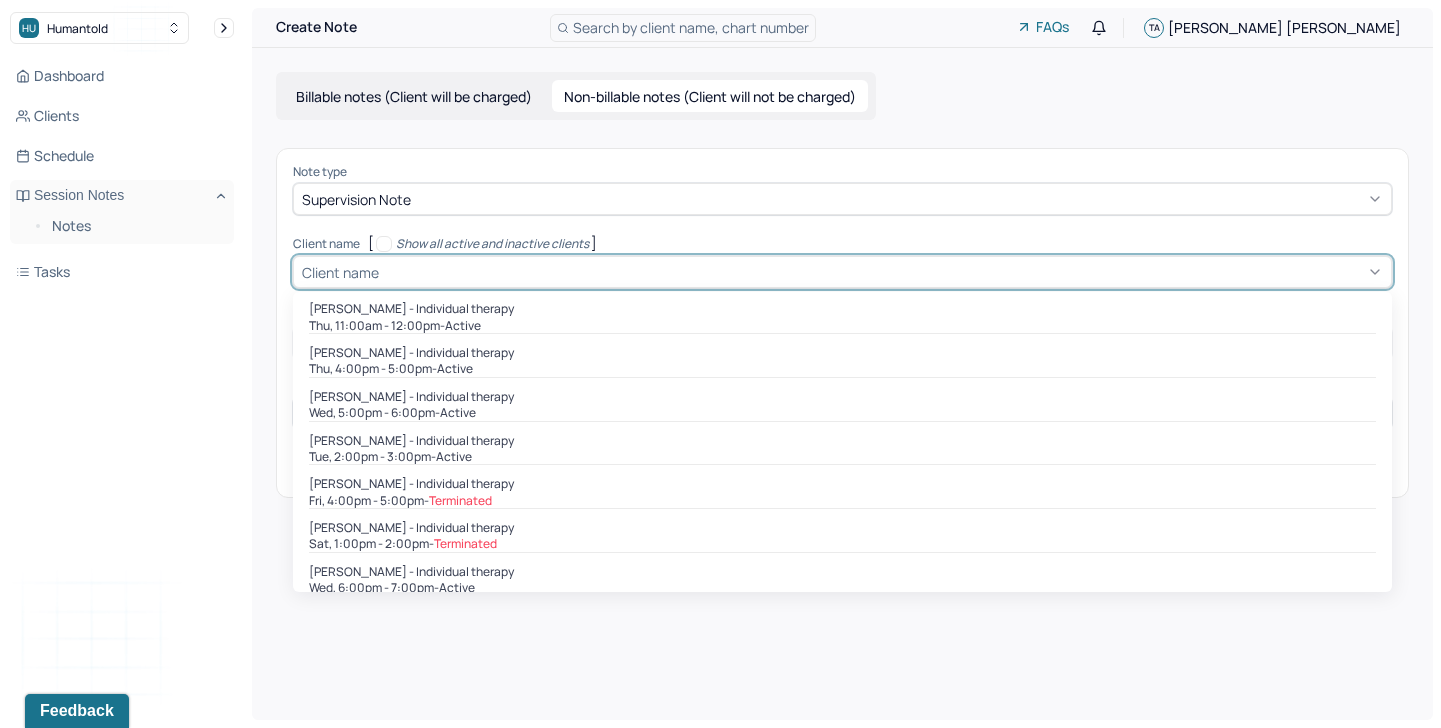 scroll, scrollTop: 1245, scrollLeft: 0, axis: vertical 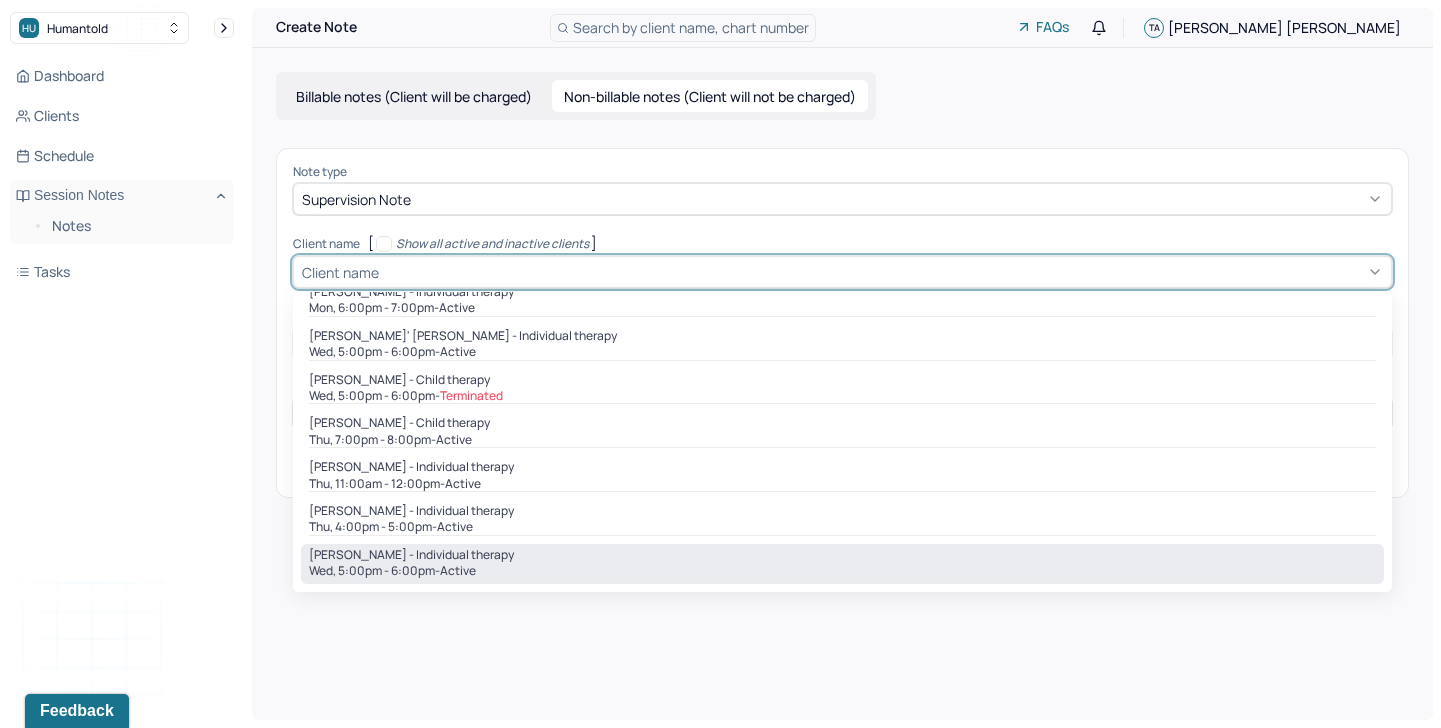click on "[PERSON_NAME] - Individual therapy" at bounding box center (842, 555) 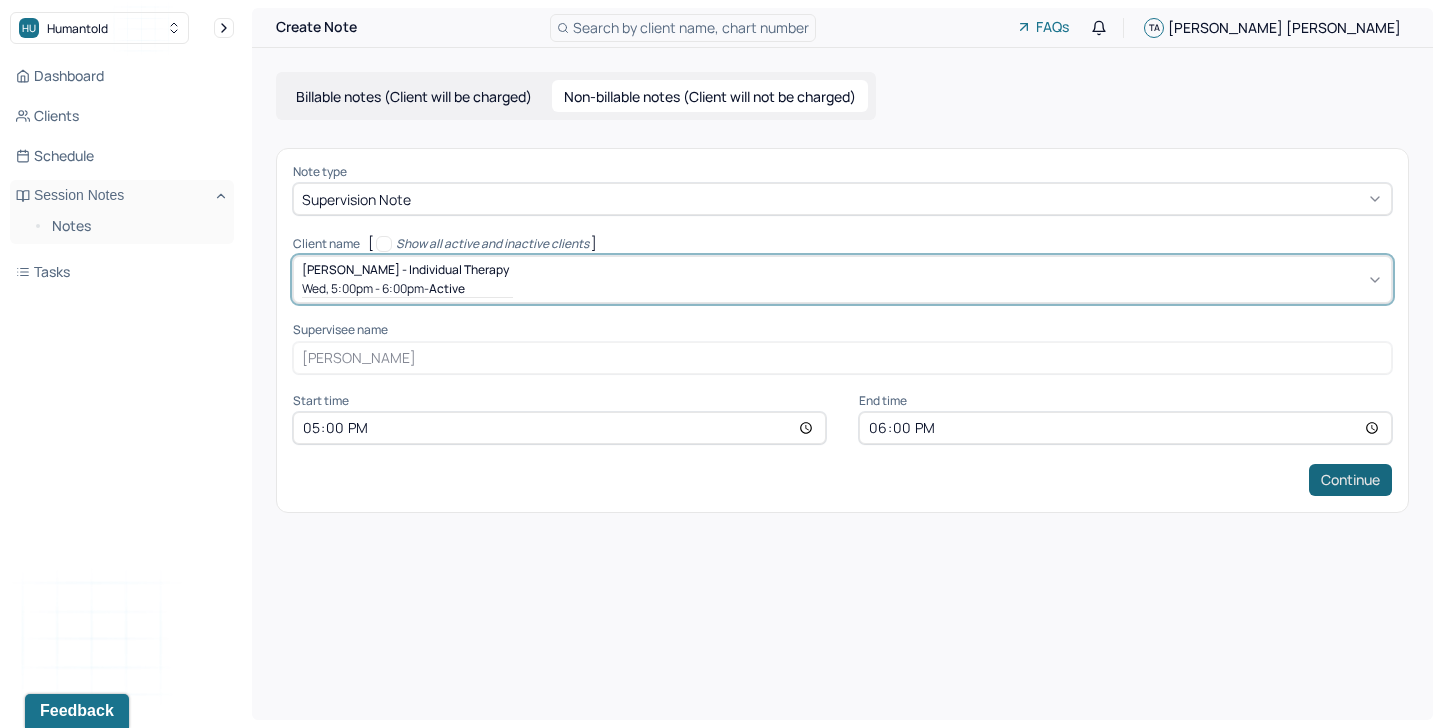 click on "Continue" at bounding box center [1350, 480] 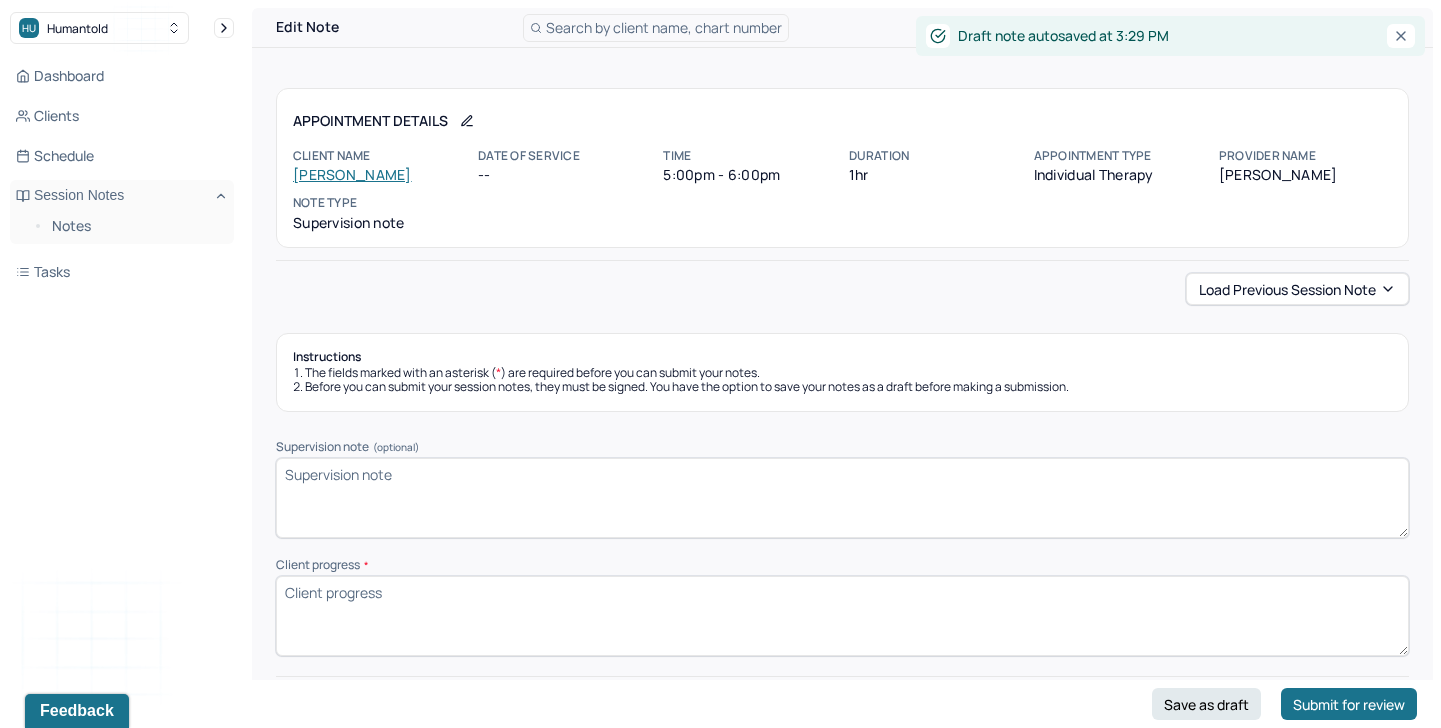 click on "Supervision note (optional)" at bounding box center (842, 498) 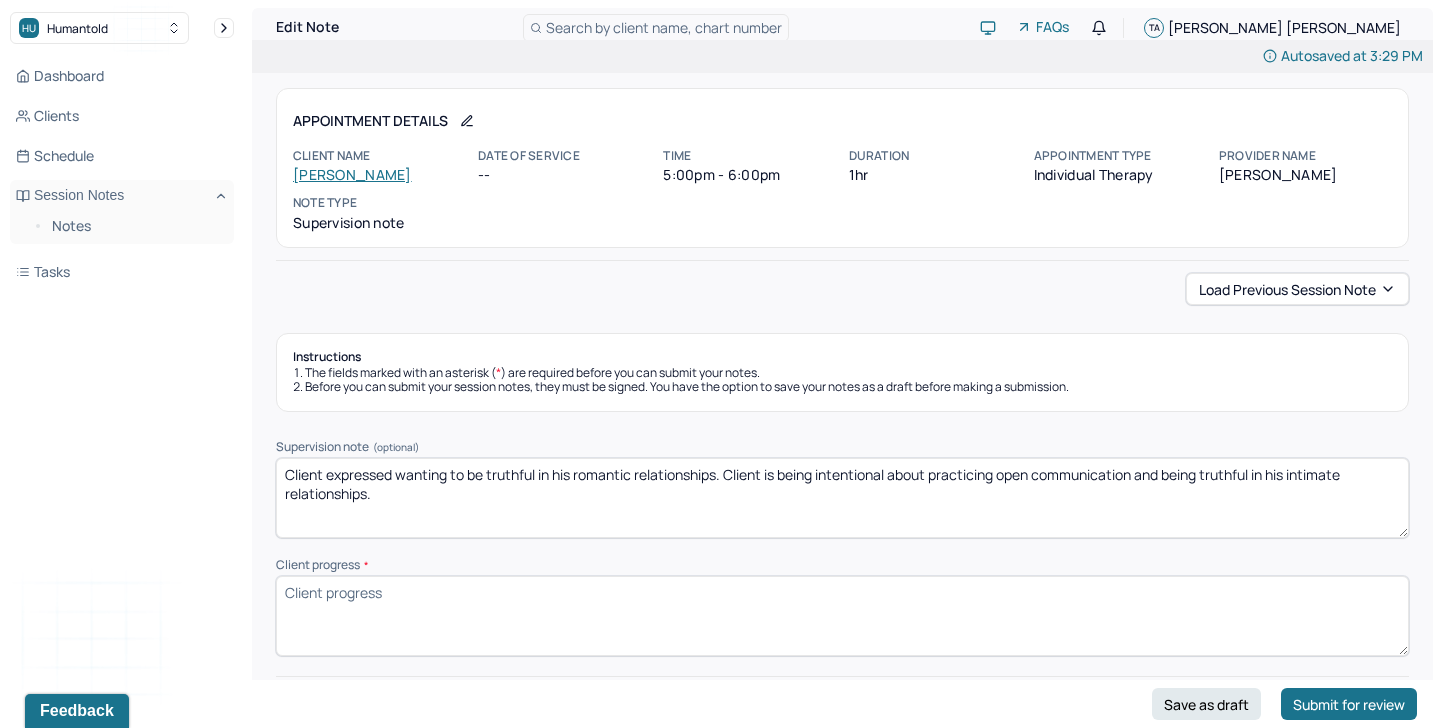 type on "Client expressed wanting to be truthful in his romantic relationships. Client is being intentional about practicing open communication and being truthful in his intimate relationships." 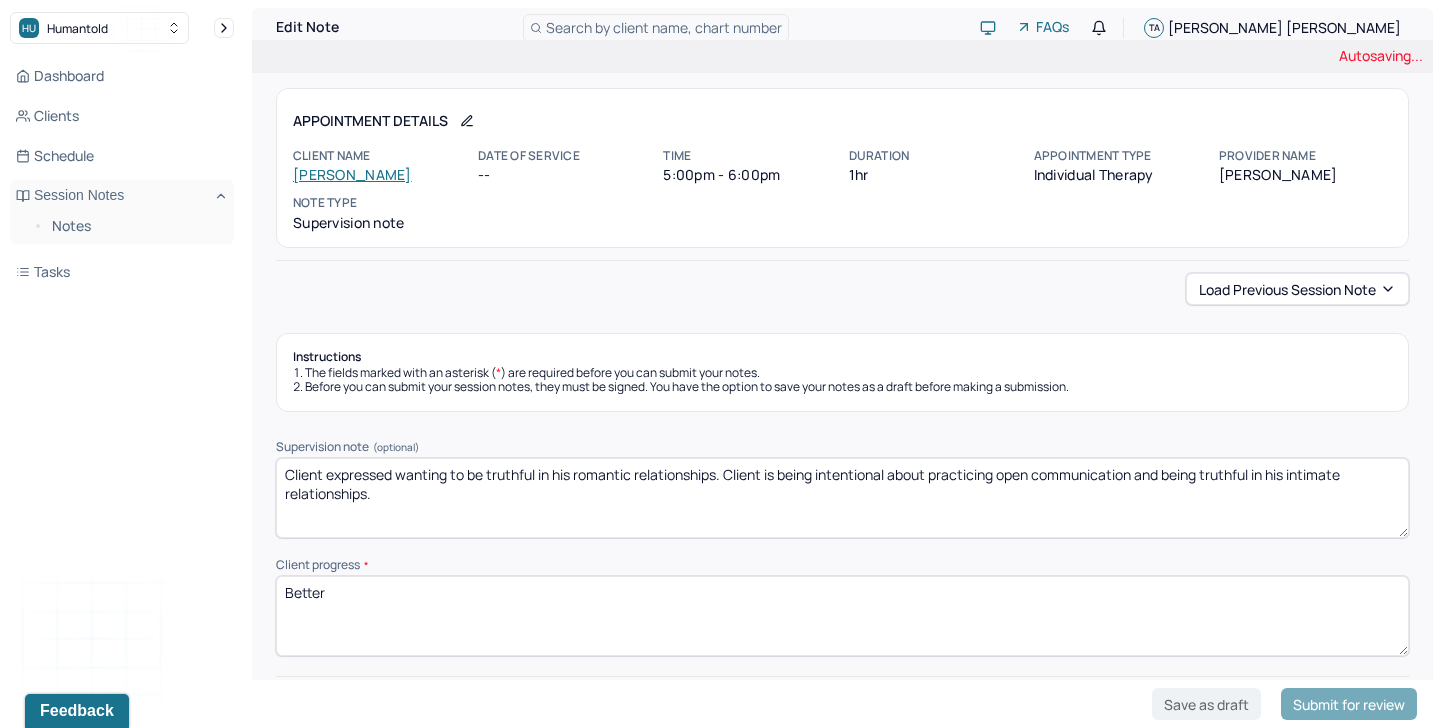 type on "Better" 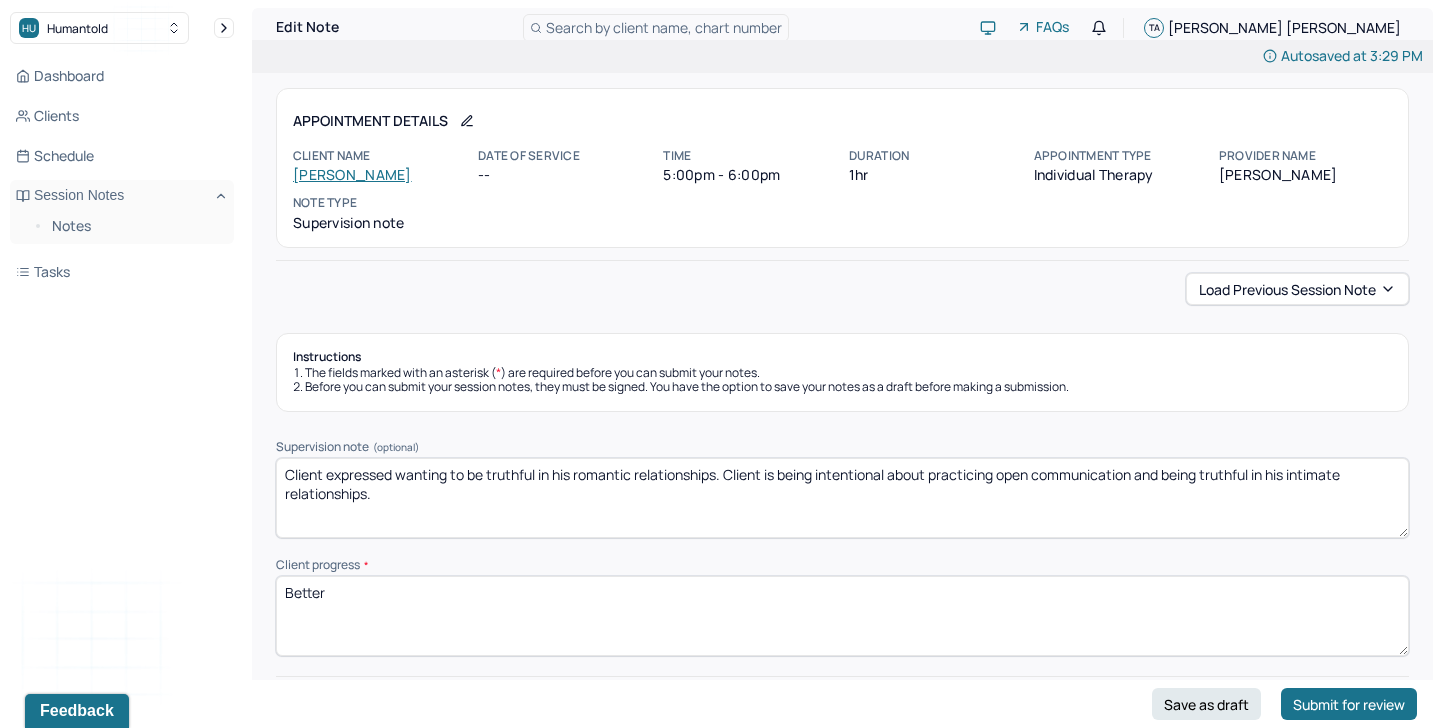 click on "Client expressed wanting to be truthful in his romantic relationships. Client is being intentional about practicing open communica" at bounding box center [842, 498] 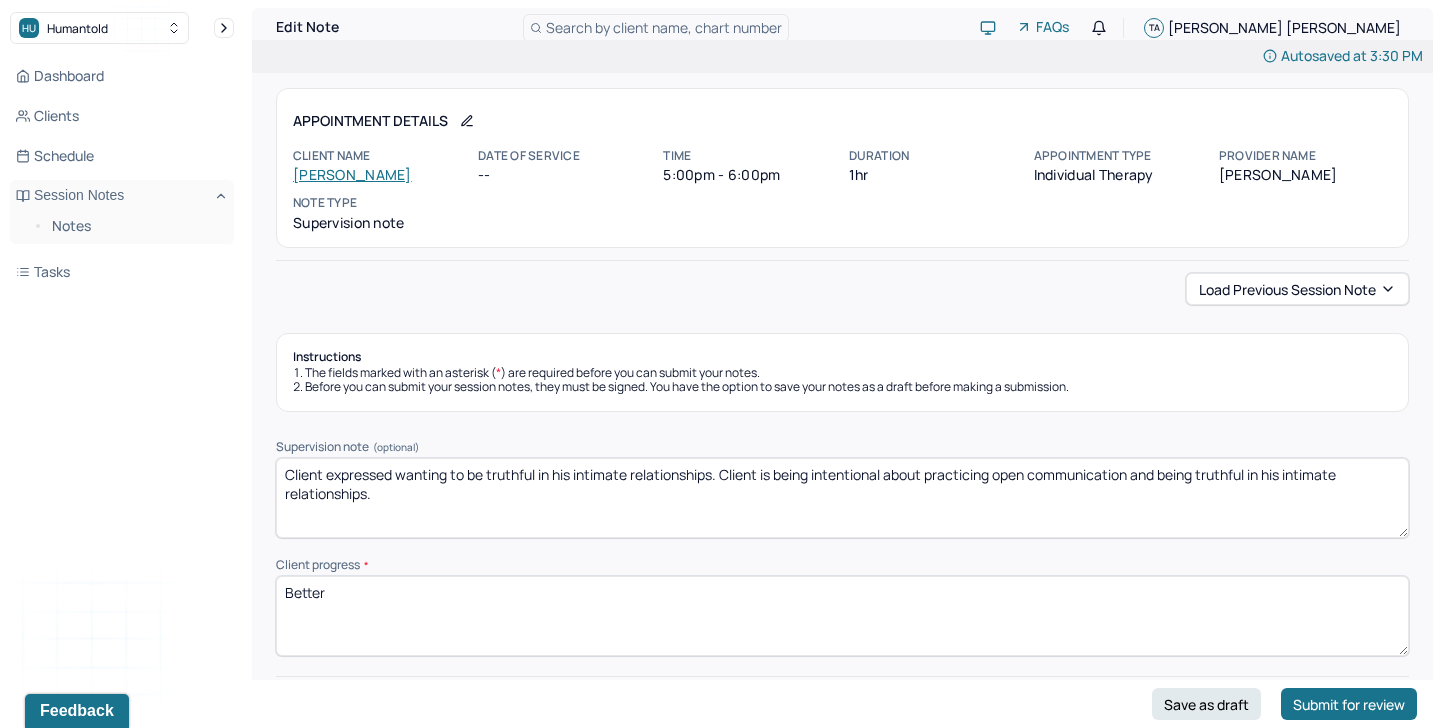 scroll, scrollTop: 122, scrollLeft: 0, axis: vertical 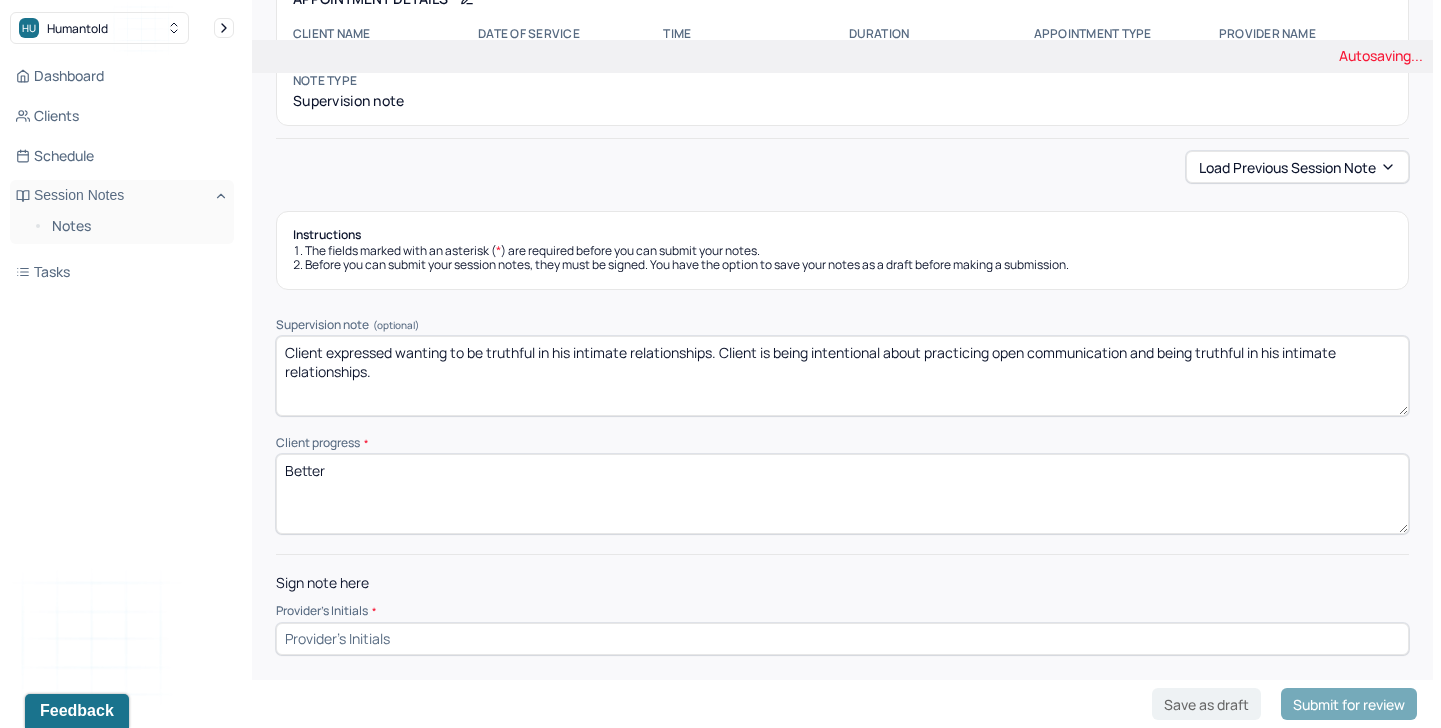 type on "Client expressed wanting to be truthful in his intimate relationships. Client is being intentional about practicing open communication and being truthful in his intimate relationships." 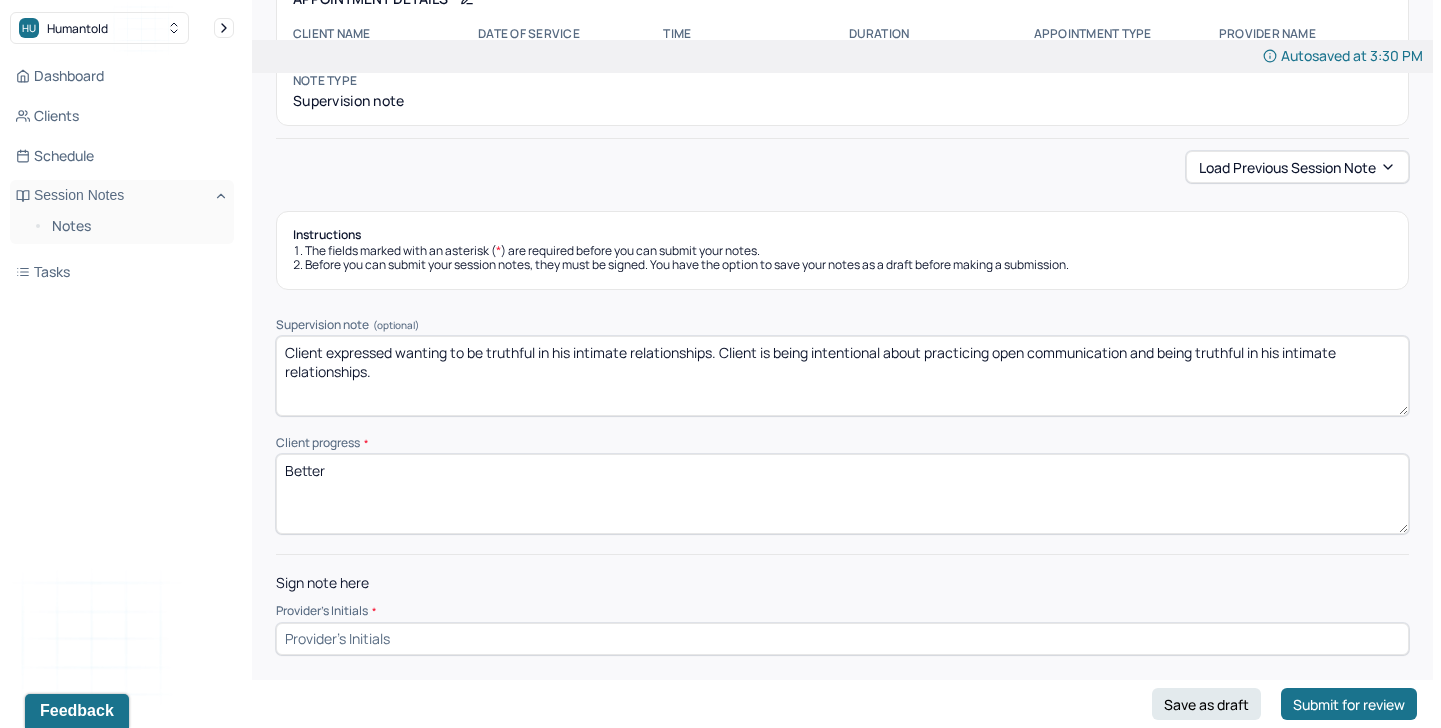 click at bounding box center [842, 639] 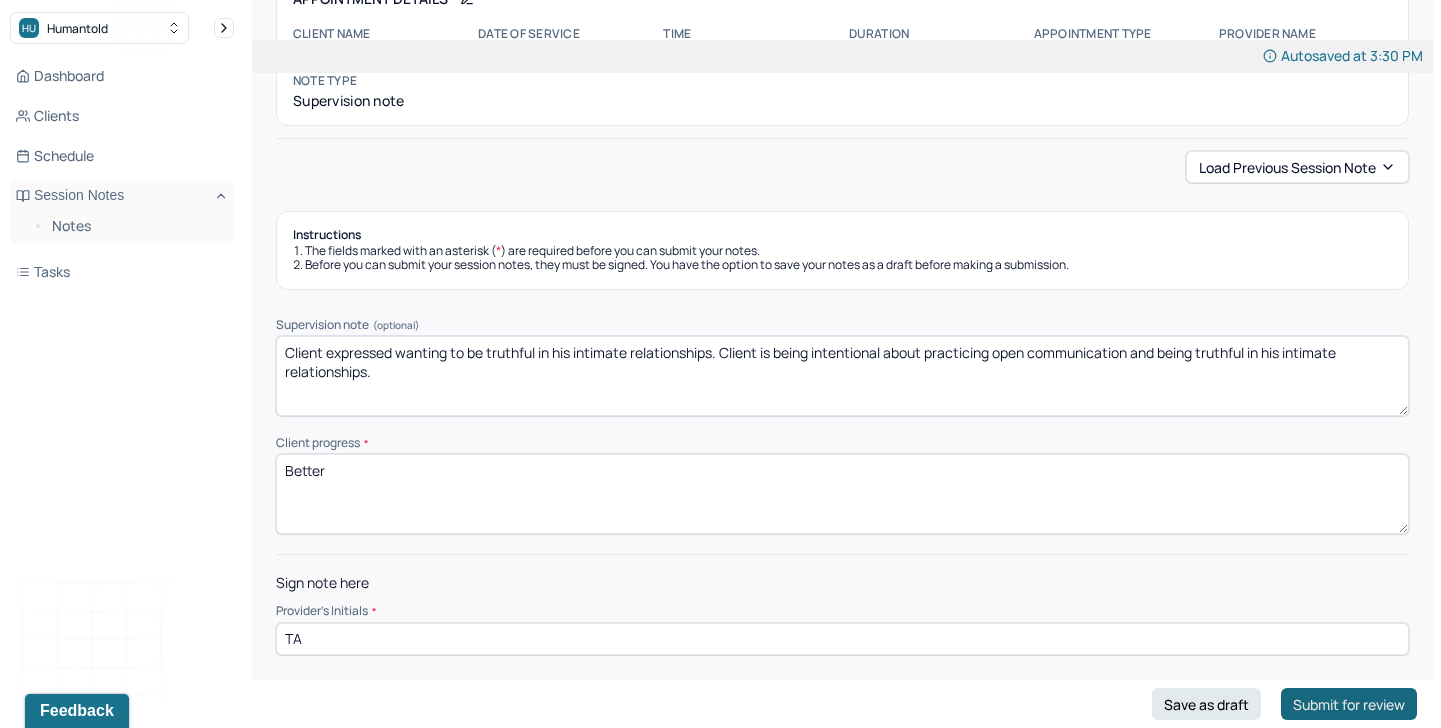type on "TA" 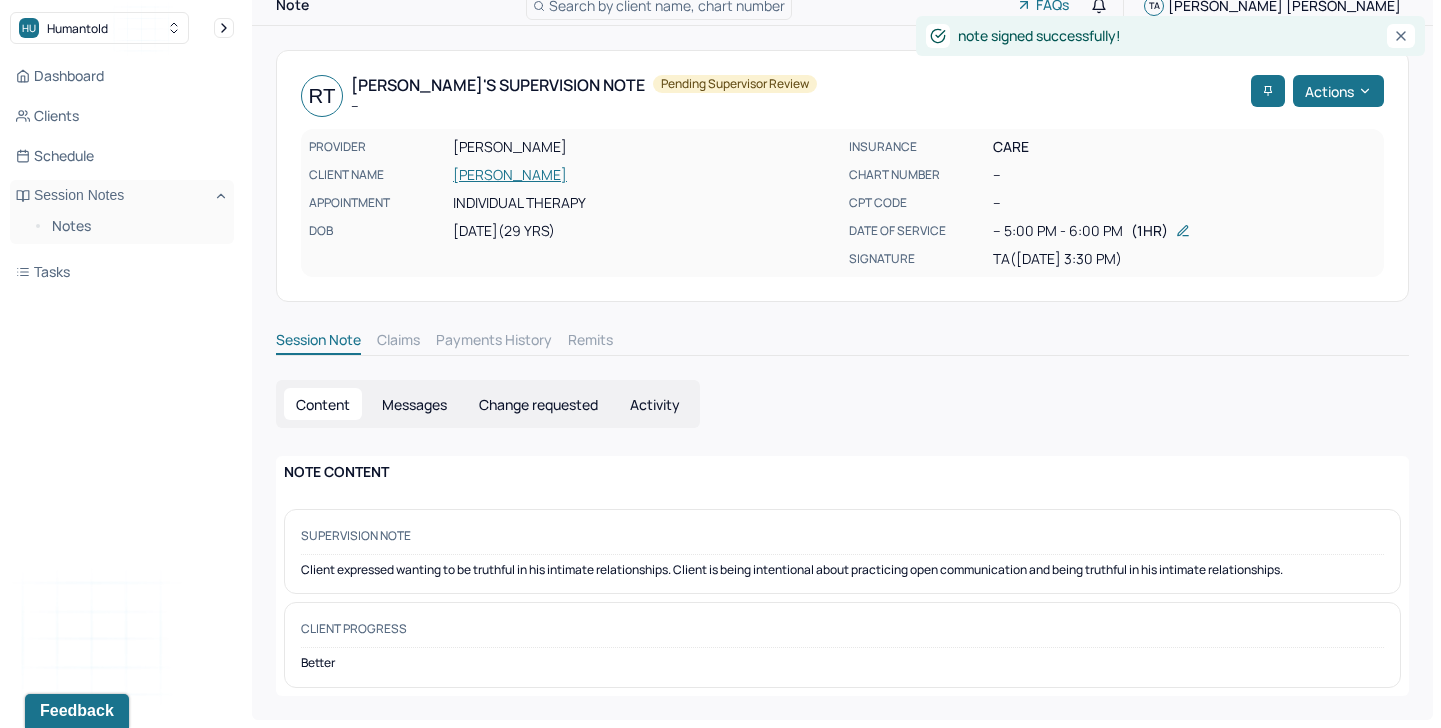 scroll, scrollTop: 0, scrollLeft: 0, axis: both 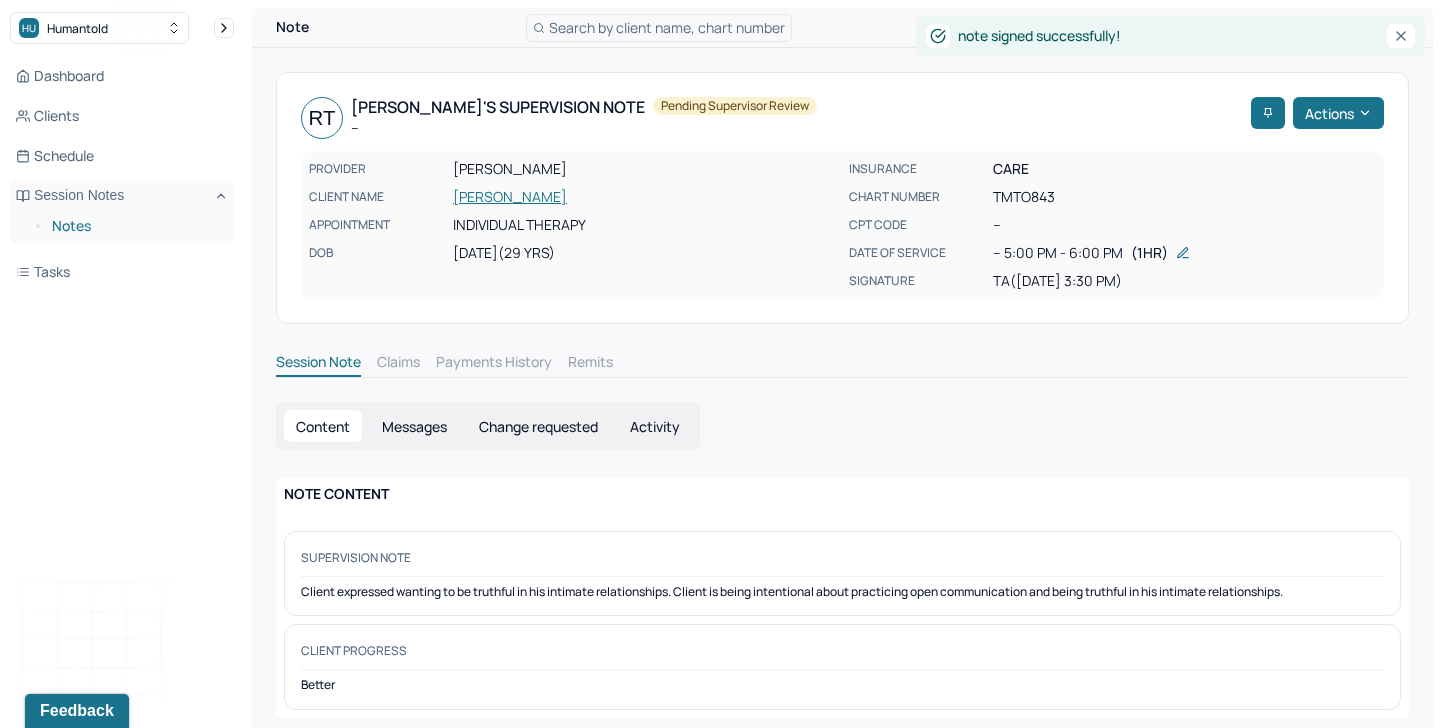 click on "Notes" at bounding box center [135, 226] 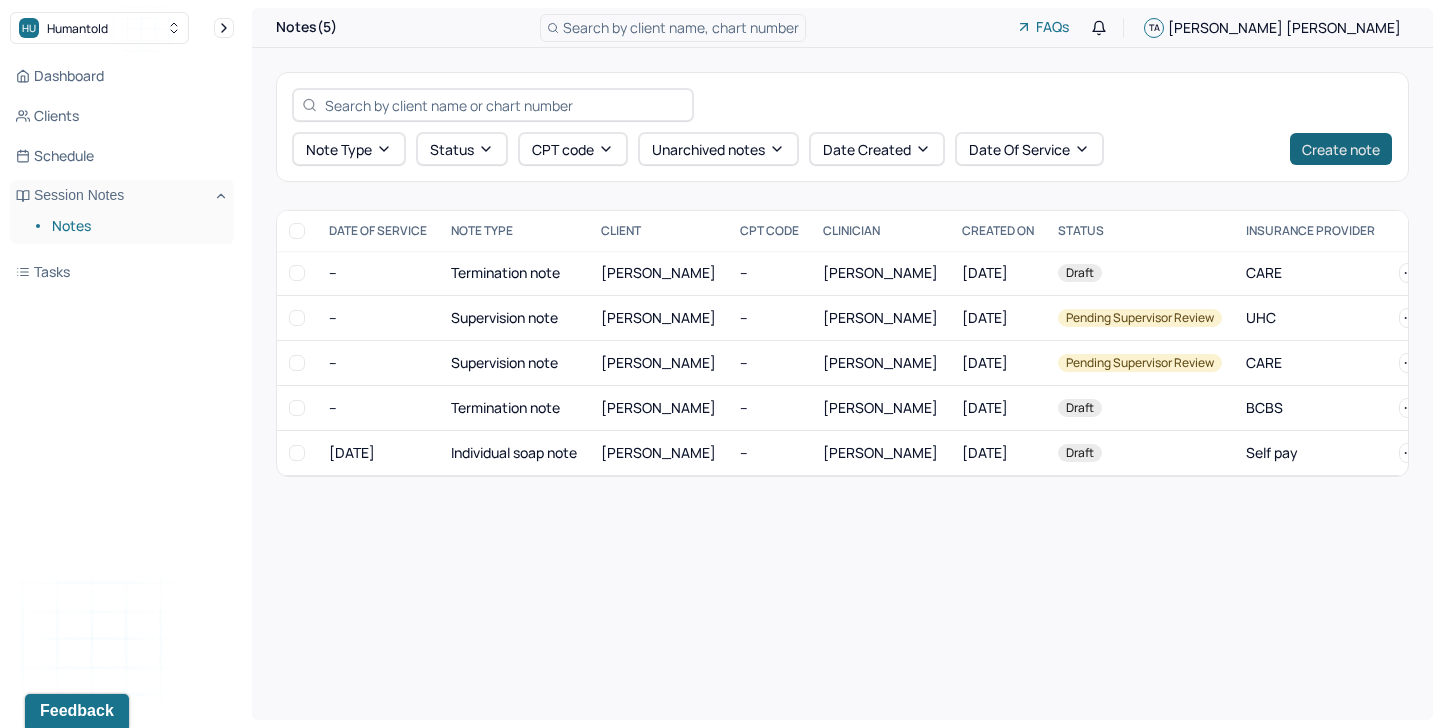 click on "Create note" at bounding box center [1341, 149] 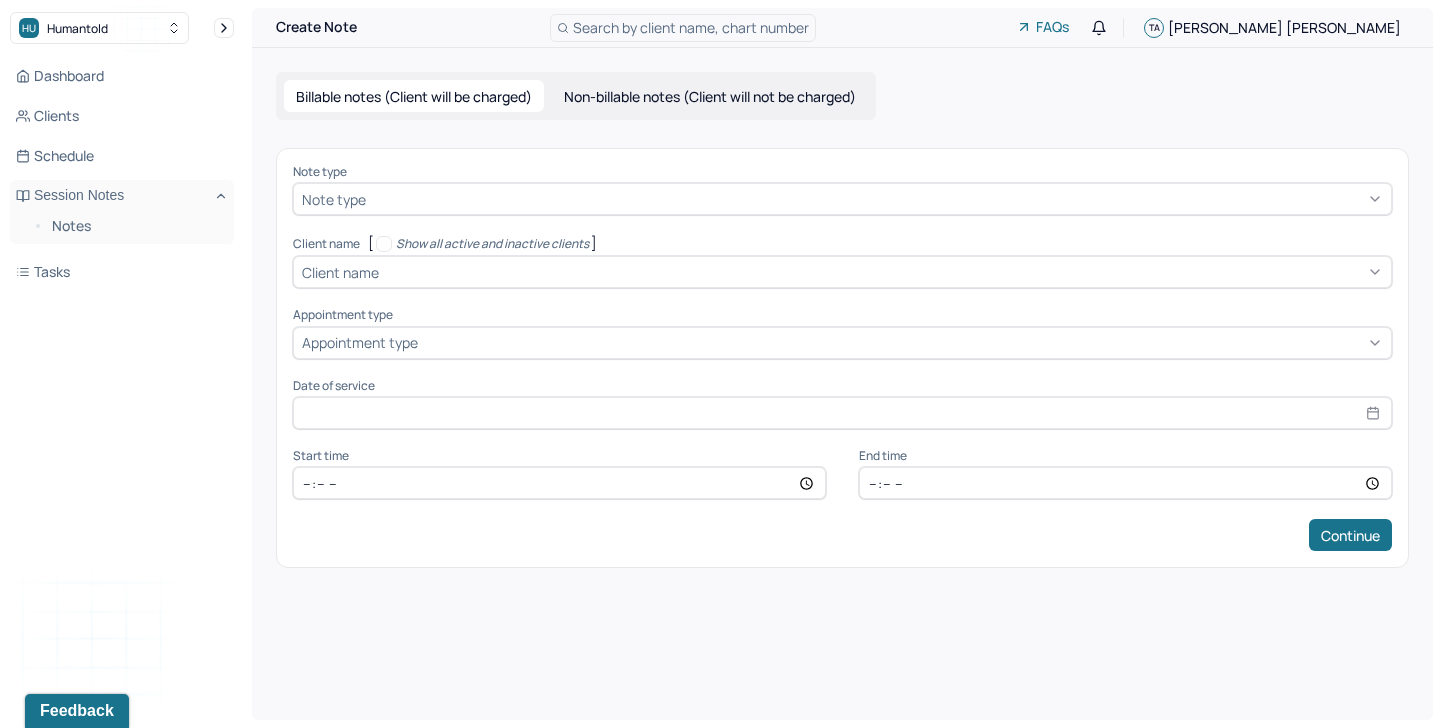 click on "Non-billable notes (Client will not be charged)" at bounding box center (710, 96) 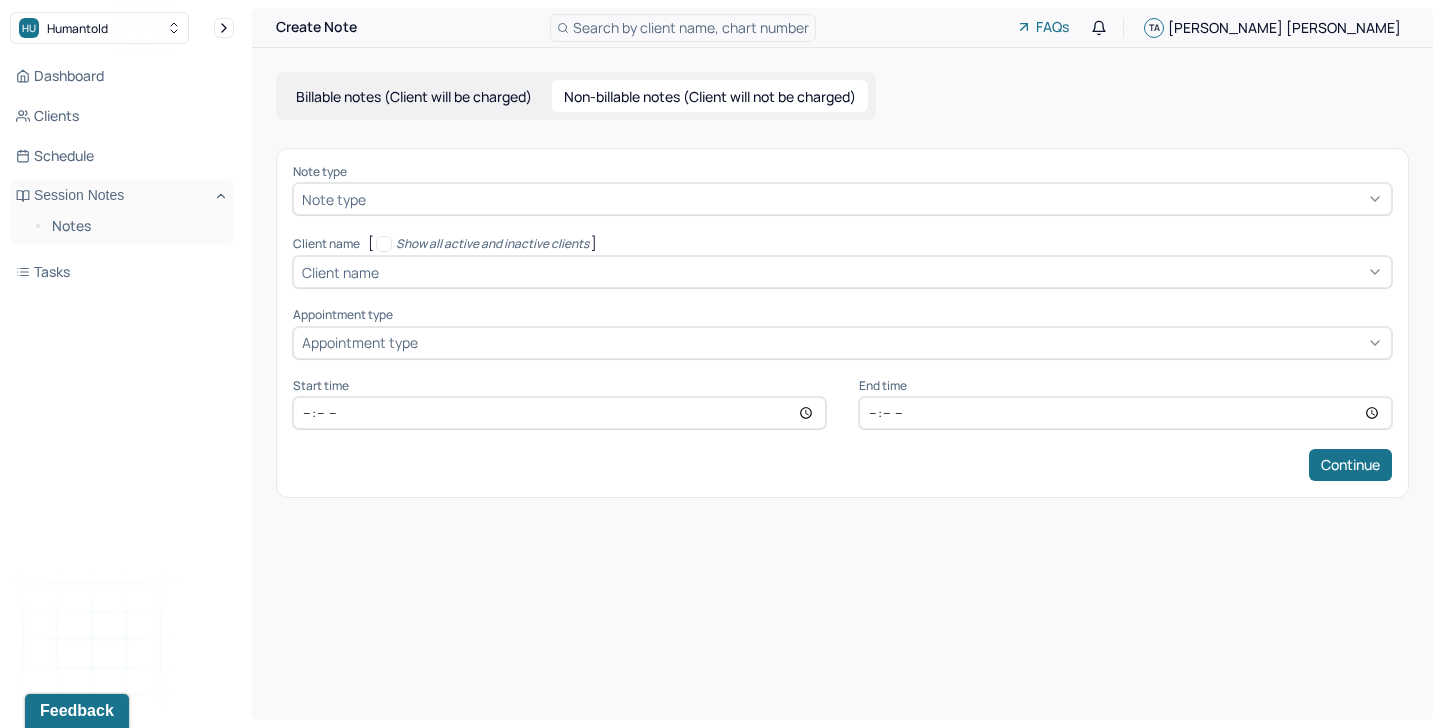 click at bounding box center (876, 199) 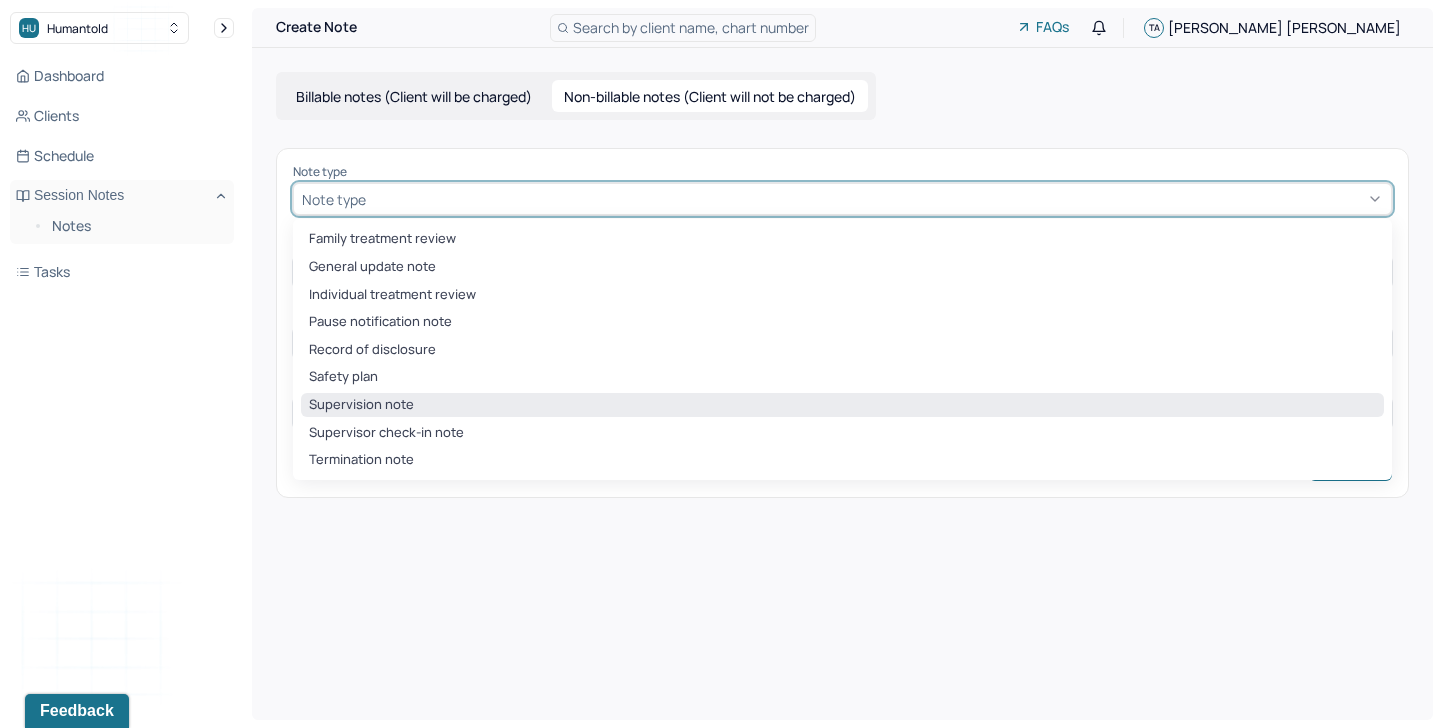click on "Supervision note" at bounding box center [842, 405] 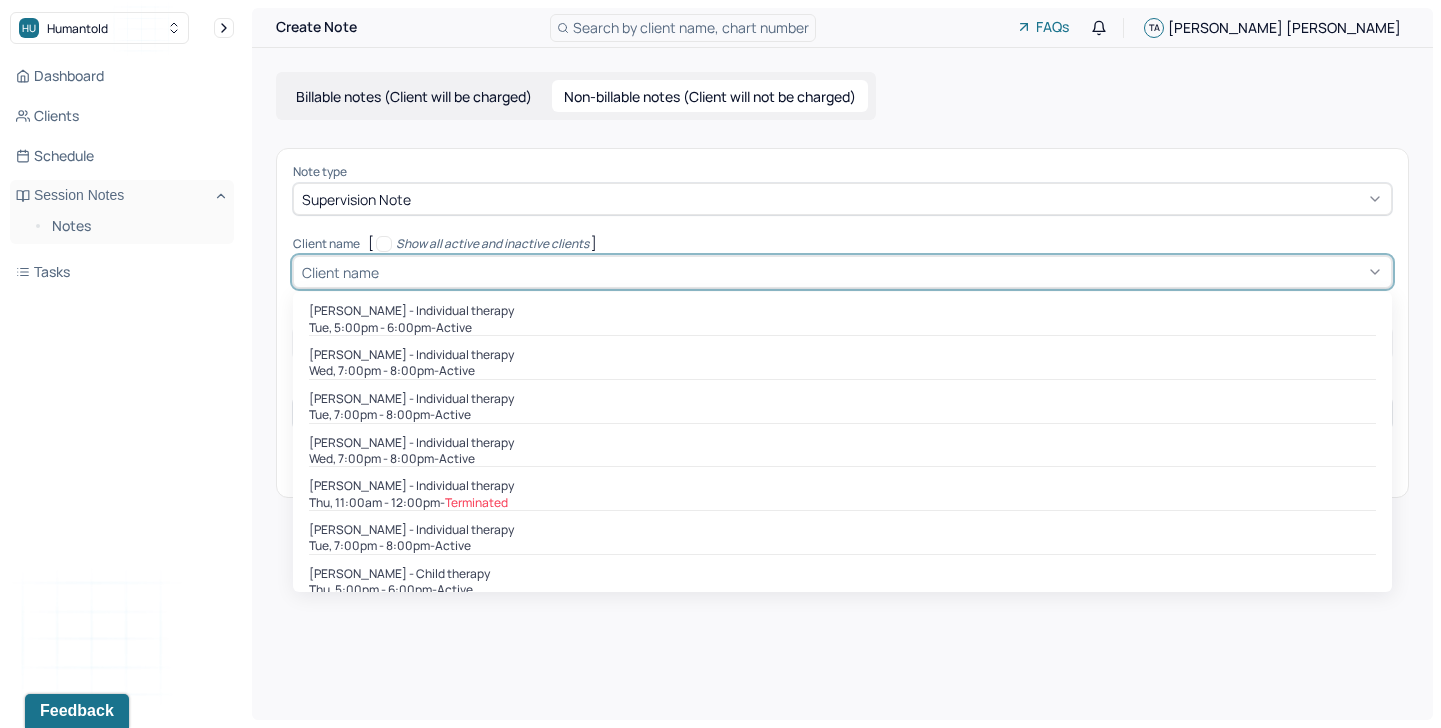 click at bounding box center [883, 272] 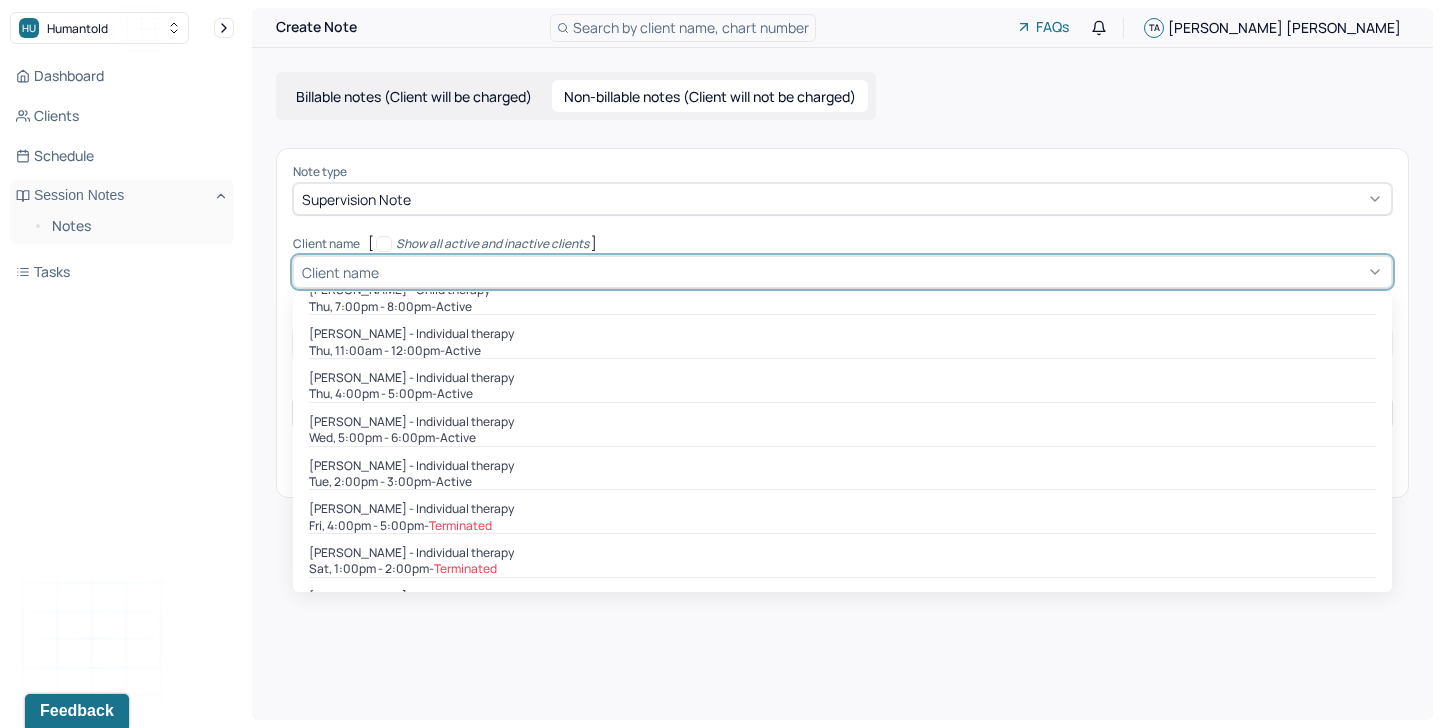 scroll, scrollTop: 1341, scrollLeft: 0, axis: vertical 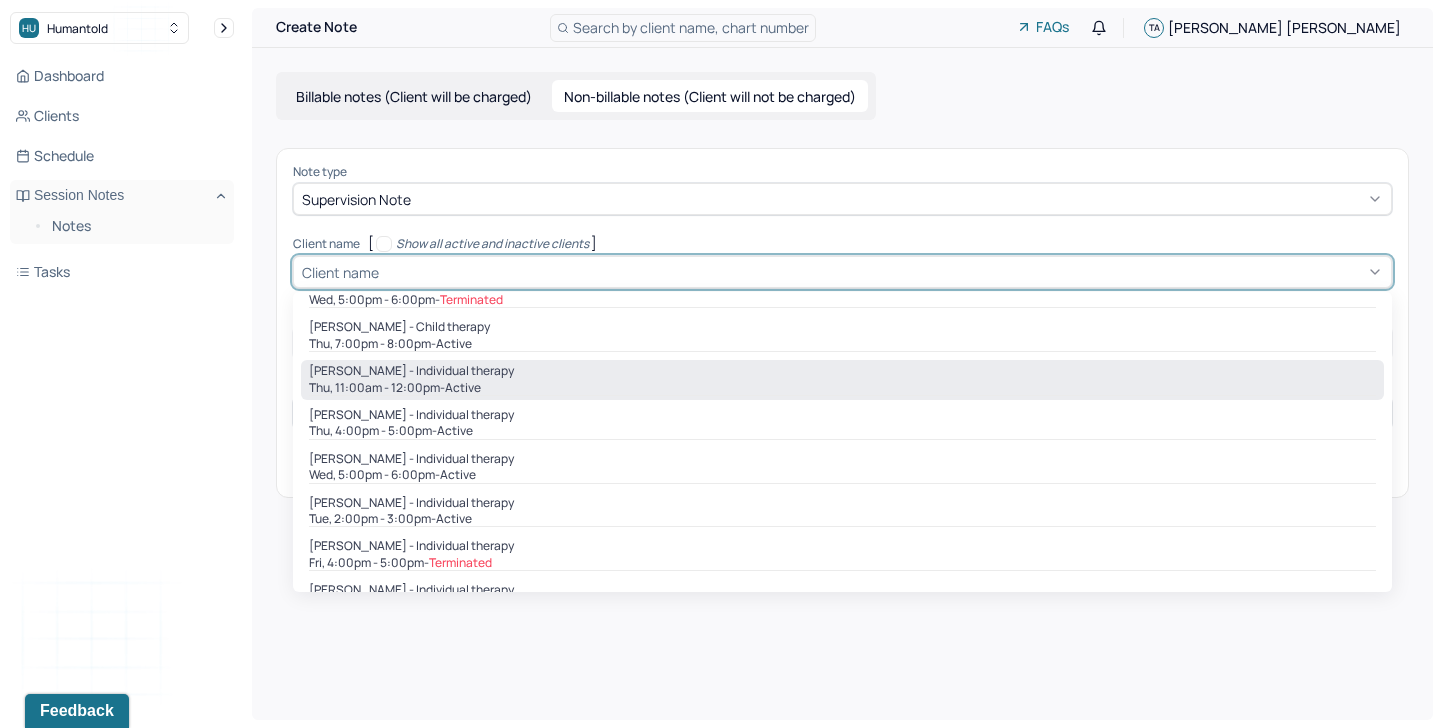 click on "Thu, 11:00am - 12:00pm  -  active" at bounding box center (842, 388) 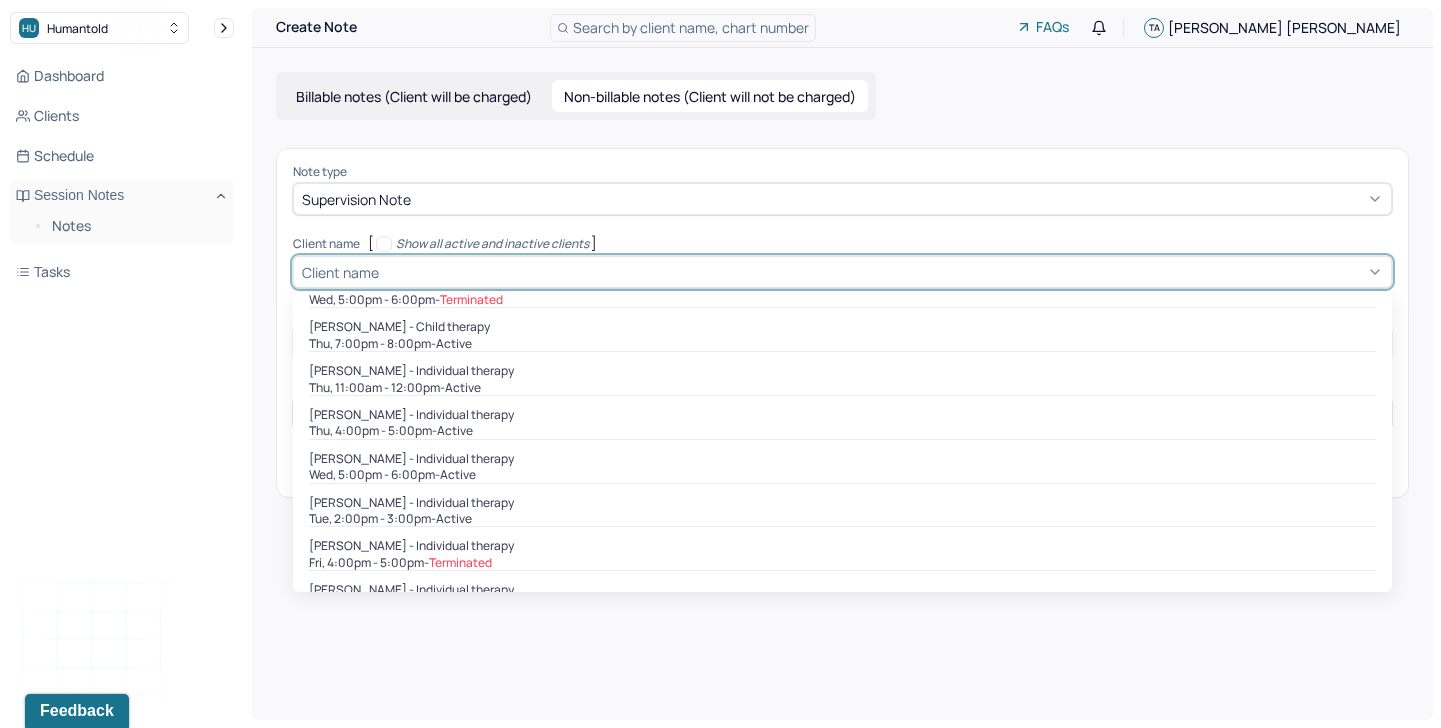 type on "11:00" 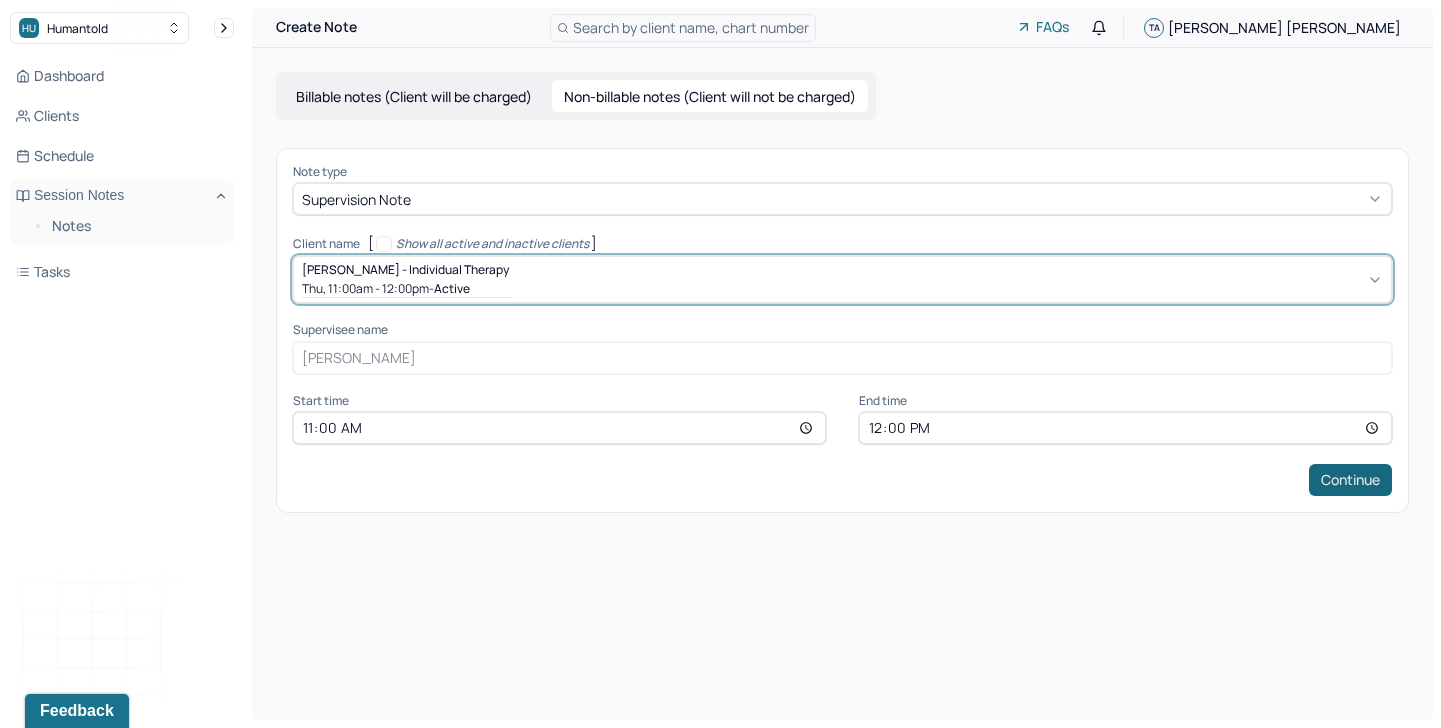 click on "Continue" at bounding box center (1350, 480) 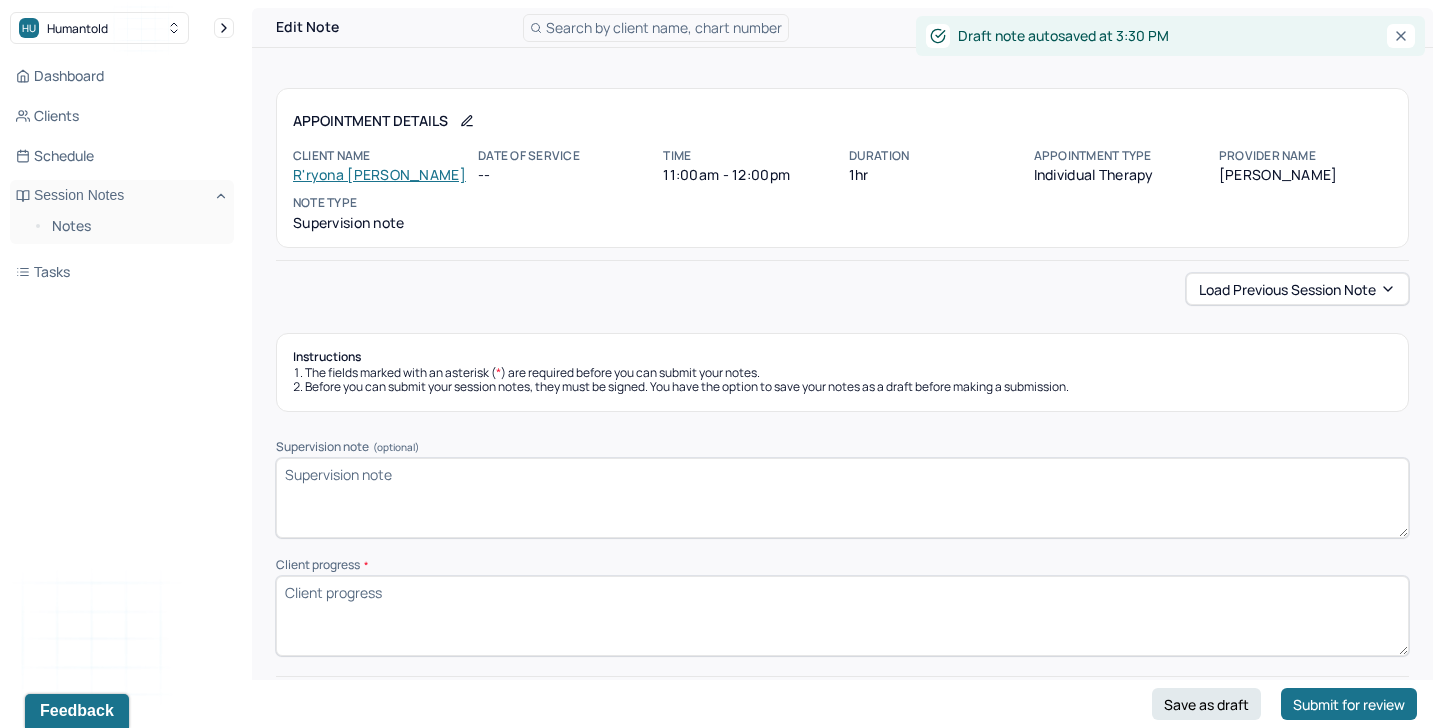 click on "Supervision note (optional)" at bounding box center [842, 498] 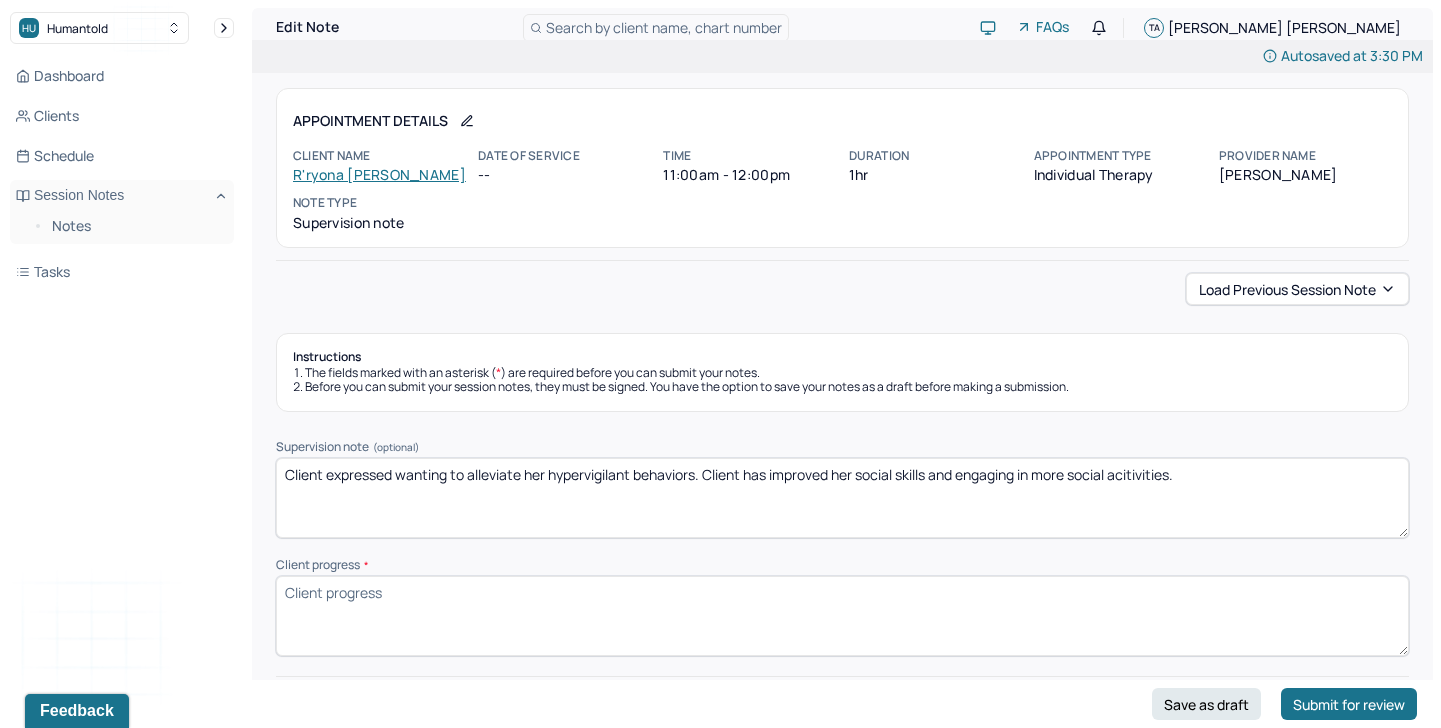 scroll, scrollTop: 122, scrollLeft: 0, axis: vertical 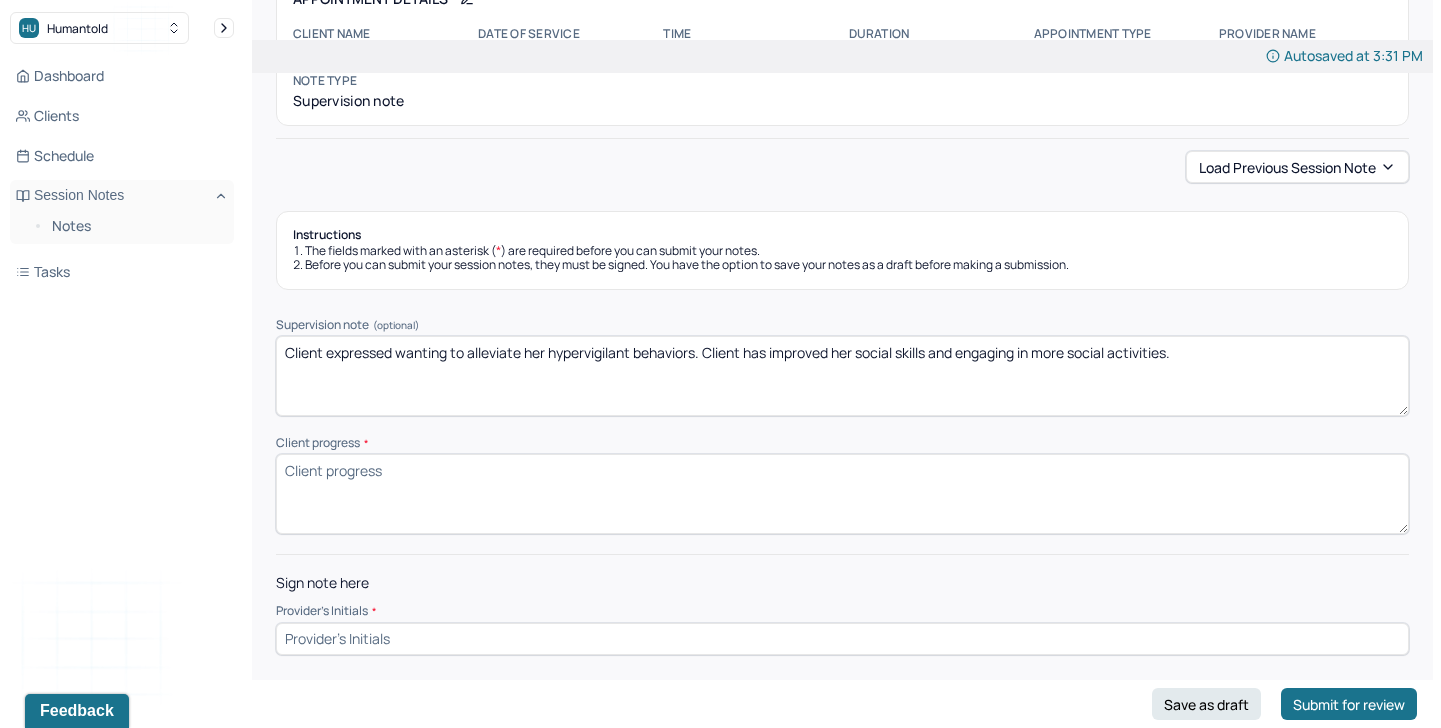 type on "Client expressed wanting to alleviate her hypervigilant behaviors. Client has improved her social skills and engaging in more social activities." 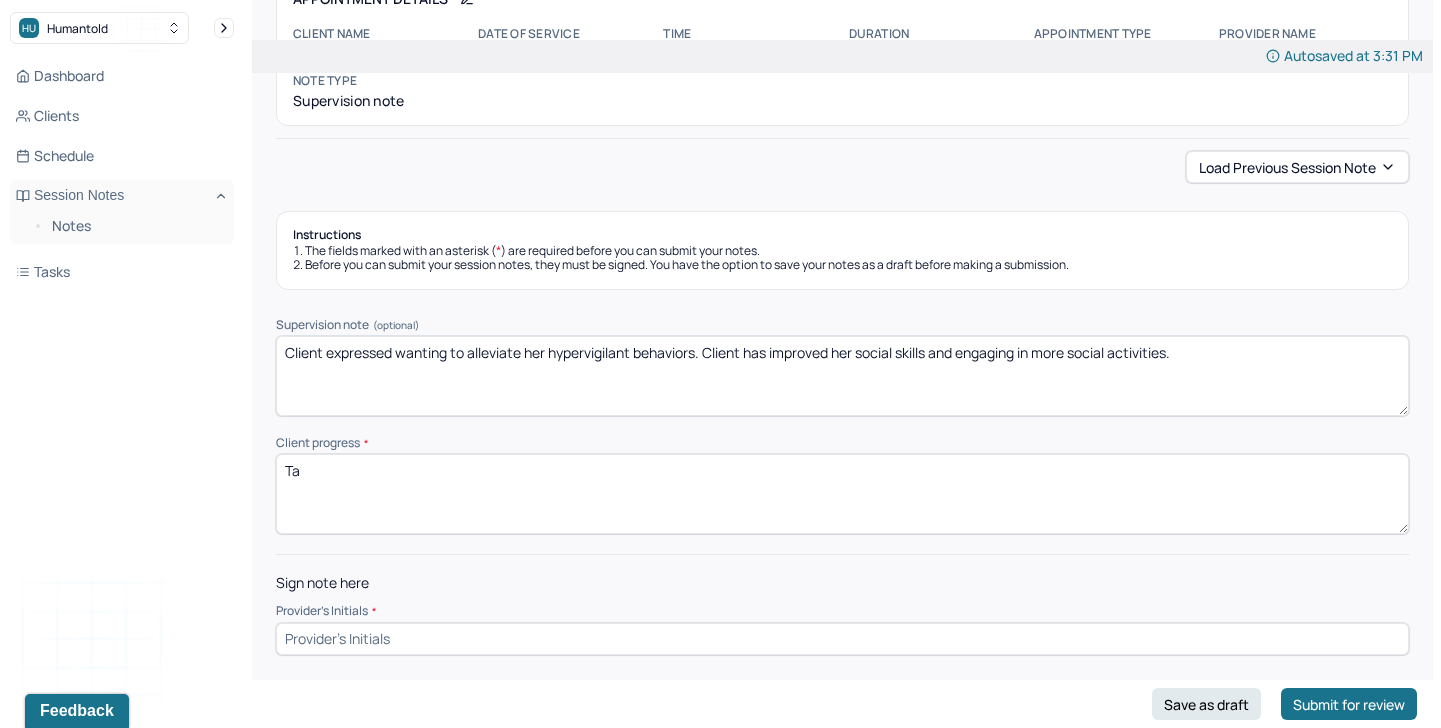 type on "T" 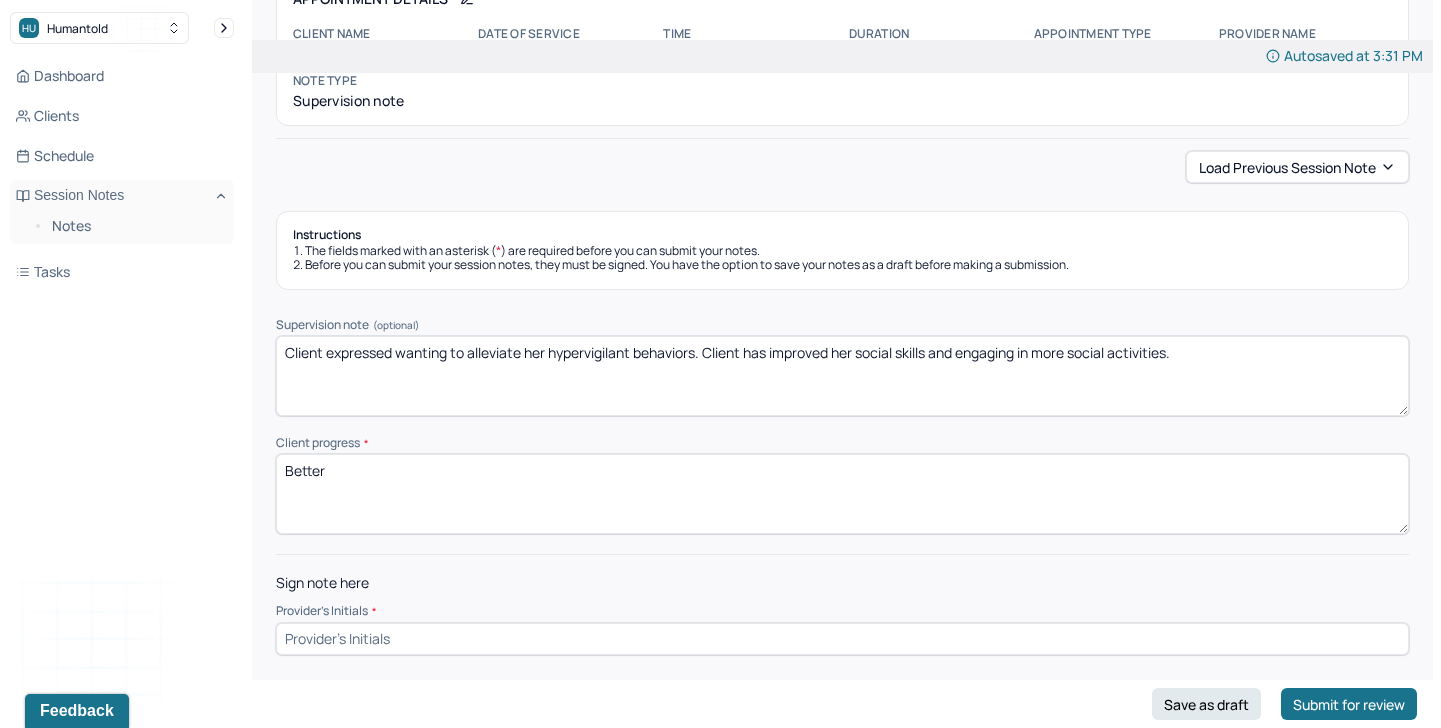 type on "Better" 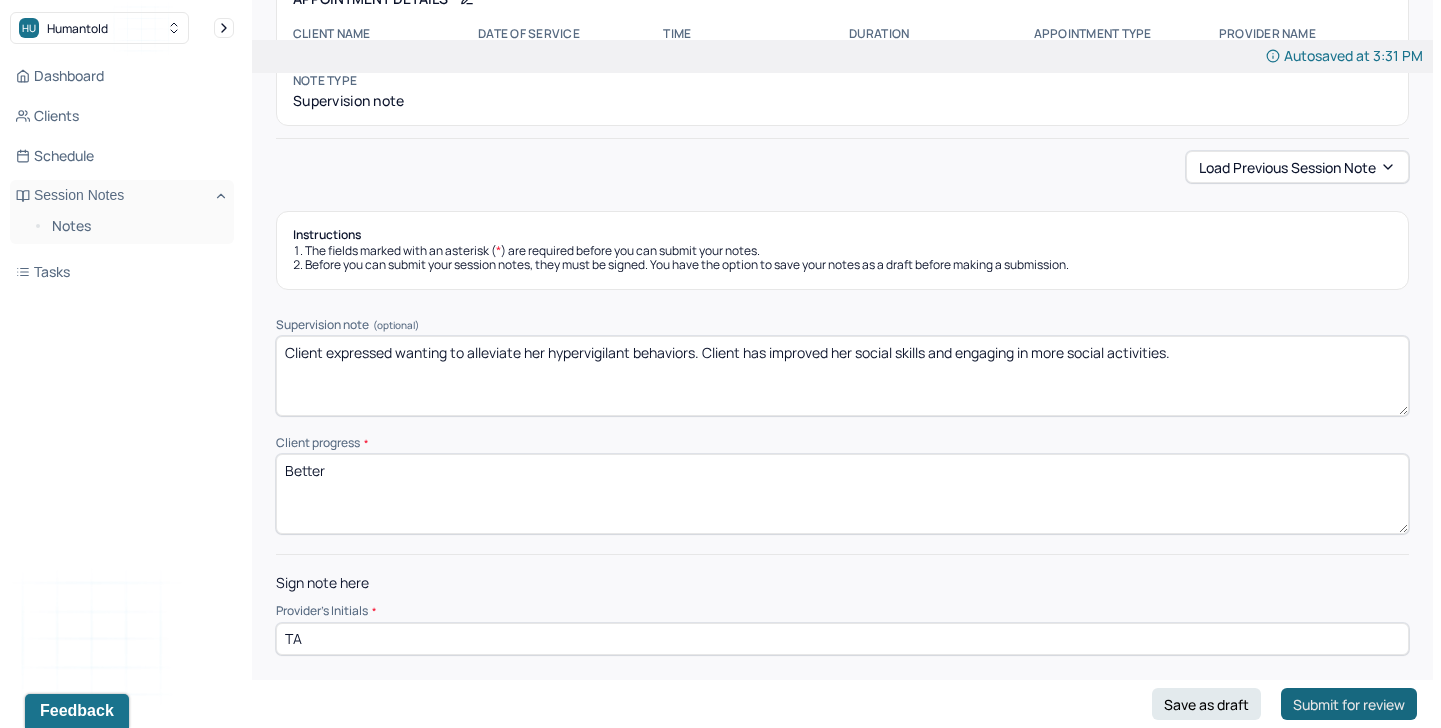 type on "TA" 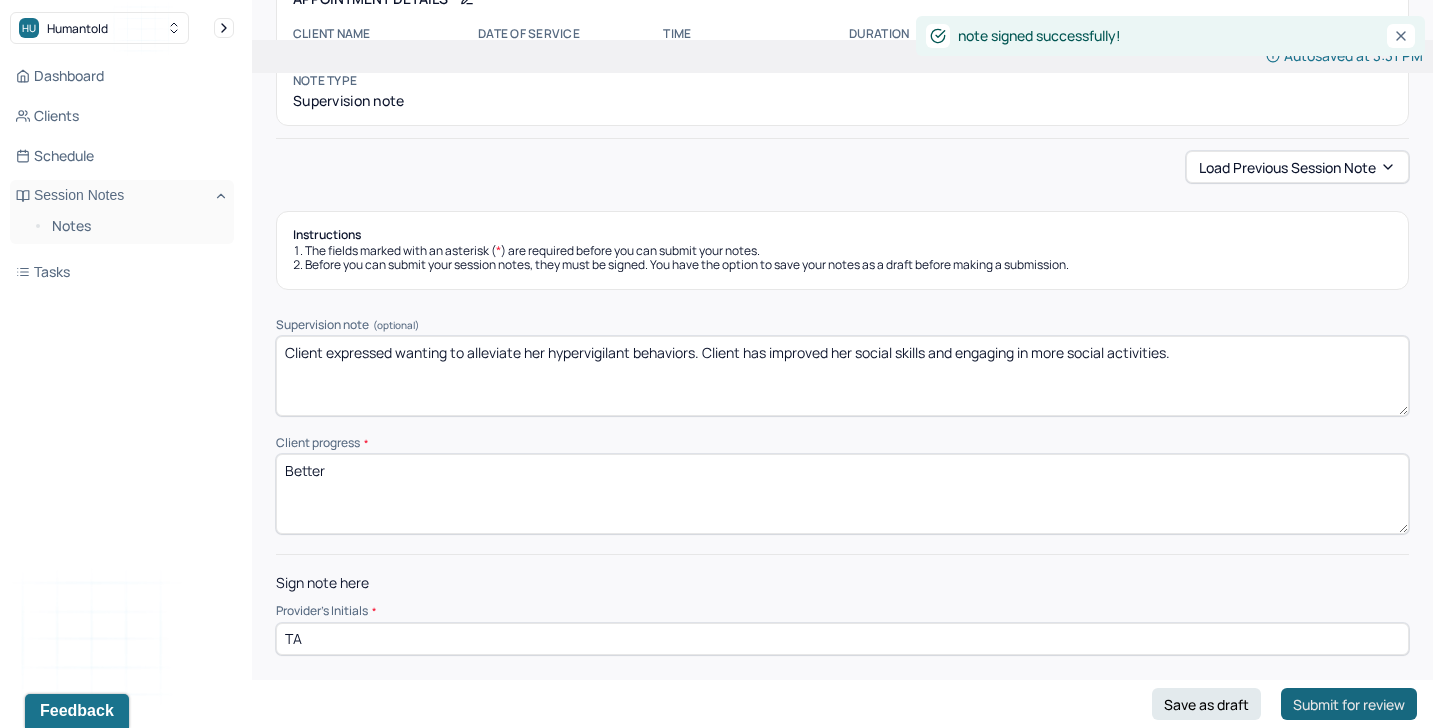 scroll, scrollTop: 18, scrollLeft: 0, axis: vertical 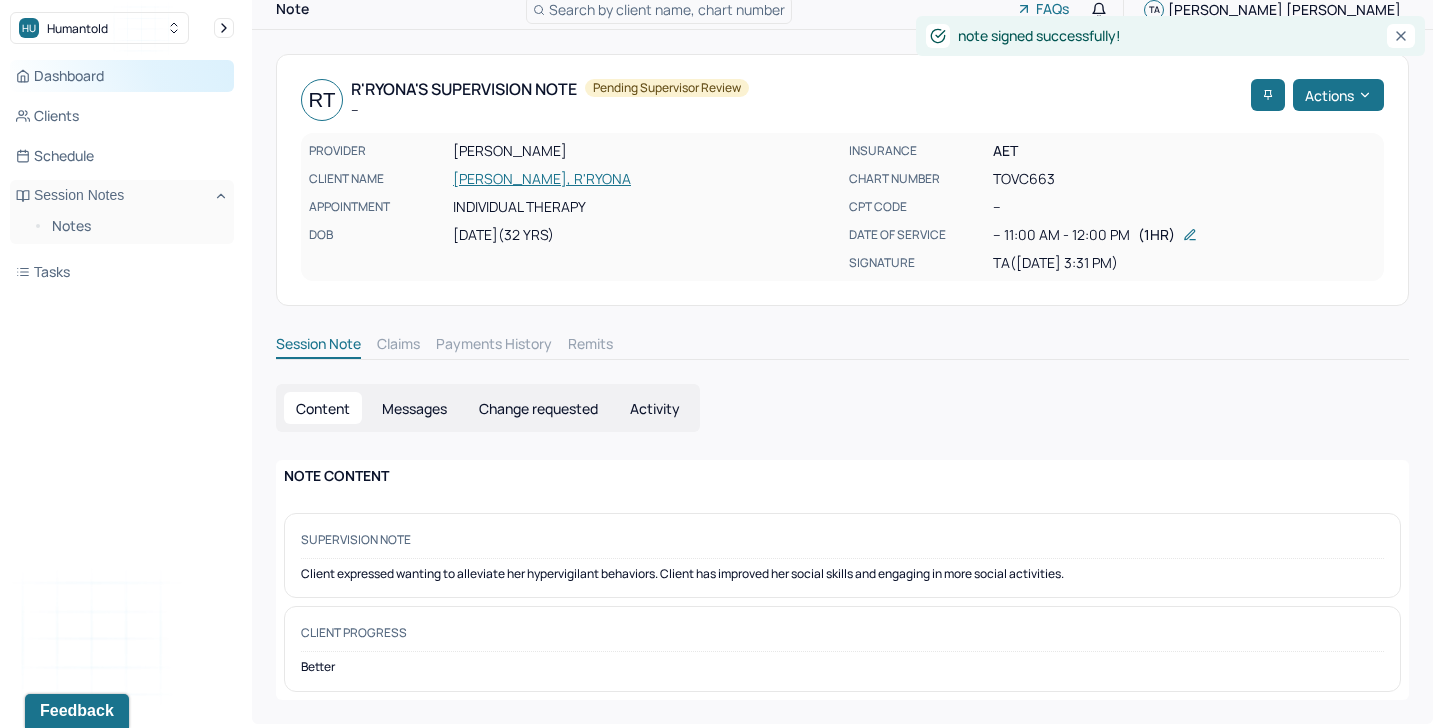 click on "Dashboard" at bounding box center (122, 76) 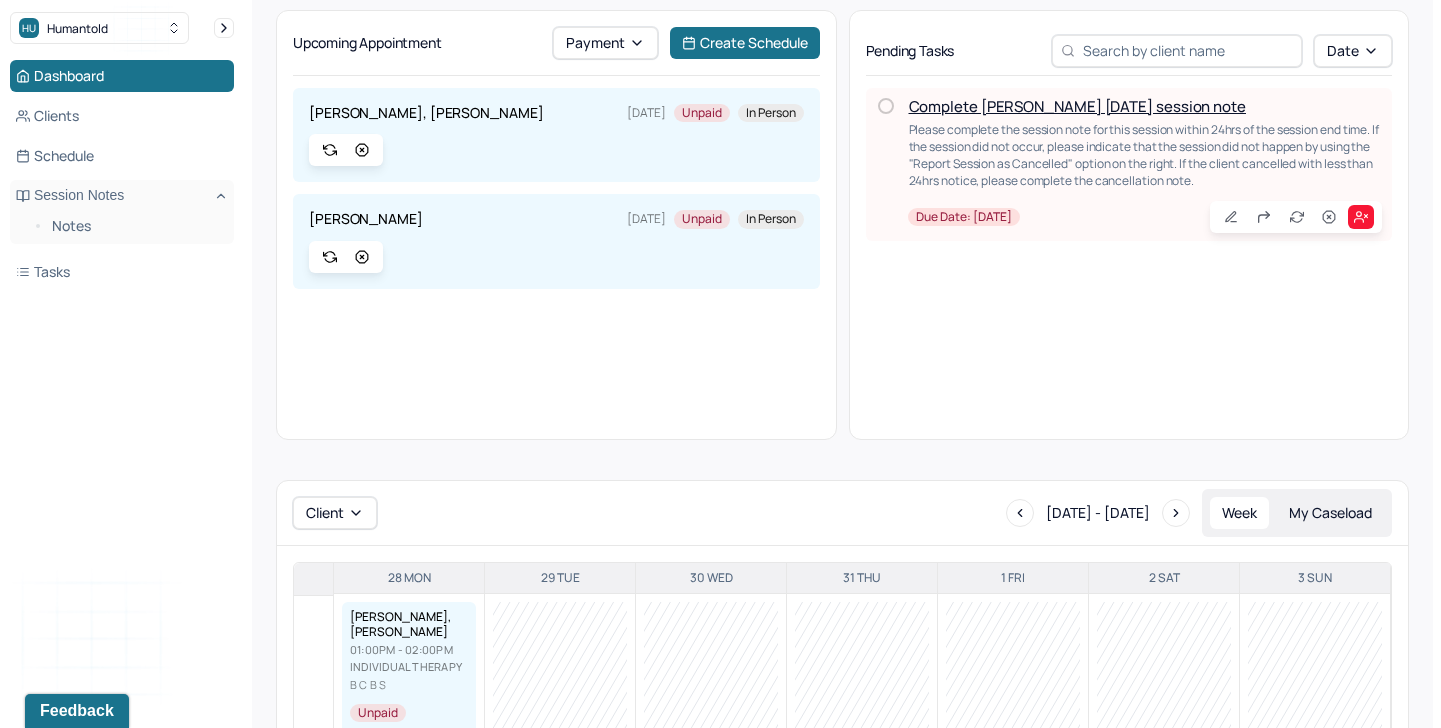 scroll, scrollTop: 0, scrollLeft: 0, axis: both 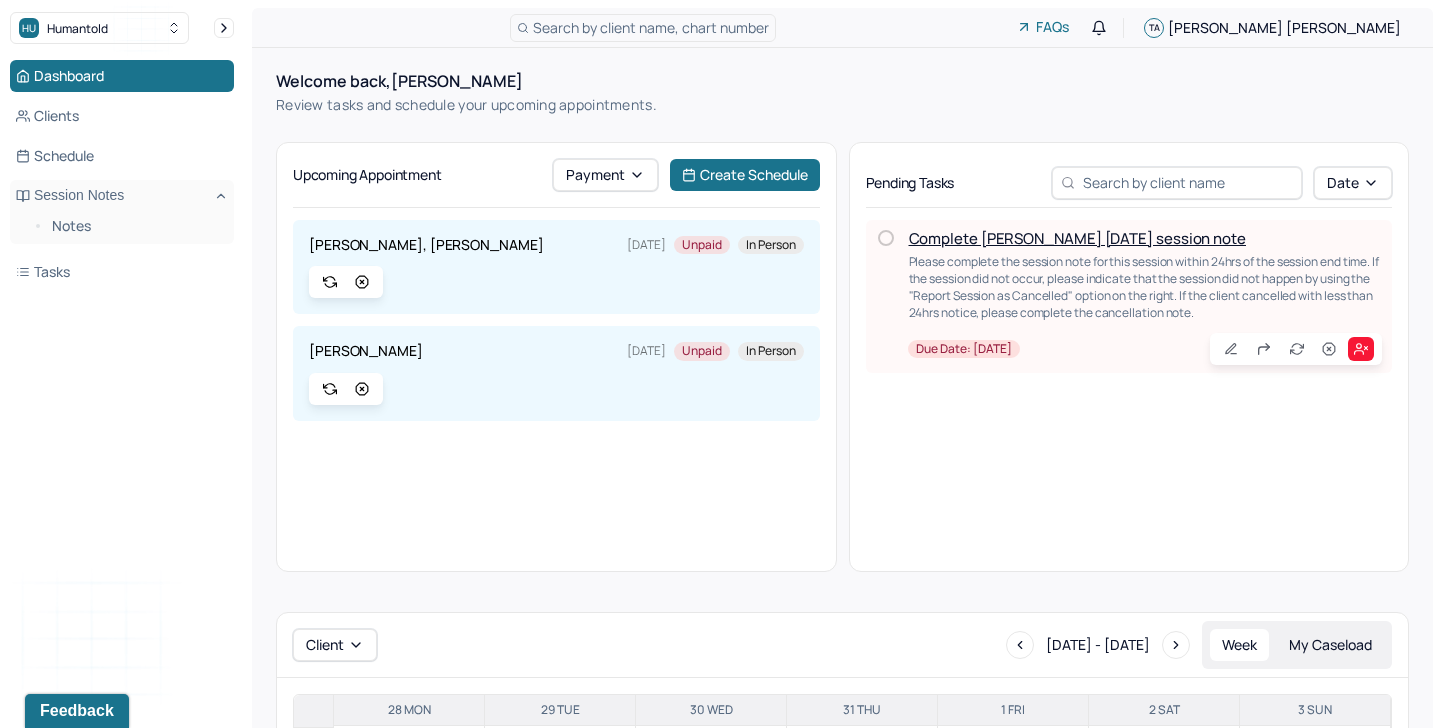 click on "Complete [PERSON_NAME] [DATE] session note" at bounding box center [1077, 238] 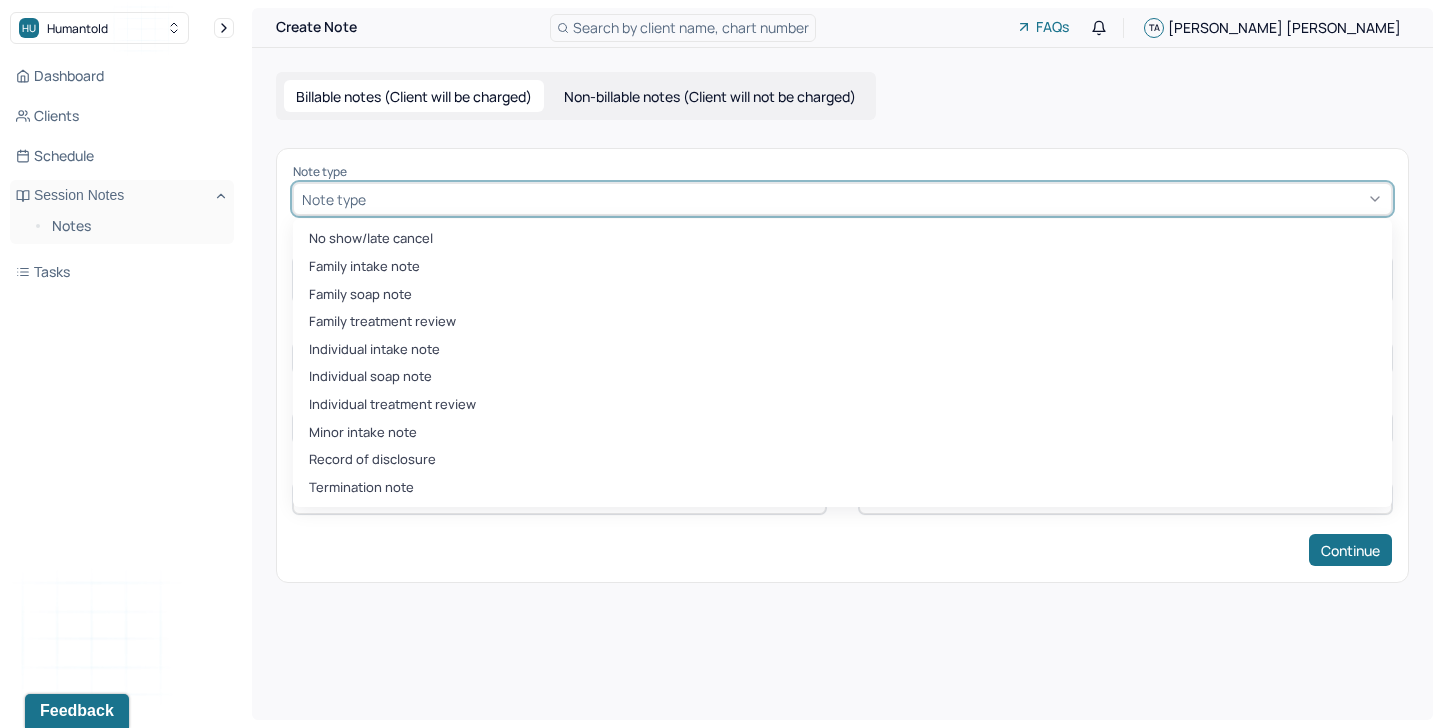click at bounding box center (876, 199) 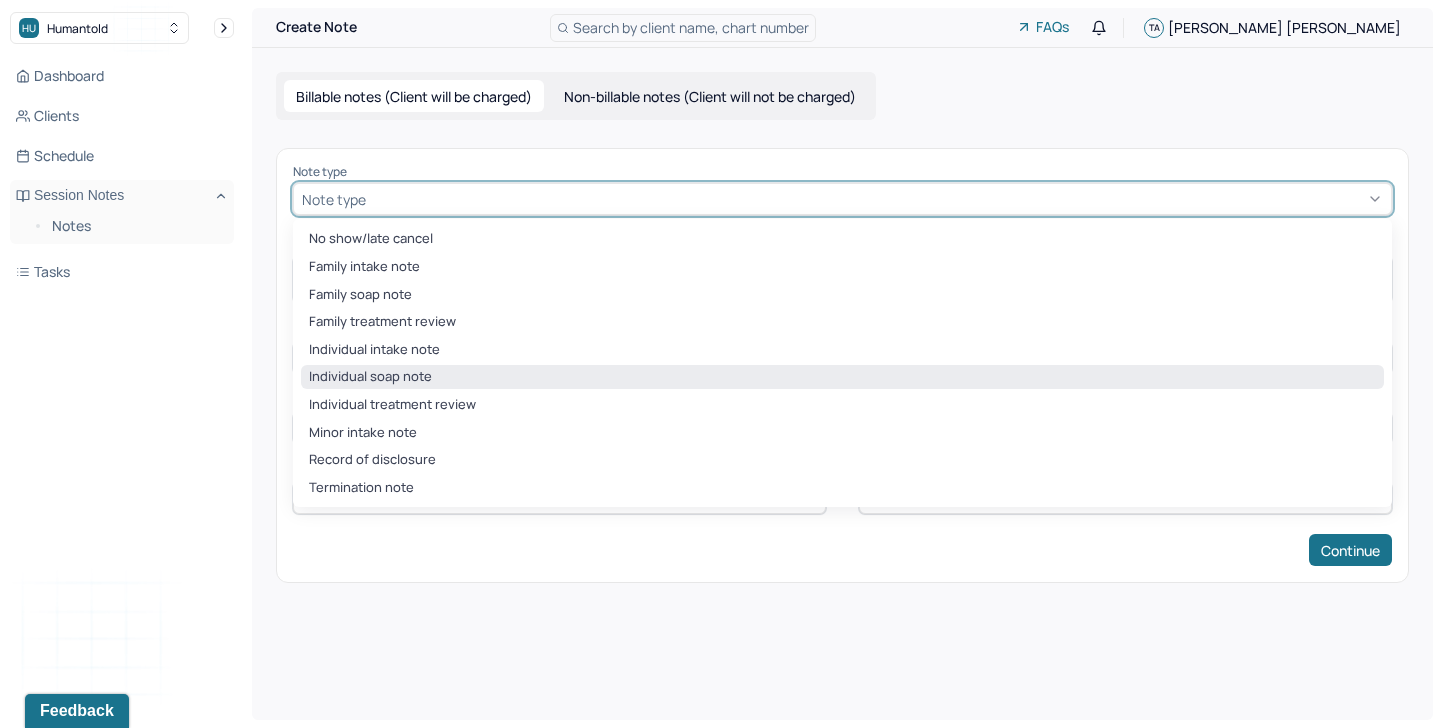 click on "Individual soap note" at bounding box center (842, 377) 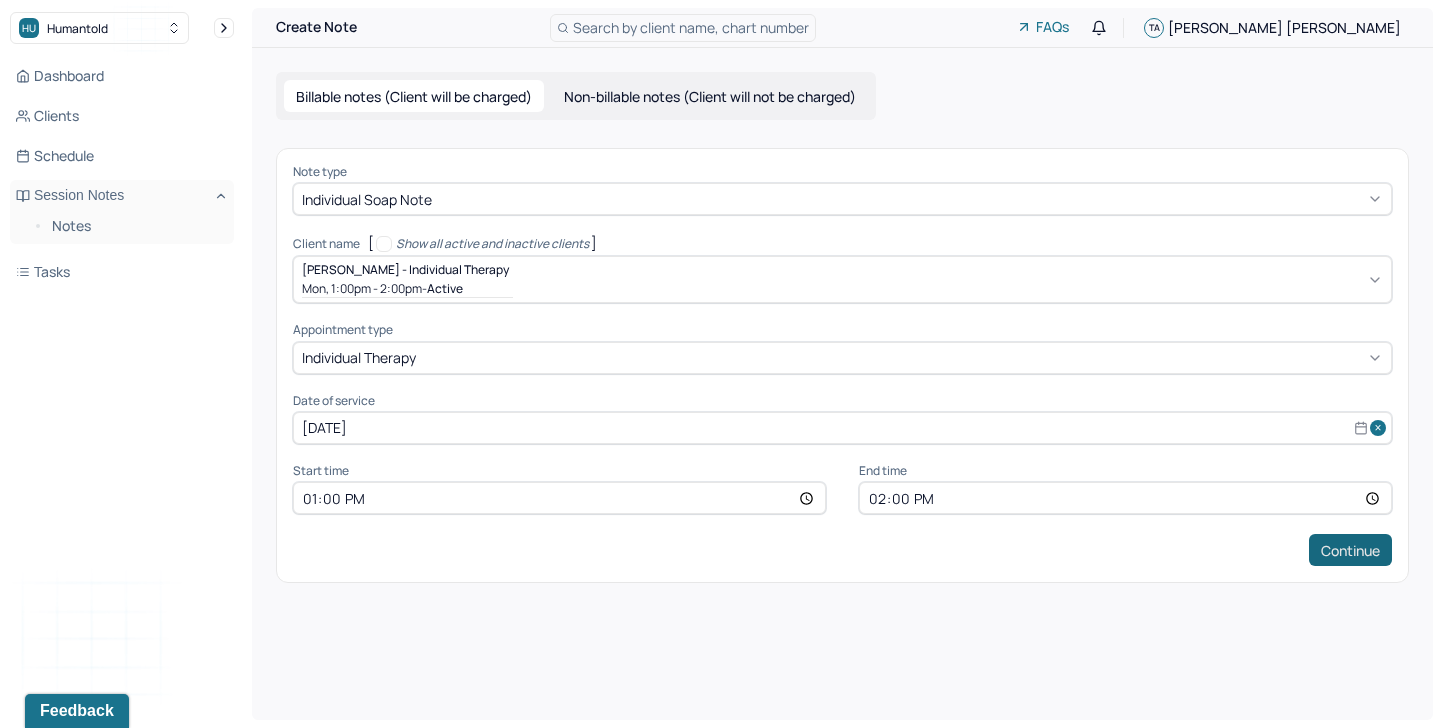 click on "Continue" at bounding box center (1350, 550) 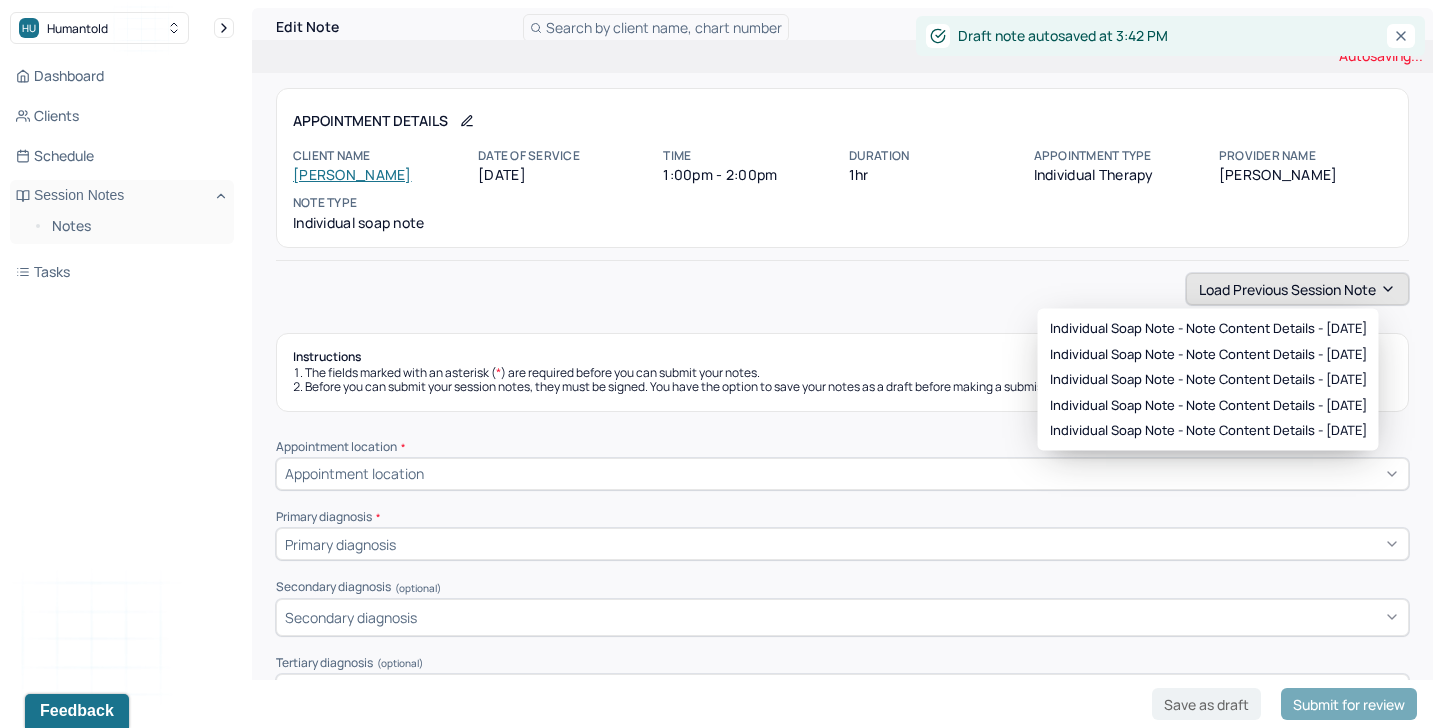 click on "Load previous session note" at bounding box center [1297, 289] 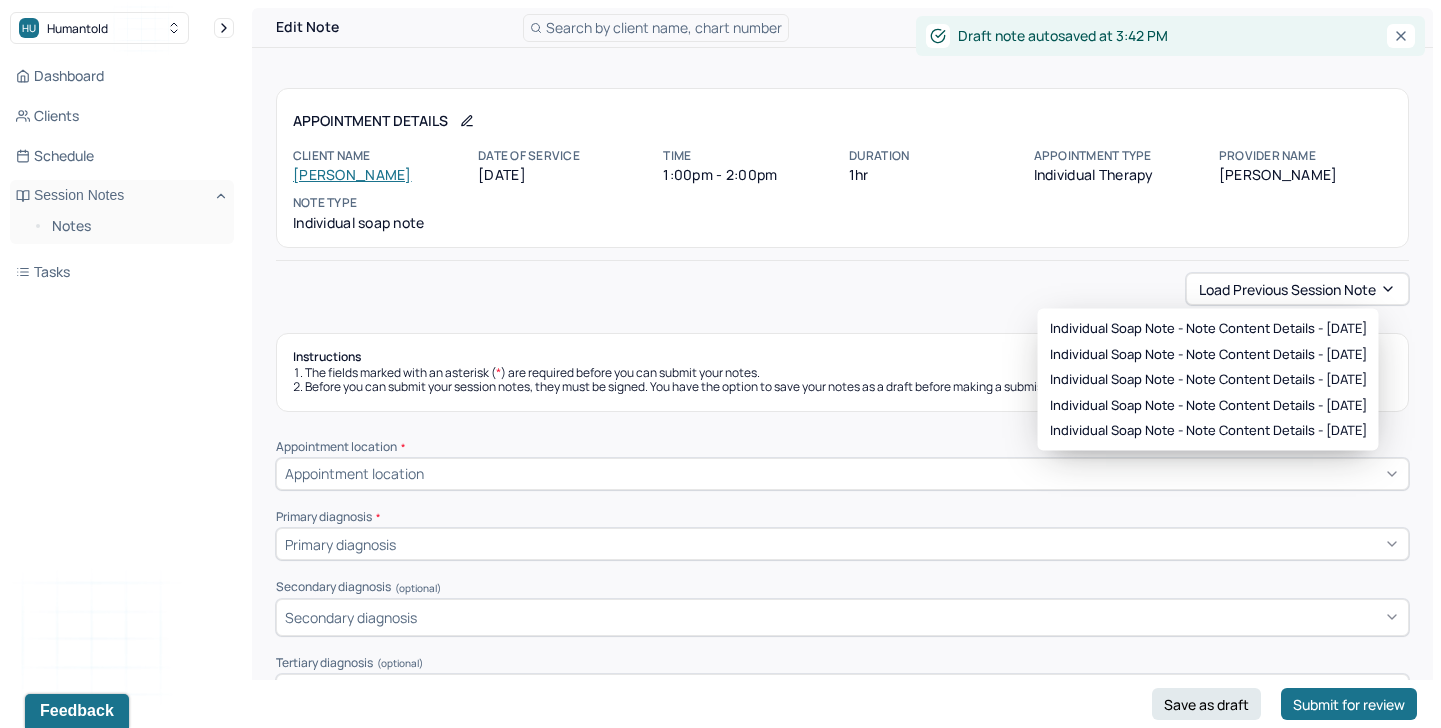 click on "Individual soap note   - Note content Details -   [DATE] Individual soap note   - Note content Details -   [DATE] Individual soap note   - Note content Details -   [DATE] Individual soap note   - Note content Details -   [DATE] Individual soap note   - Note content Details -   [DATE]" at bounding box center [1208, 380] 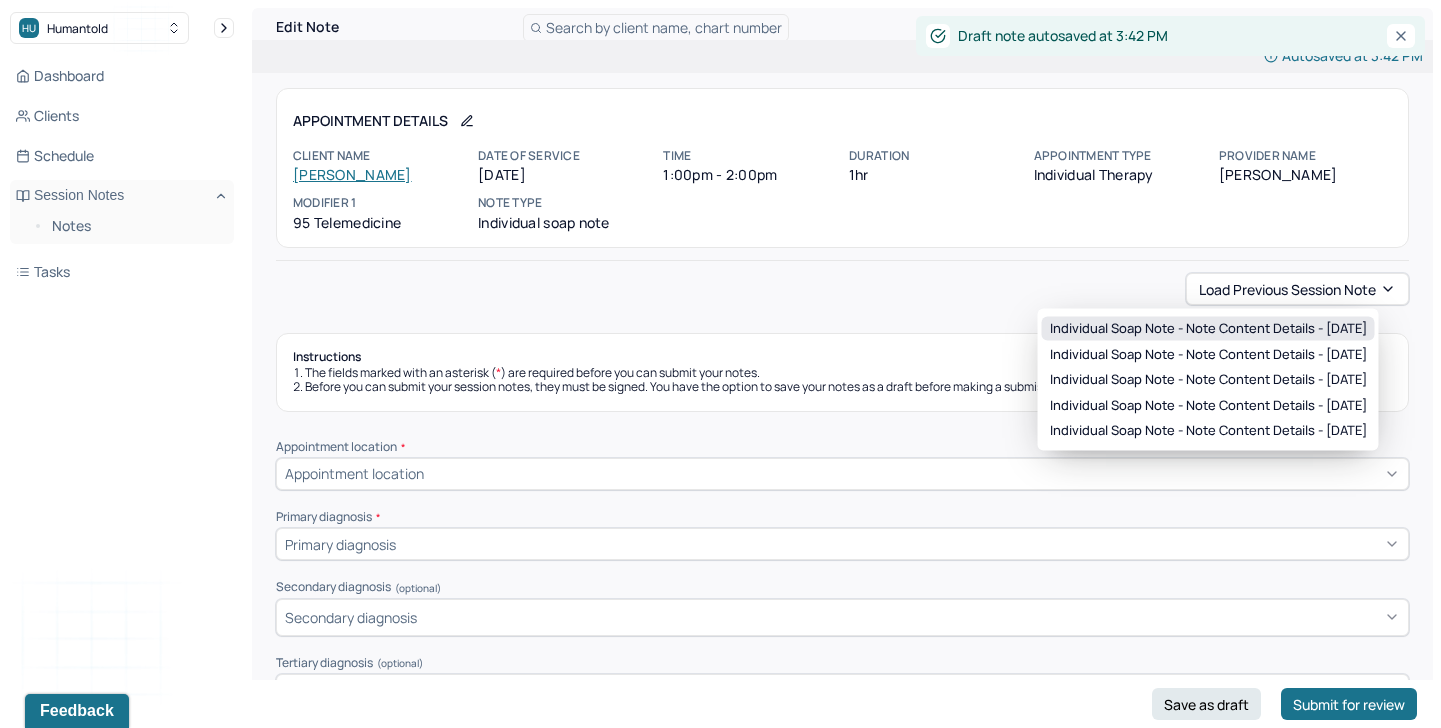 click on "Individual soap note   - Note content Details -   [DATE]" at bounding box center [1208, 329] 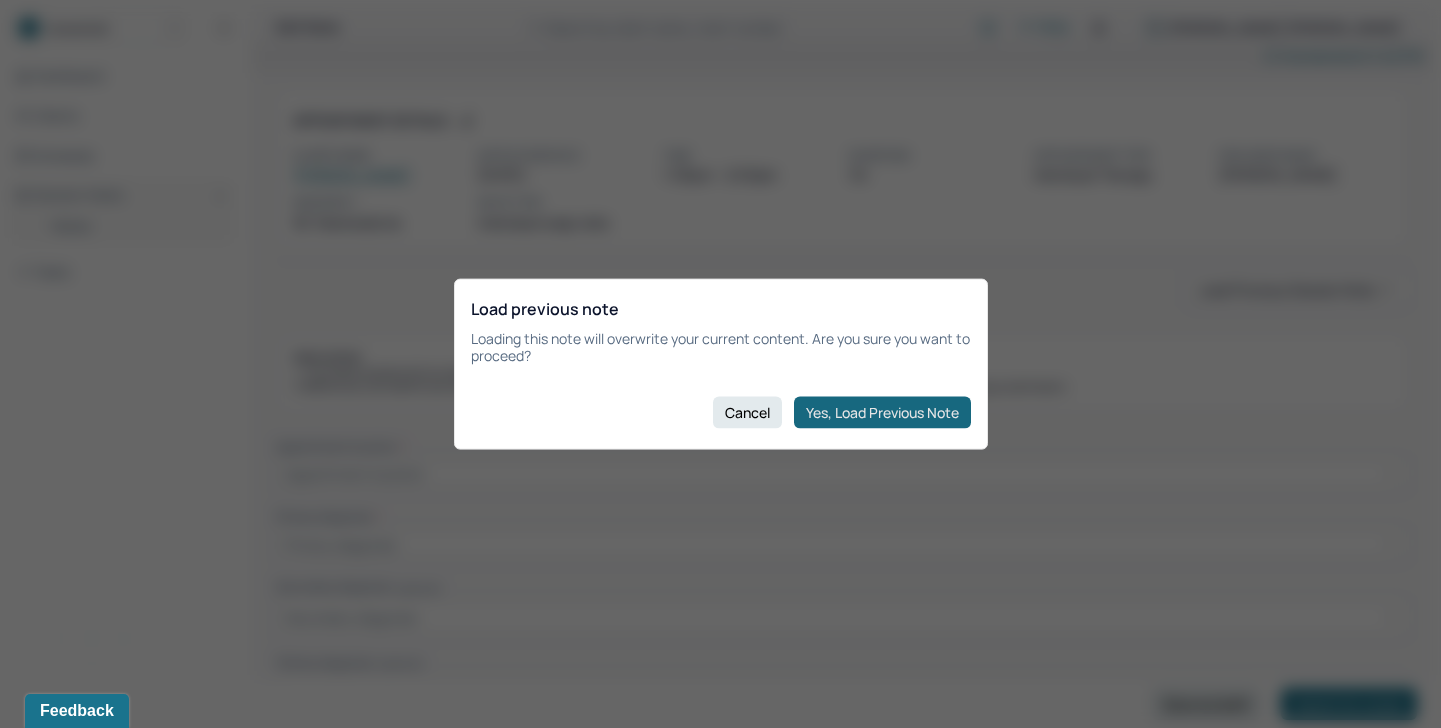 click on "Yes, Load Previous Note" at bounding box center [882, 412] 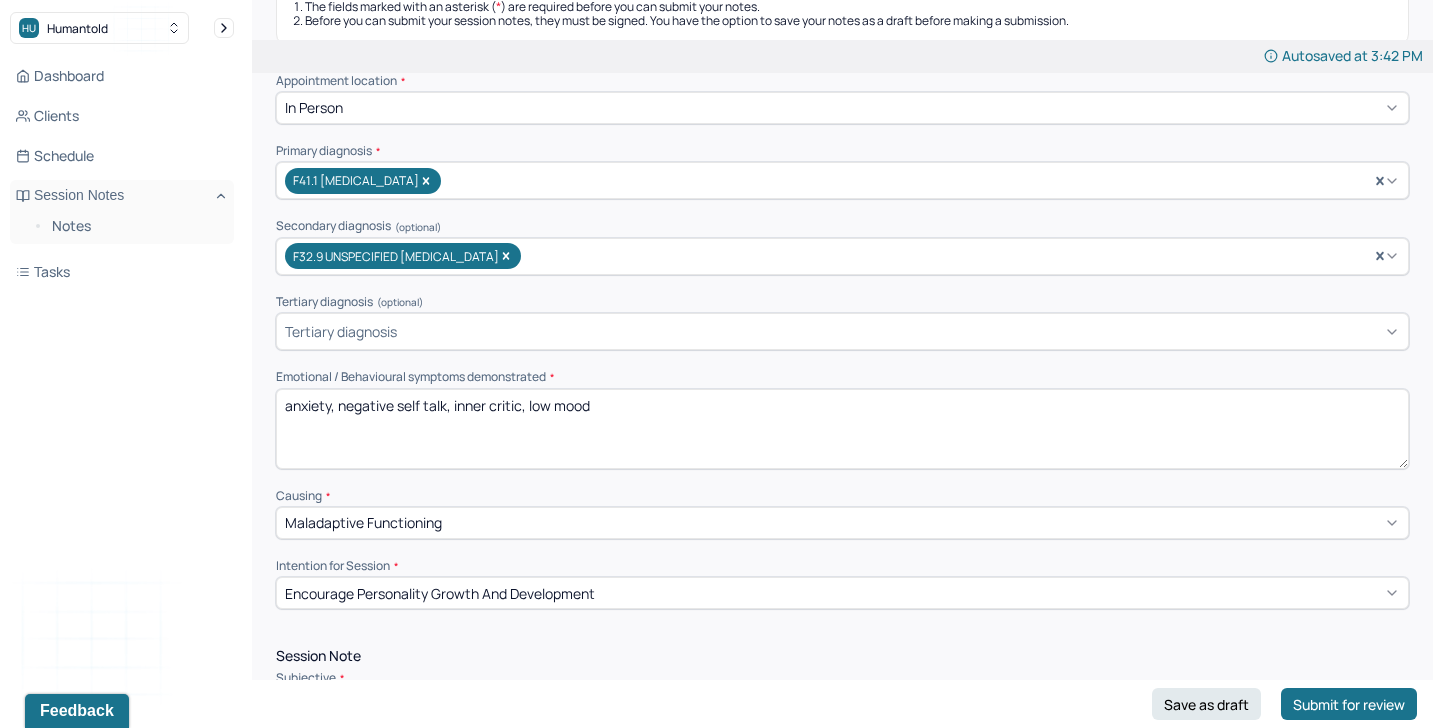 scroll, scrollTop: 586, scrollLeft: 0, axis: vertical 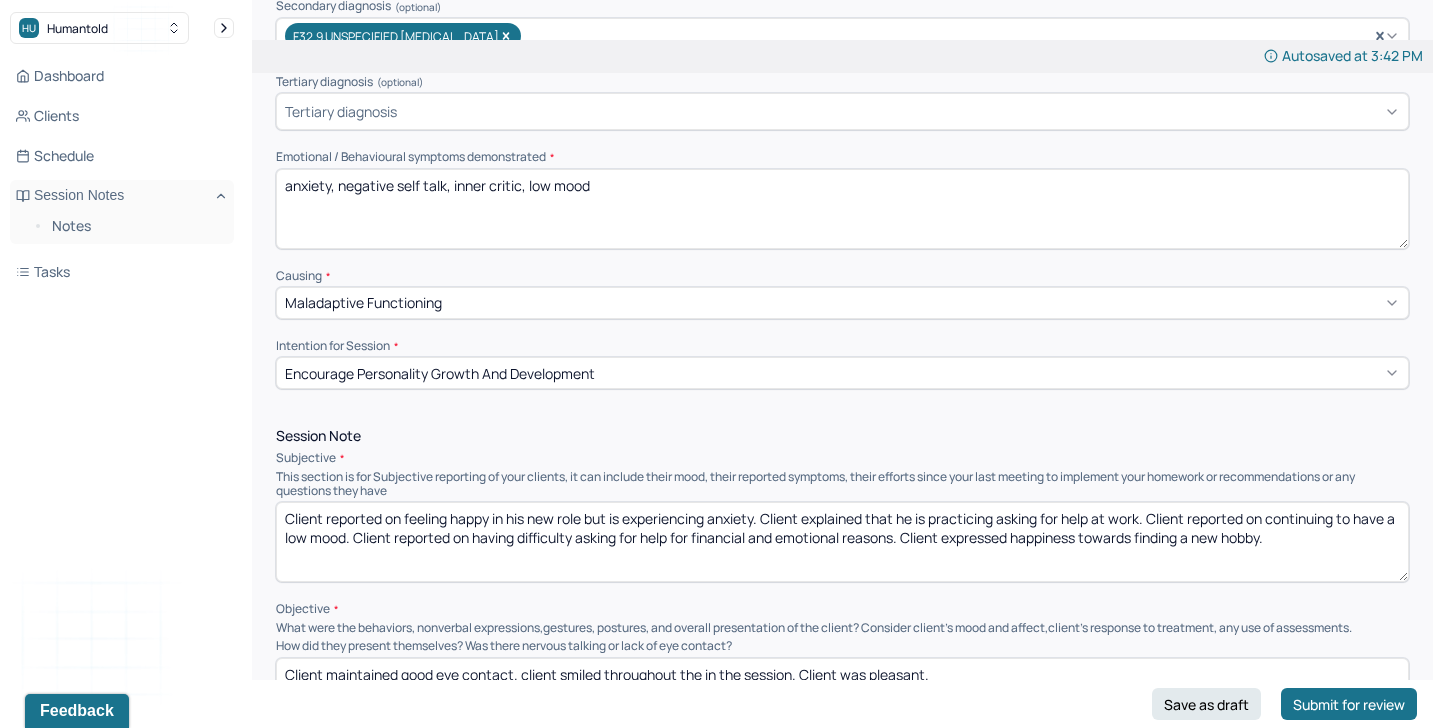 click on "anxiety, negative self talk, inner critic, low mood" at bounding box center (842, 209) 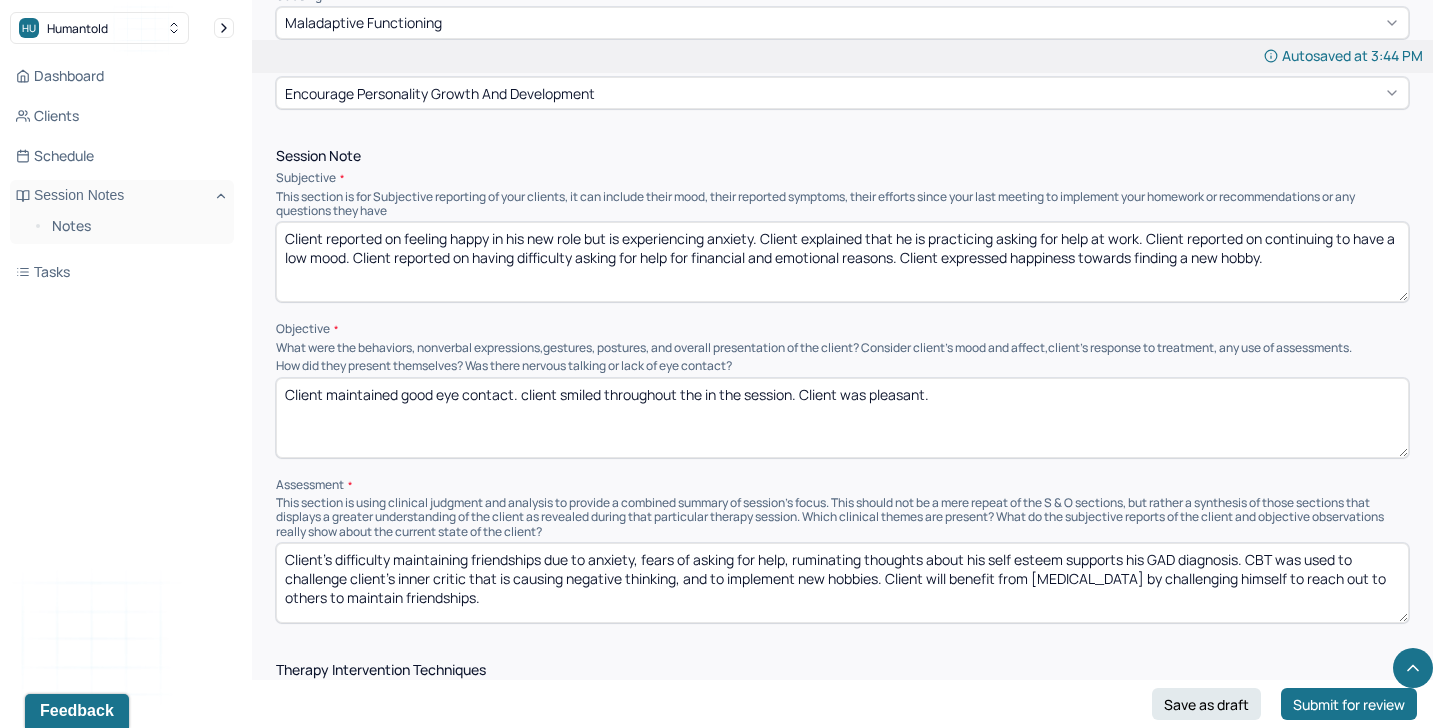 scroll, scrollTop: 843, scrollLeft: 0, axis: vertical 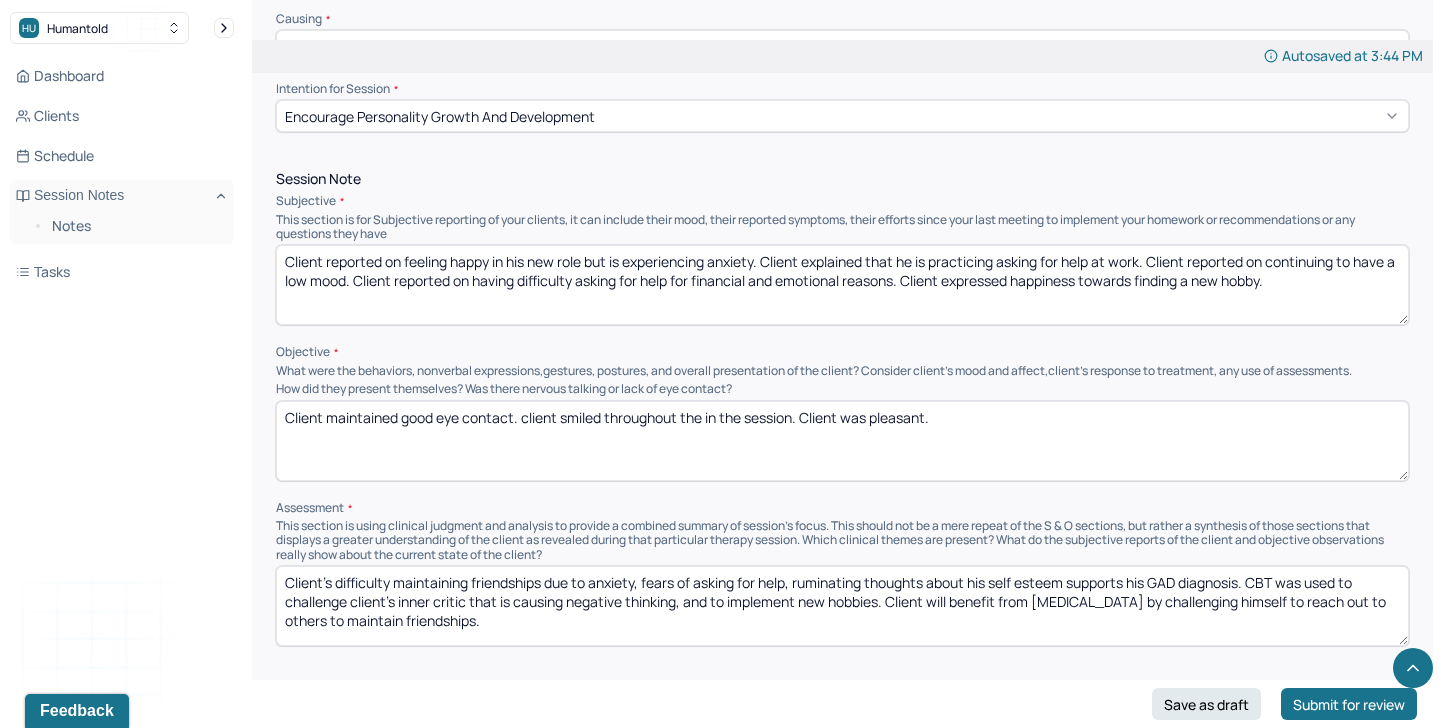 type on "nerves, low mood, difficulty maintaining relationships" 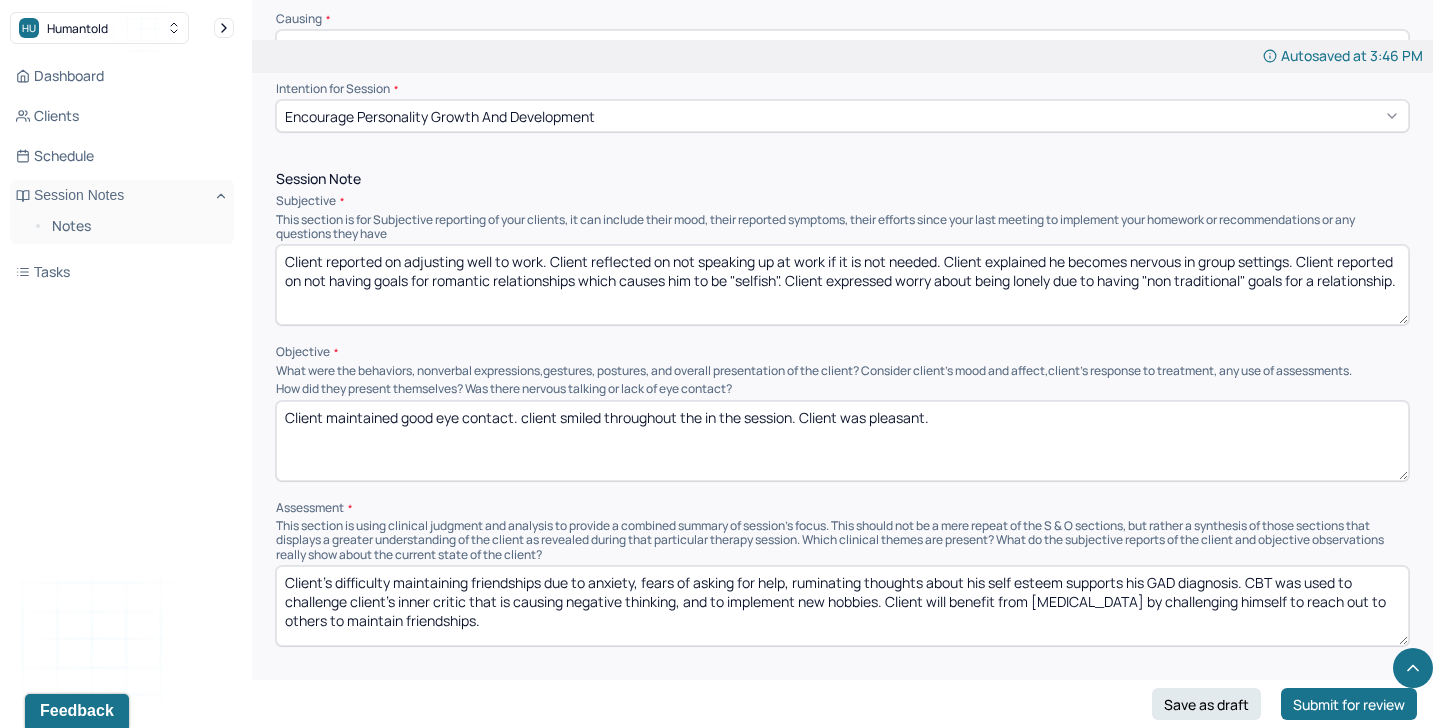type on "Client reported on adjusting well to work. Client reflected on not speaking up at work if it is not needed. Client explained he becomes nervous in group settings. Client reported on not having goals for romantic relationships which causes him to be "selfish". Client expressed worry about being lonely due to having "non traditional" goals for a relationship." 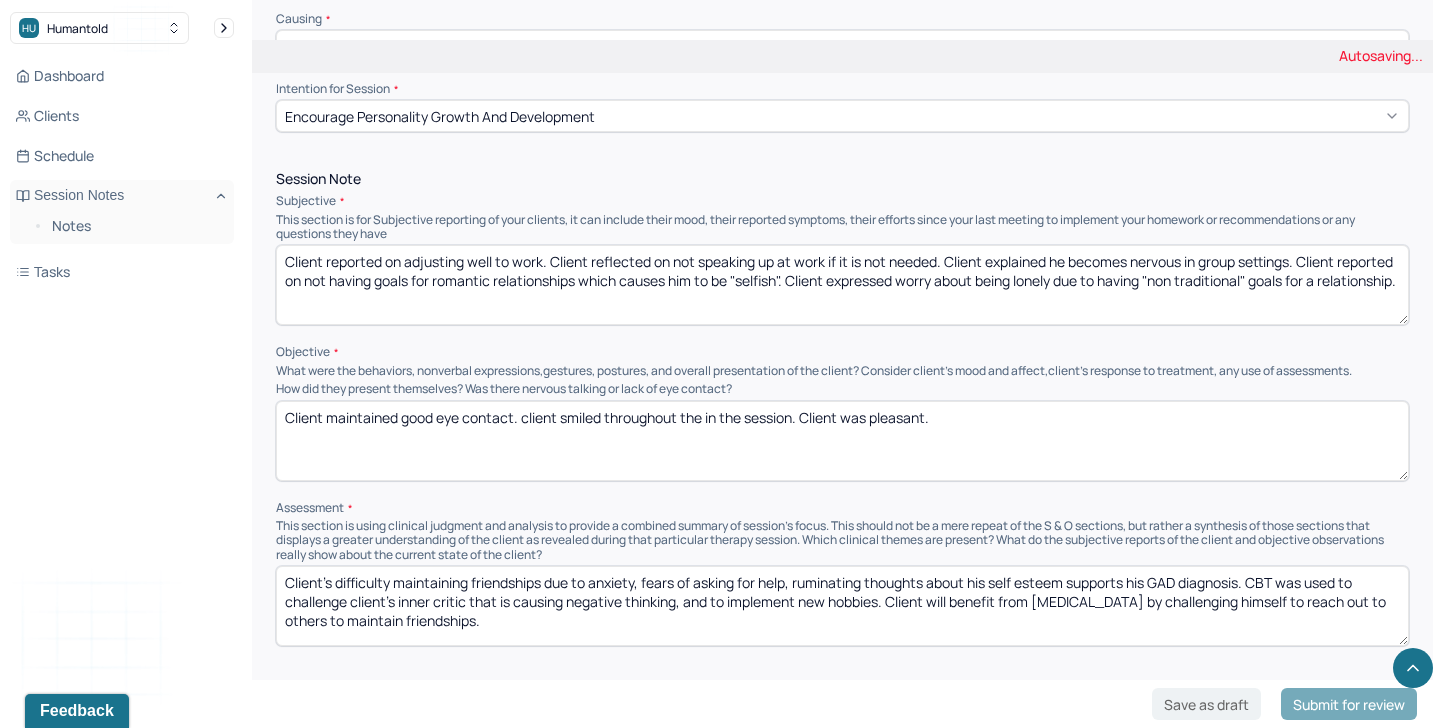 click on "Client maintained good eye contact. client smiled throughout the in the session. Client was pleasant." at bounding box center (842, 441) 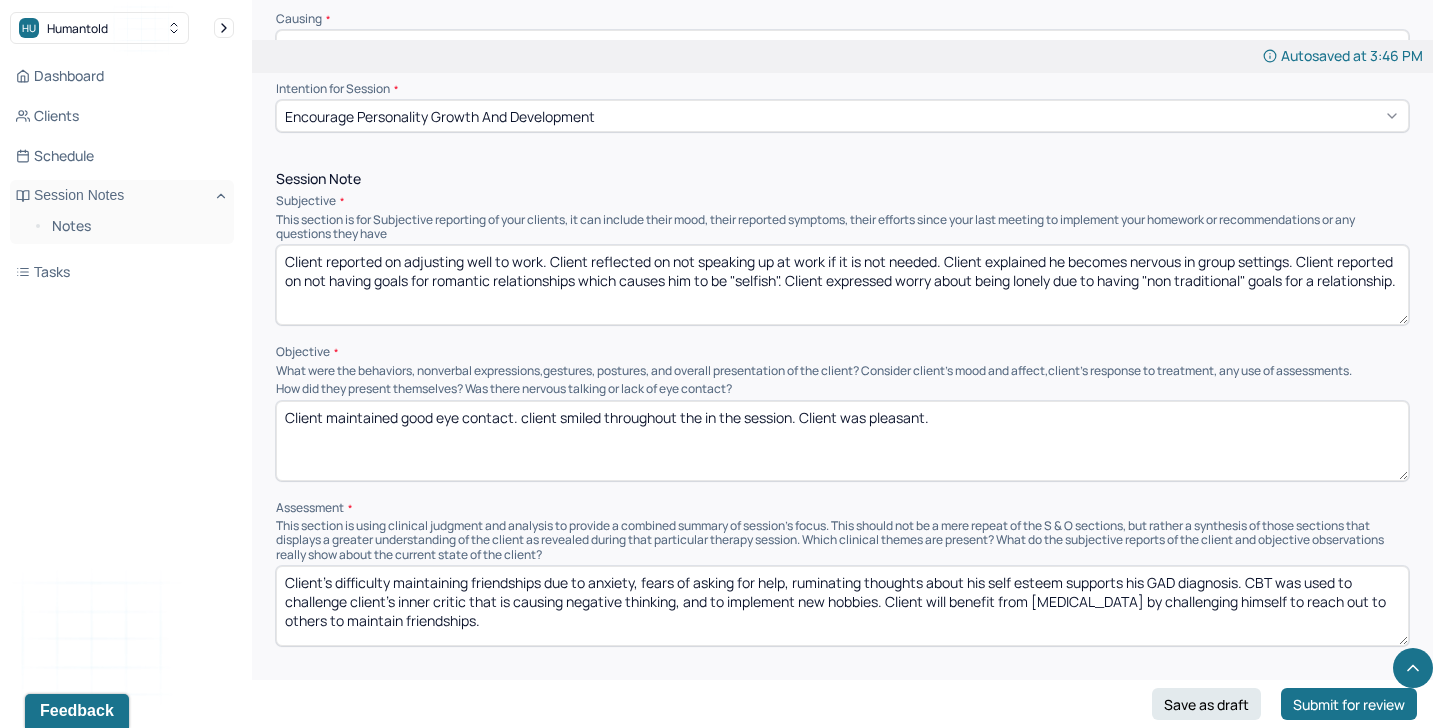 click on "Client maintained good eye contact. client smiled throughout the in the session. Client was pleasant." at bounding box center [842, 441] 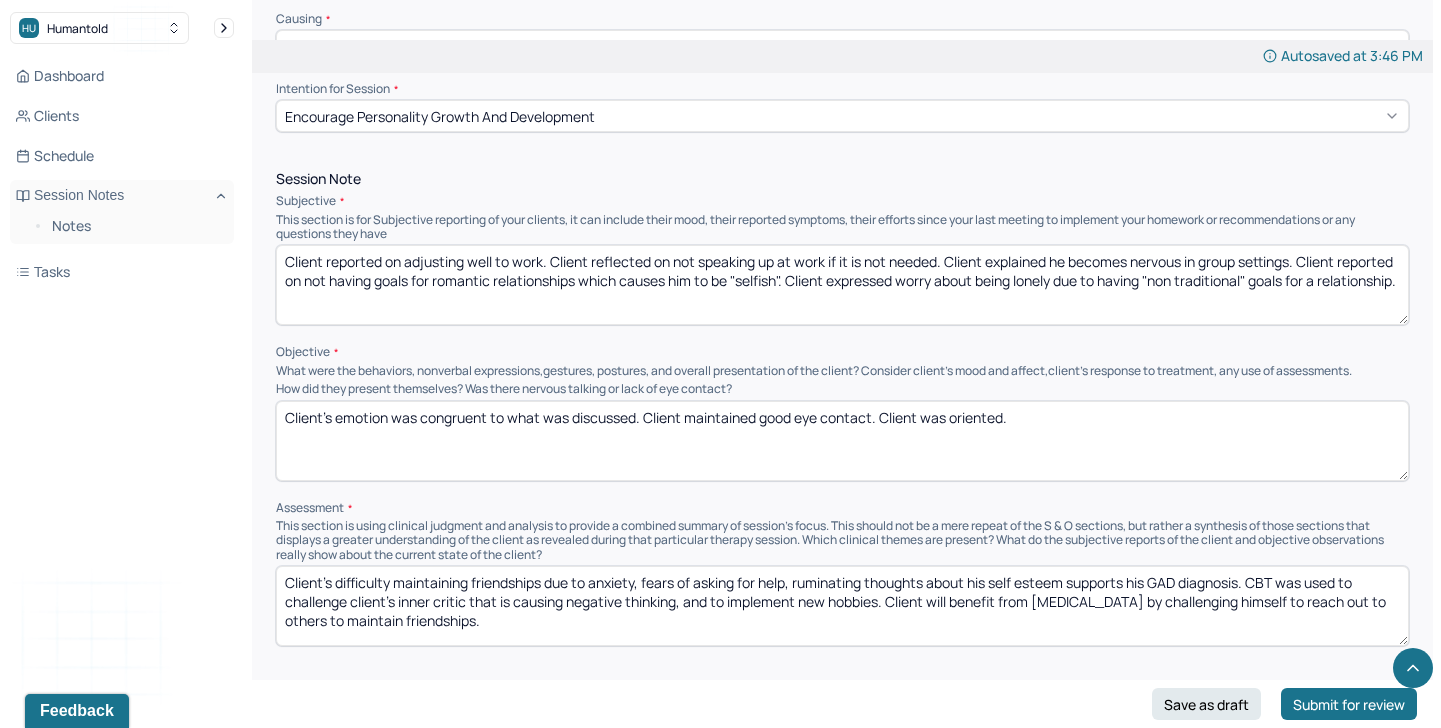 type on "Client's emotion was congruent to what was discussed. Client maintained good eye contact. Client was oriented." 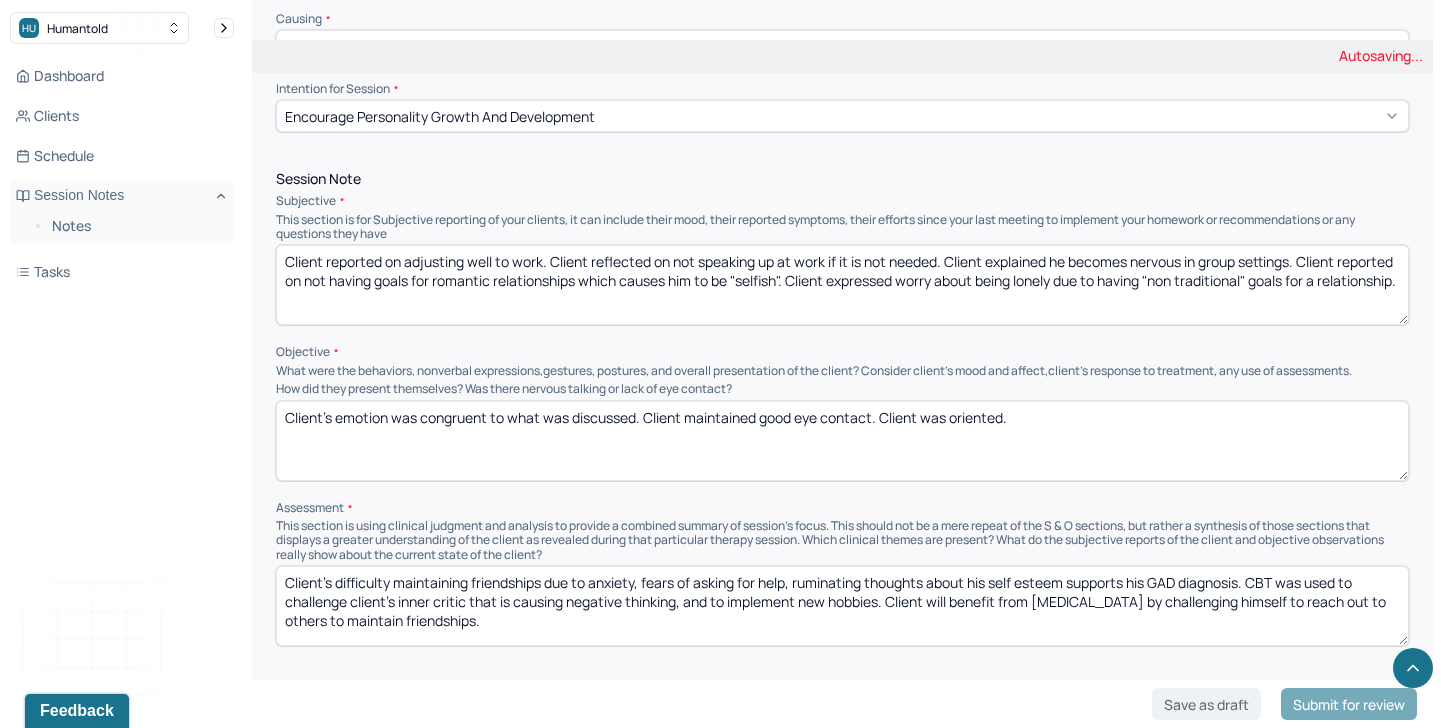 click on "Client's difficulty maintaining friendships due to anxiety, fears of asking for help, ruminating thoughts about his self esteem supports his GAD diagnosis. CBT was used to challenge client's inner critic that is causing negative thinking, and to implement new hobbies. Client will benefit from [MEDICAL_DATA] by challenging himself to reach out to others to maintain friendships." at bounding box center [842, 606] 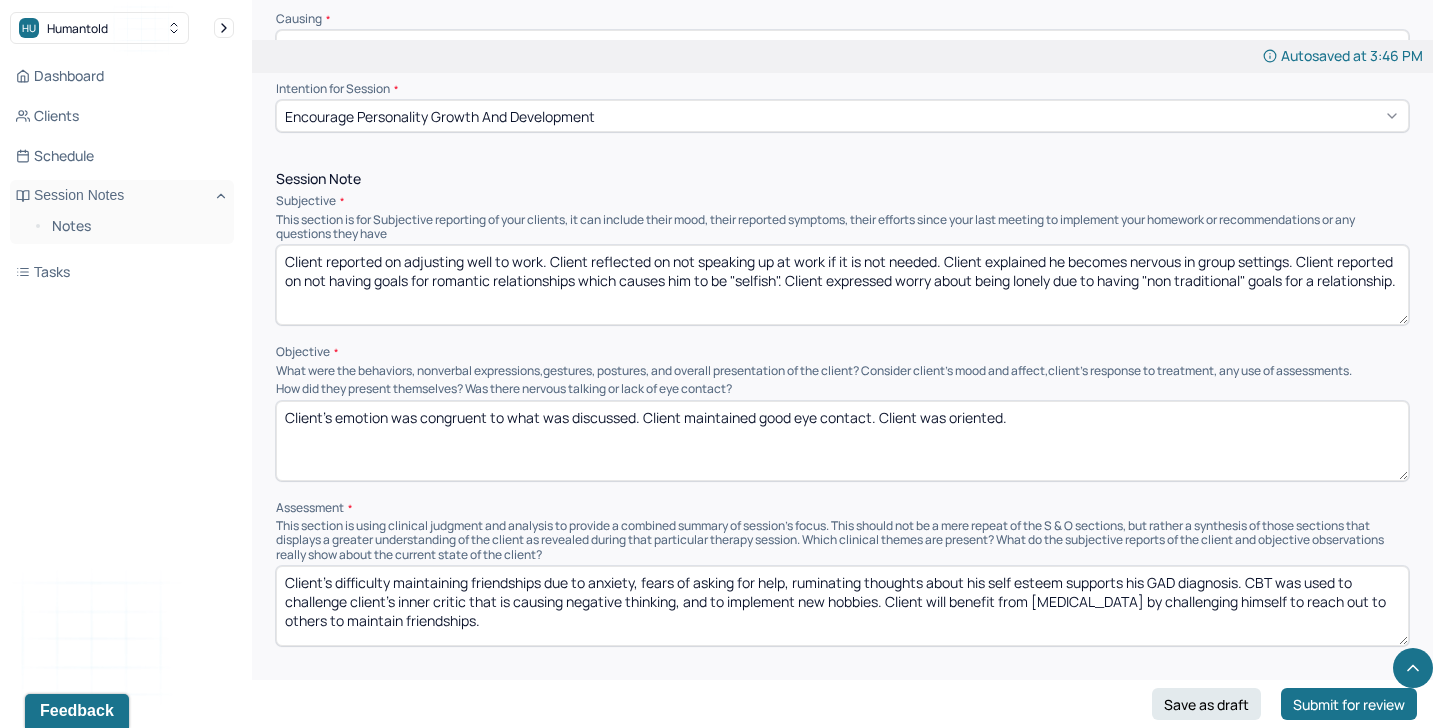 click on "Client's difficulty maintaining friendships due to anxiety, fears of asking for help, ruminating thoughts about his self esteem supports his GAD diagnosis. CBT was used to challenge client's inner critic that is causing negative thinking, and to implement new hobbies. Client will benefit from [MEDICAL_DATA] by challenging himself to reach out to others to maintain friendships." at bounding box center (842, 606) 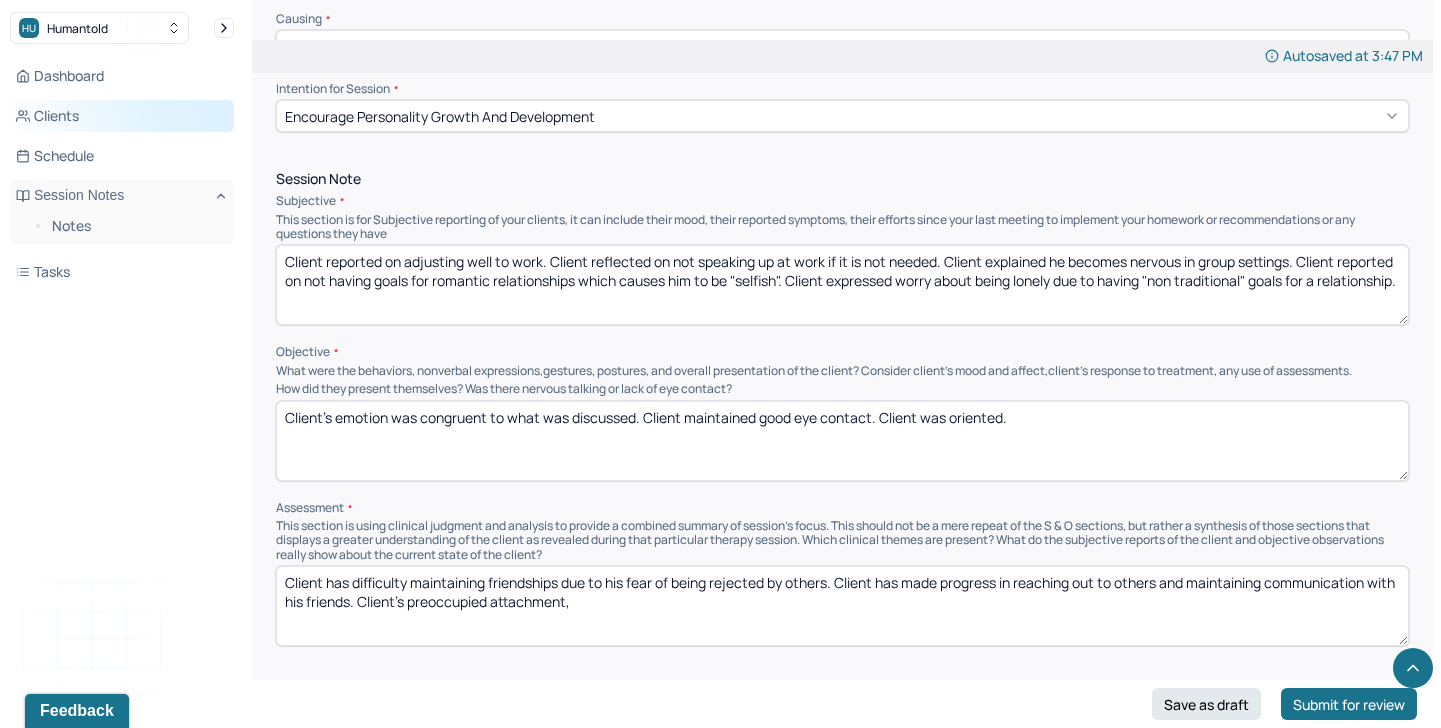 type on "Client has difficulty maintaining friendships due to his fear of being rejected by others. Client has made progress in reaching out to others and maintaining communication with his friends. Client's preoccupied attachment," 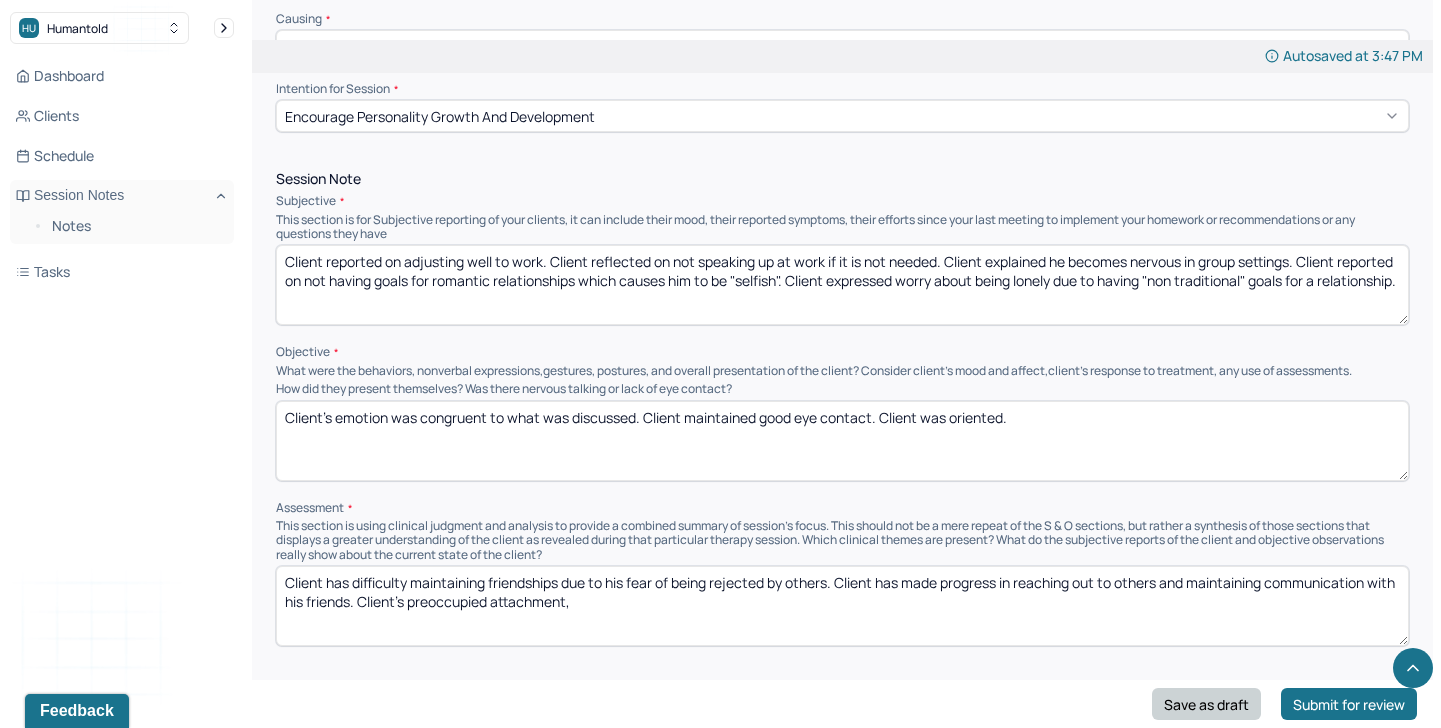 click on "Save as draft" at bounding box center [1206, 704] 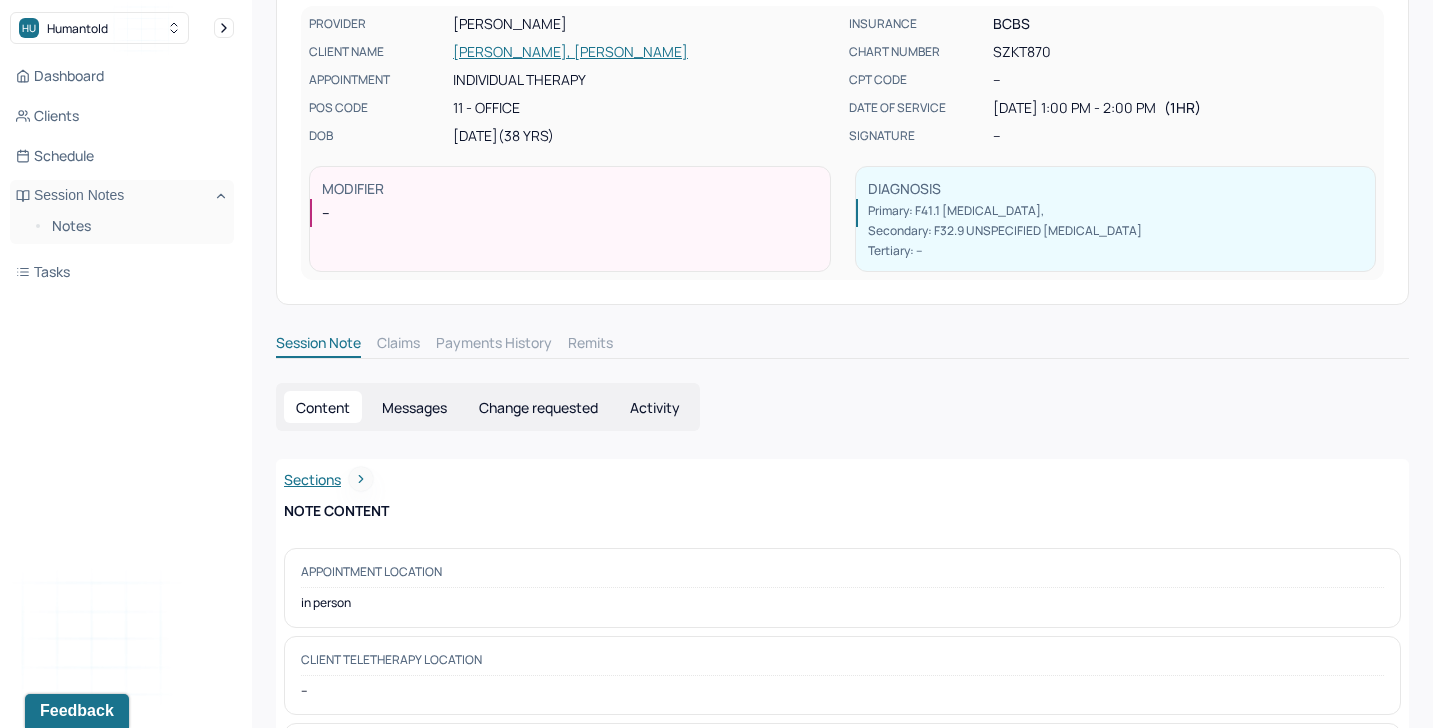 scroll, scrollTop: 151, scrollLeft: 0, axis: vertical 